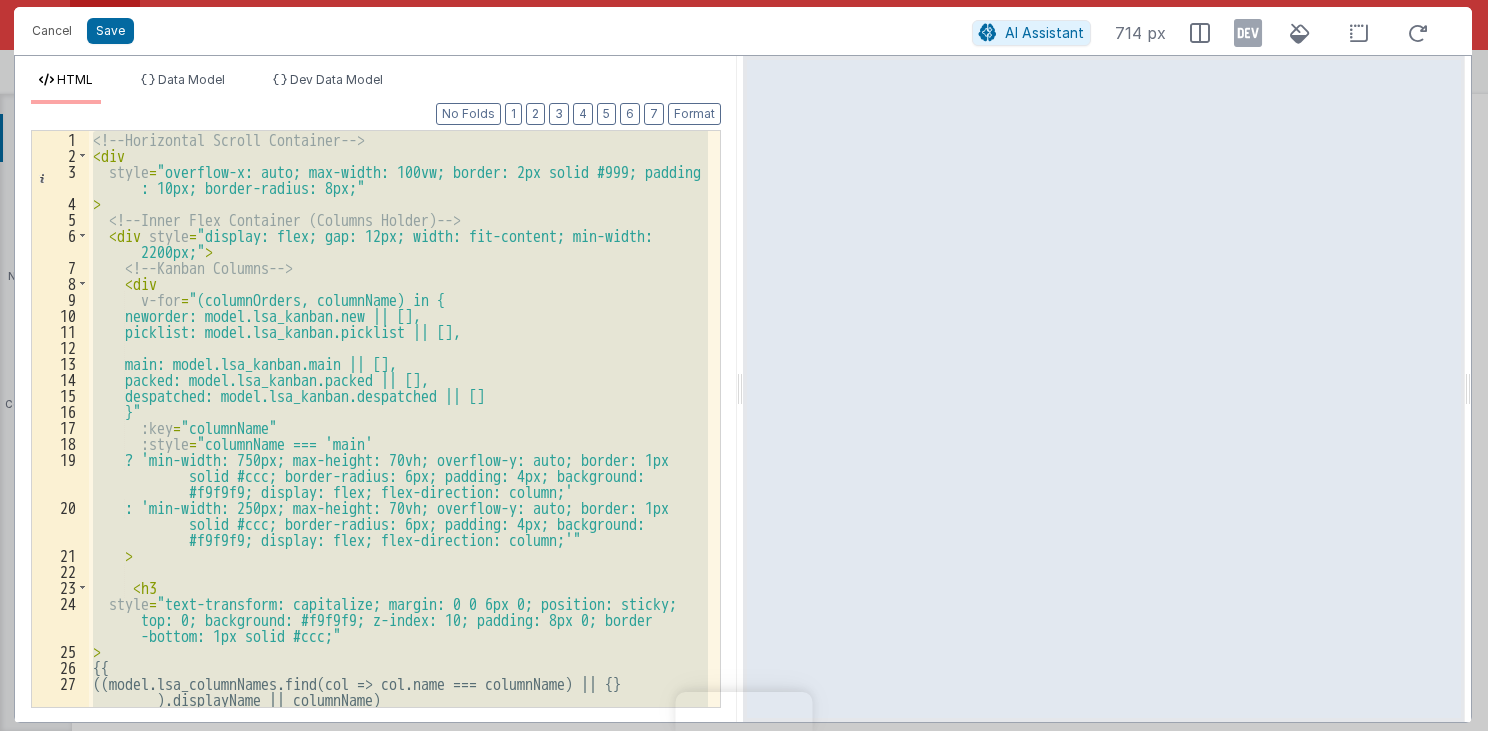scroll, scrollTop: 0, scrollLeft: 0, axis: both 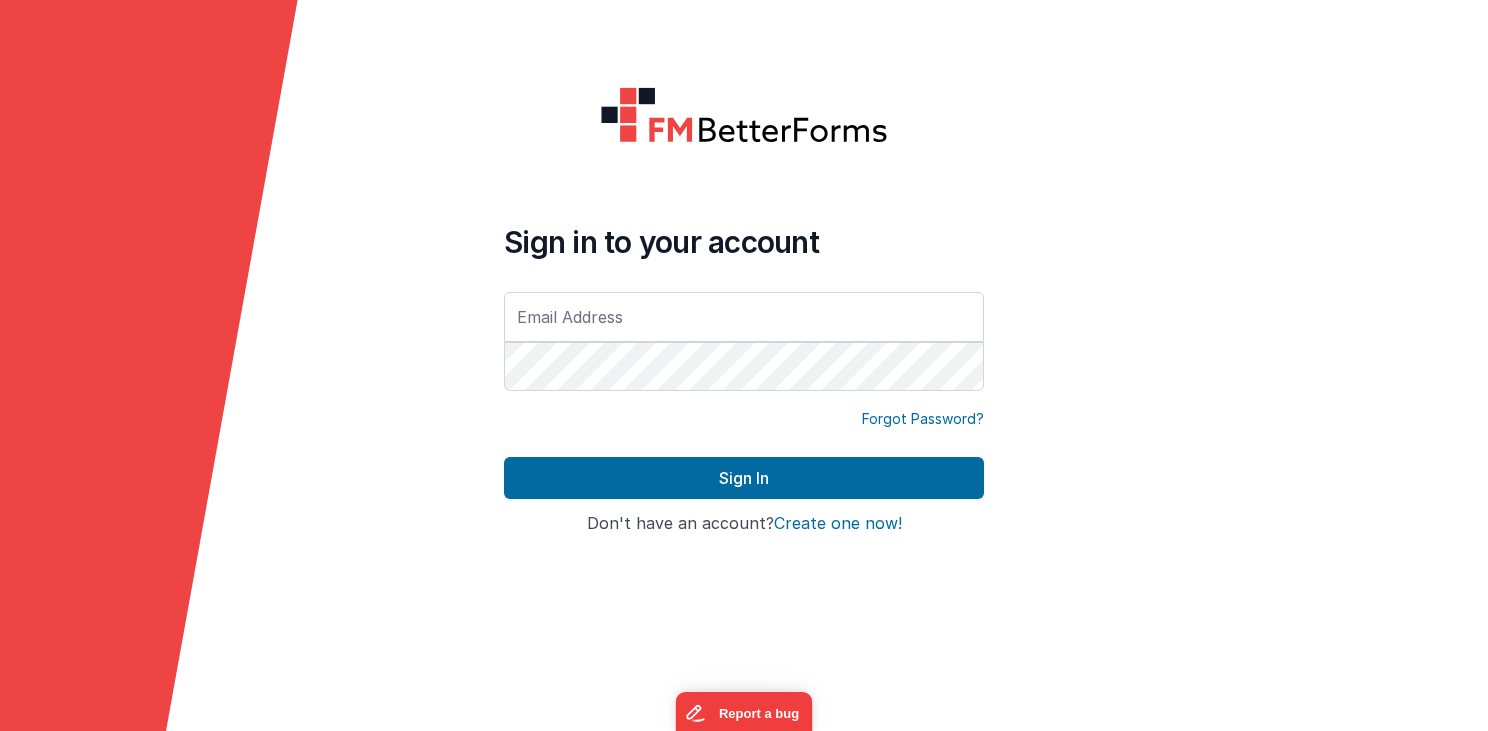 type on "paul@[EXAMPLE.COM]" 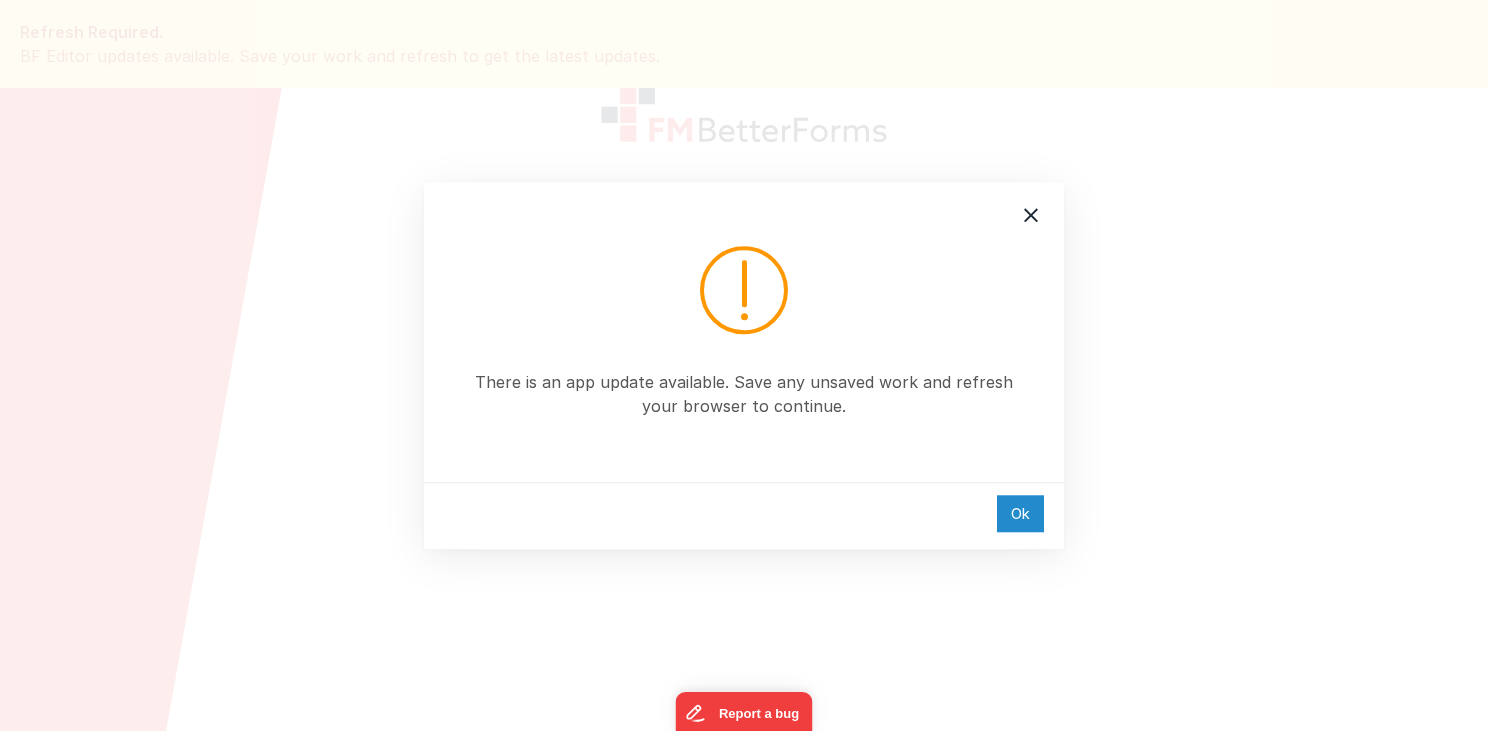 click on "Ok" at bounding box center [1020, 513] 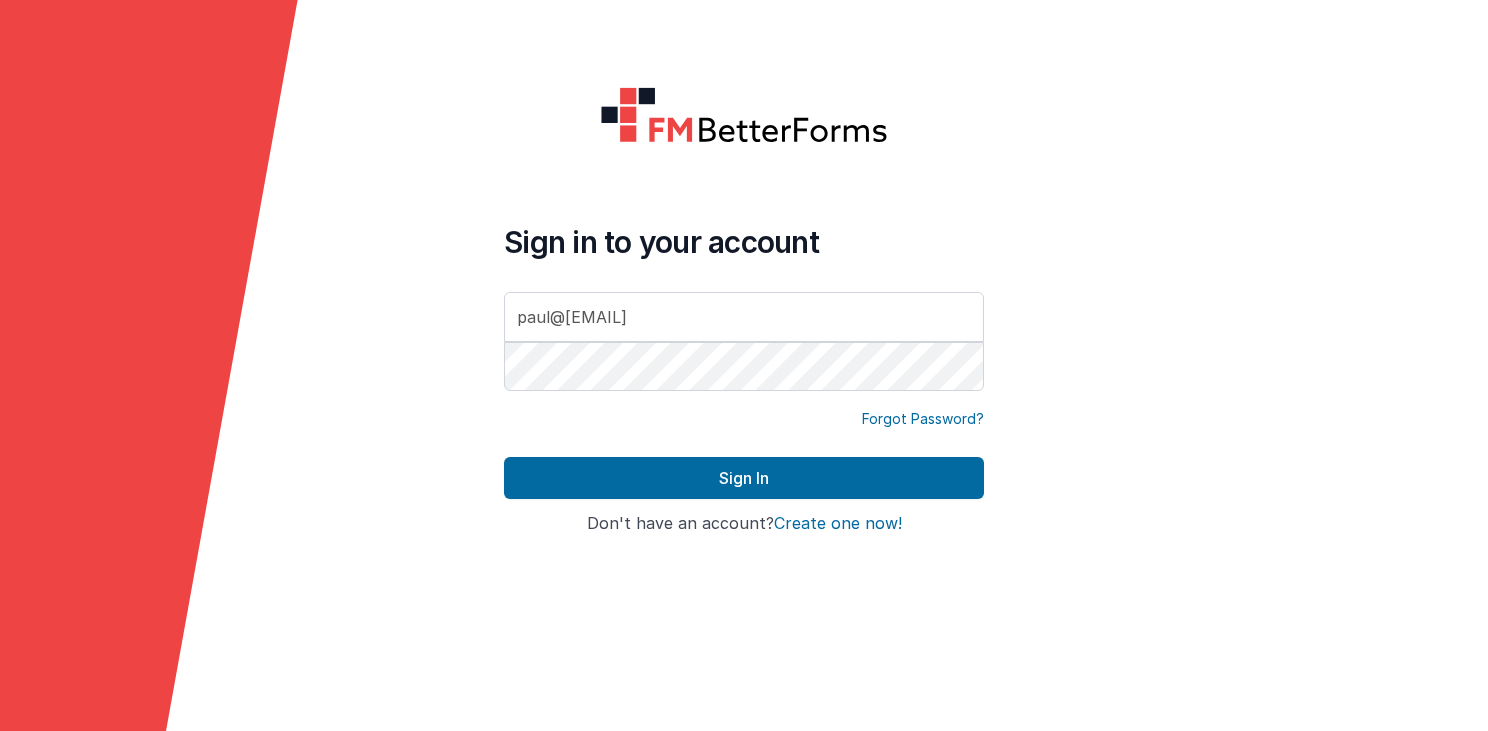 scroll, scrollTop: 0, scrollLeft: 0, axis: both 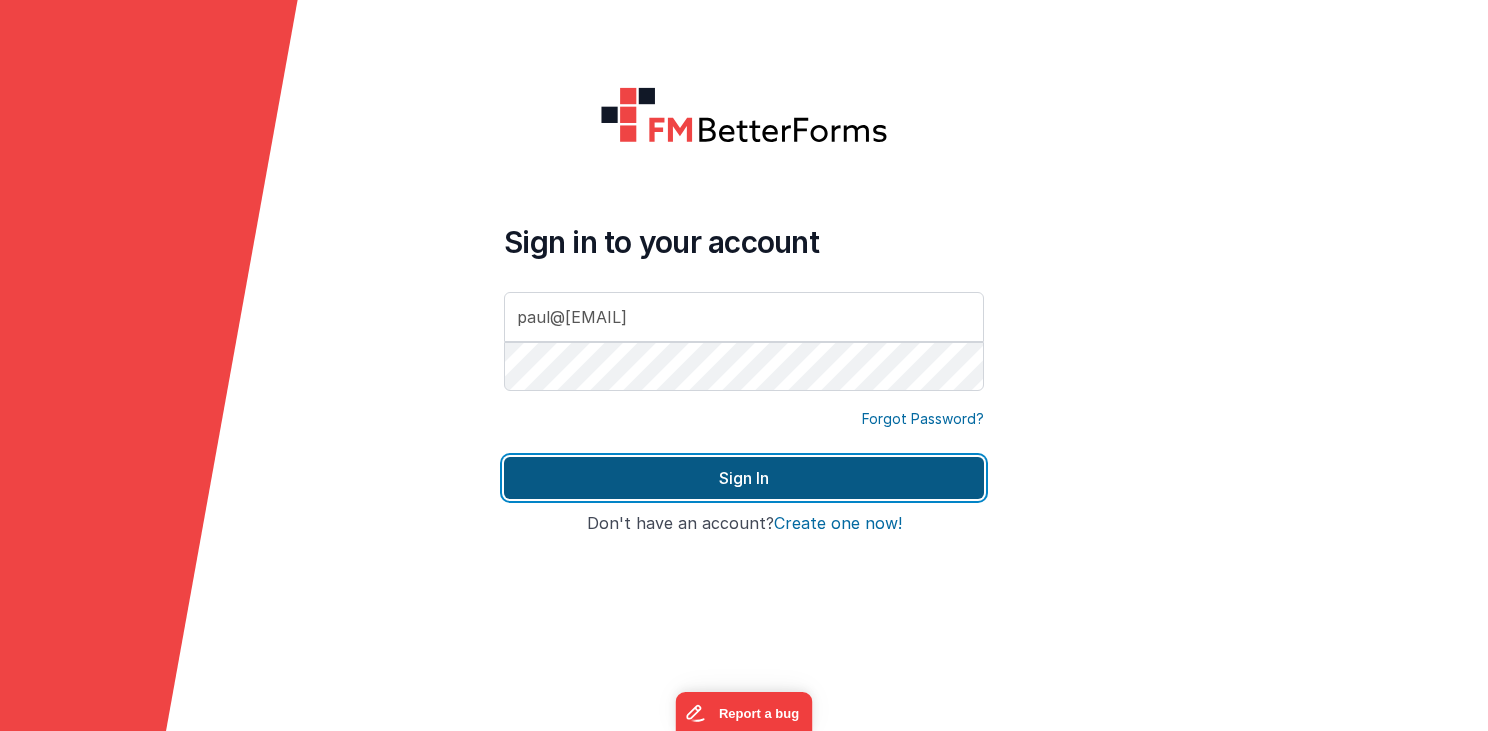 click on "Sign In" at bounding box center (744, 478) 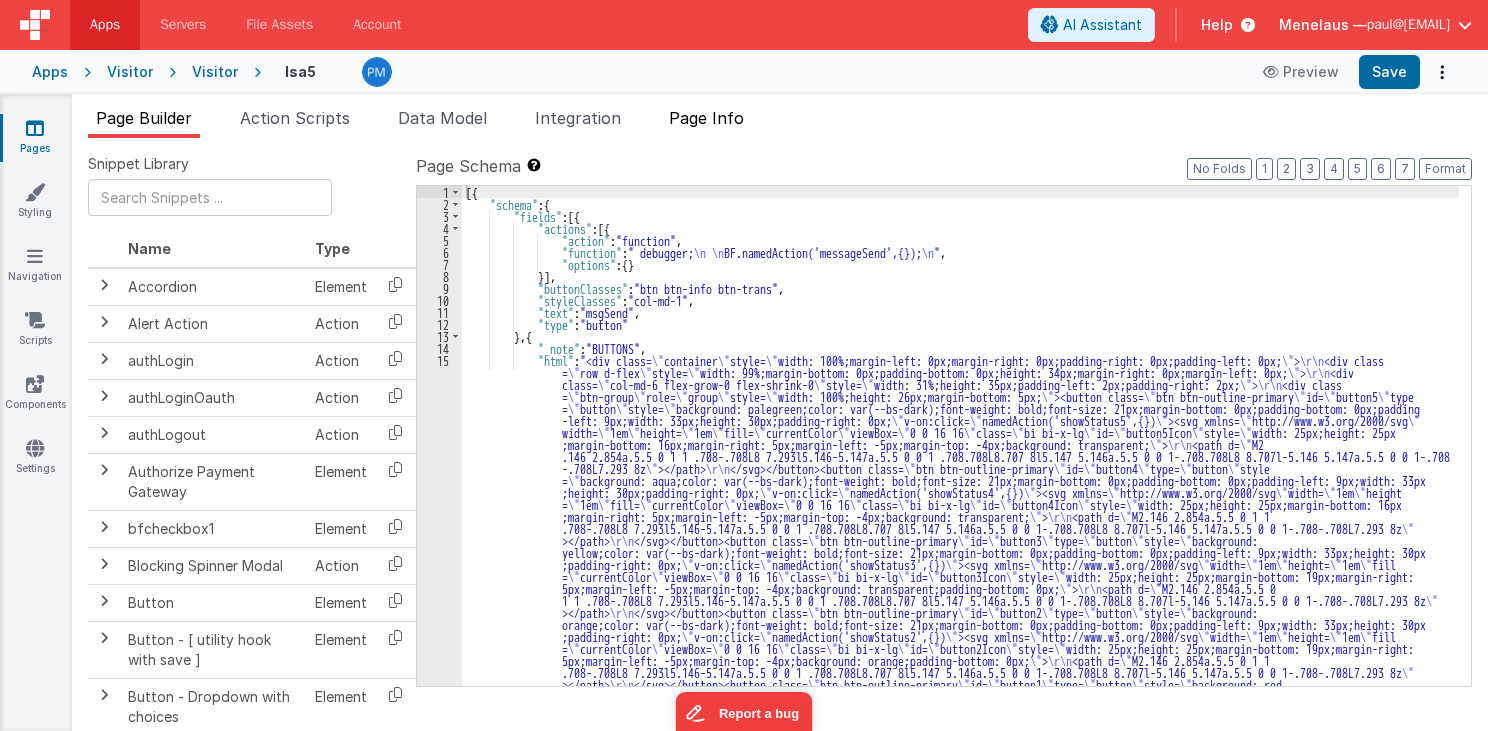 click on "Page Info" at bounding box center (706, 118) 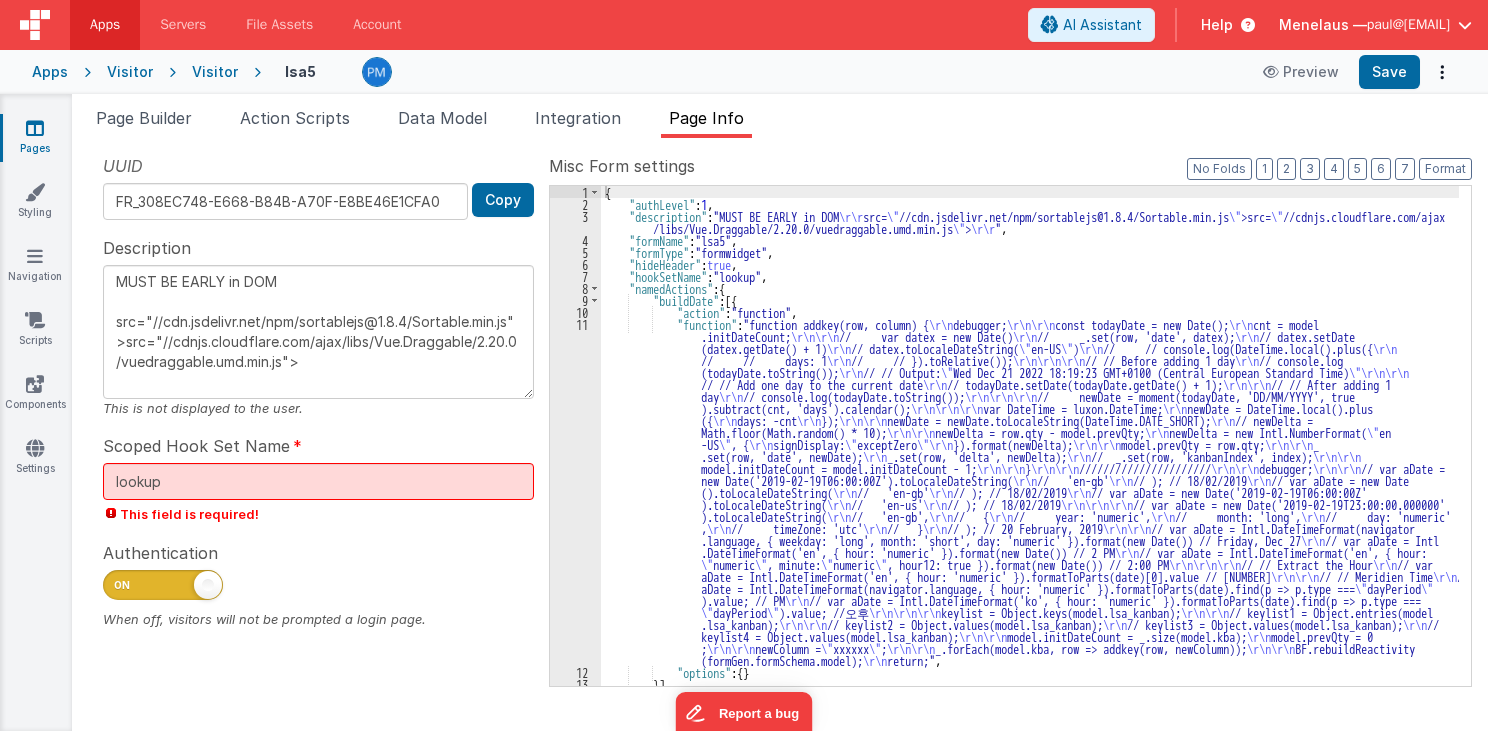click on "Snippet Library Name Type Accordion Element Alert Action Action authLogin Action authLoginOauth Action authLogout Action Authorize Payment Gateway Element bfcheckbox1 Element Blocking Spinner Modal Action Button Element Button - [ utility hook with save ] Element Button - Dropdown with choices Element Button Group (Button Bar) Element channelJoinAnonymous Action checklist Element ClearFix Element Cleave - Credit Card Element Cleave Phone input Element Clipboard - copy model field Action Code Editor Element Component - HTML Element Component BF Element cookie - set Action Date Time Picker Element debounce Action DropZone File Upload Element Focus Action Action Function - Runs JavaScript  Action Function - Scrolls to Validation Action Google Places Address Field Element Hide Card Modal Action Hide Required * Show Optional CSS hideModal Action Action HTML Element HTML - Data Model Inspector Element HTML - Horizontal Rule w Section Header Element HTML - Image Tag Element HTML - Markdown Element HTML - Raw HTML <<" at bounding box center [780, 434] 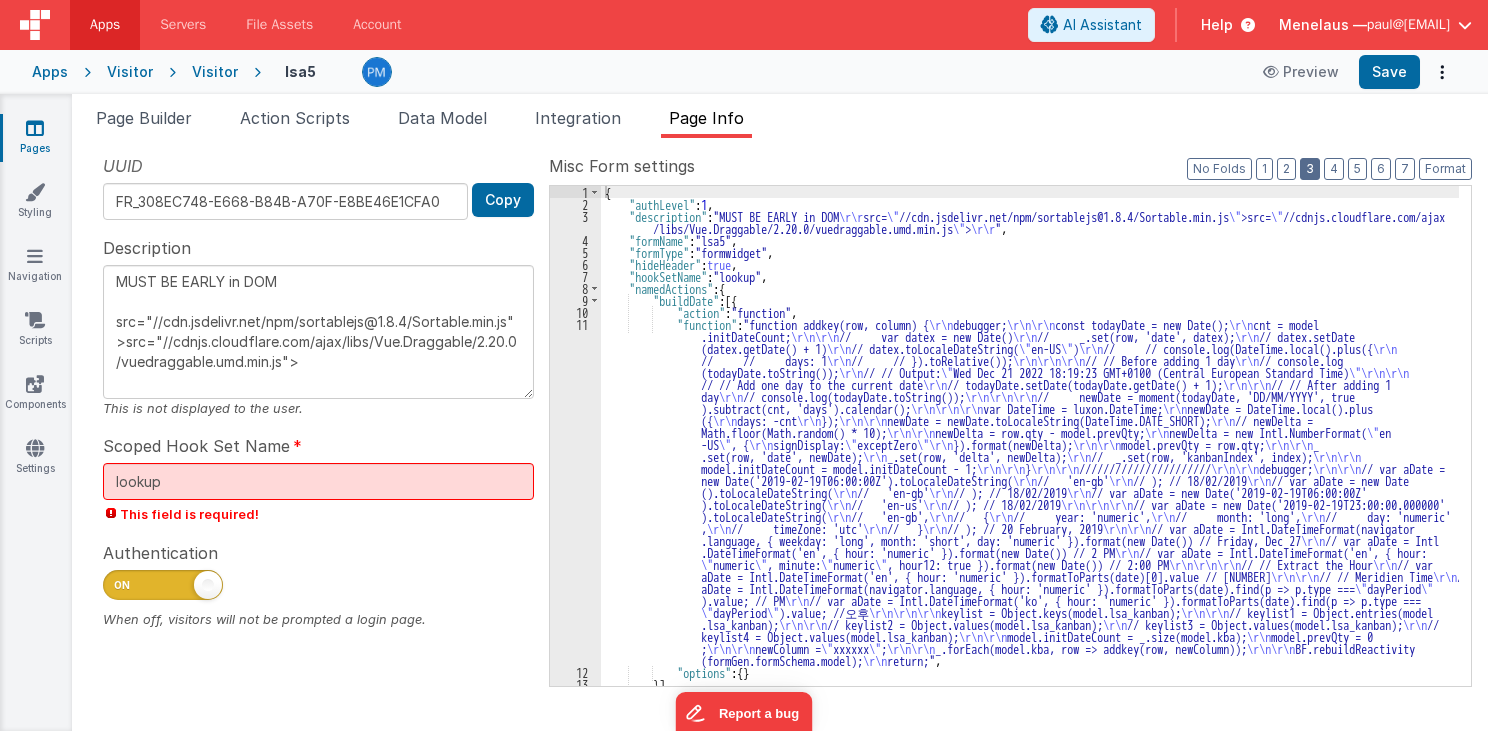 click on "3" at bounding box center (1310, 169) 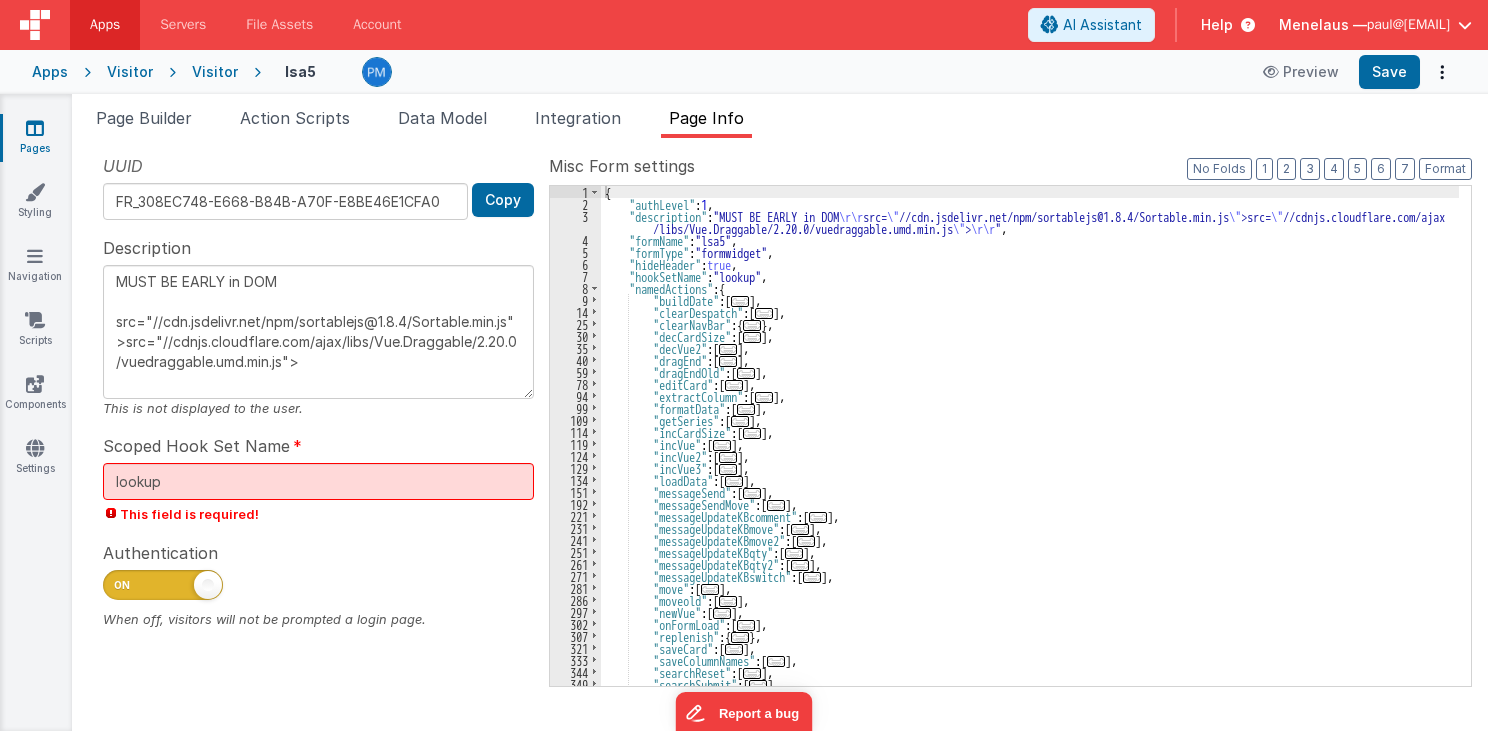 click on "{      "authLevel" :  1 ,      "description" :  "MUST BE EARLY in DOM \r\r src= \" //cdn.jsdelivr.net/npm/sortablejs@1.8.4/Sortable.min.js \" >src= \" //cdnjs.cloudflare.com/ajax          /libs/Vue.Draggable/2.20.0/vuedraggable.umd.min.js \" > \r\r " ,      "formName" :  "lsa5" ,      "formType" :  "formwidget" ,      "hideHeader" :  true ,      "hookSetName" :  "lookup" ,      "namedActions" :  {           "buildDate" :  [ ... ] ,           "clearDespatch" :  [ ... ] ,           "clearNavBar" :  { ... } ,           "decCardSize" :  [ ... ] ,           "decVue2" :  [ ... ] ,           "dragEnd" :  [ ... ] ,           "dragEndOld" :  [ ... ] ,           "editCard" :  [ ... ] ,           "extractColumn" :  [ ... ] ,           "formatData" :  [ ... ] ,           "getSeries" :  [ ... ] ,           "incCardSize" :  [ ... ] ,           "incVue" :  [ ... ] ,           "incVue2" :  [ ... ] ,           "incVue3" :  [ ... ] ,           "loadData" :  [ ... ] ,           "messageSend" :  [ ... ] ,           "messageSendMove" :  [ ... ] ,           "messageSendAdd" :  [ ... ] ,           "messageSendreMove" :  [ ... ] ,           "messageUpdateKBcomment" :  [ ... ] ,           "messageUpdateKBmove" :  [ ... ] ,           "messageUpdateKBmove2" :  [ ... ] ,           "messageUpdateKBqty" :  [ ... ] ,           "messageUpdateKBqty2" :  [ ... ] ,           "messageUpdateKBswitch" :  [{                "action" :  "wait" ,                "options" :  {                     "ms" :  500                }           } ,  {                "action" :  "function" ,                "function" :  "//  messageUpdateKBswitch
debugger; ;" at bounding box center [1030, 448] 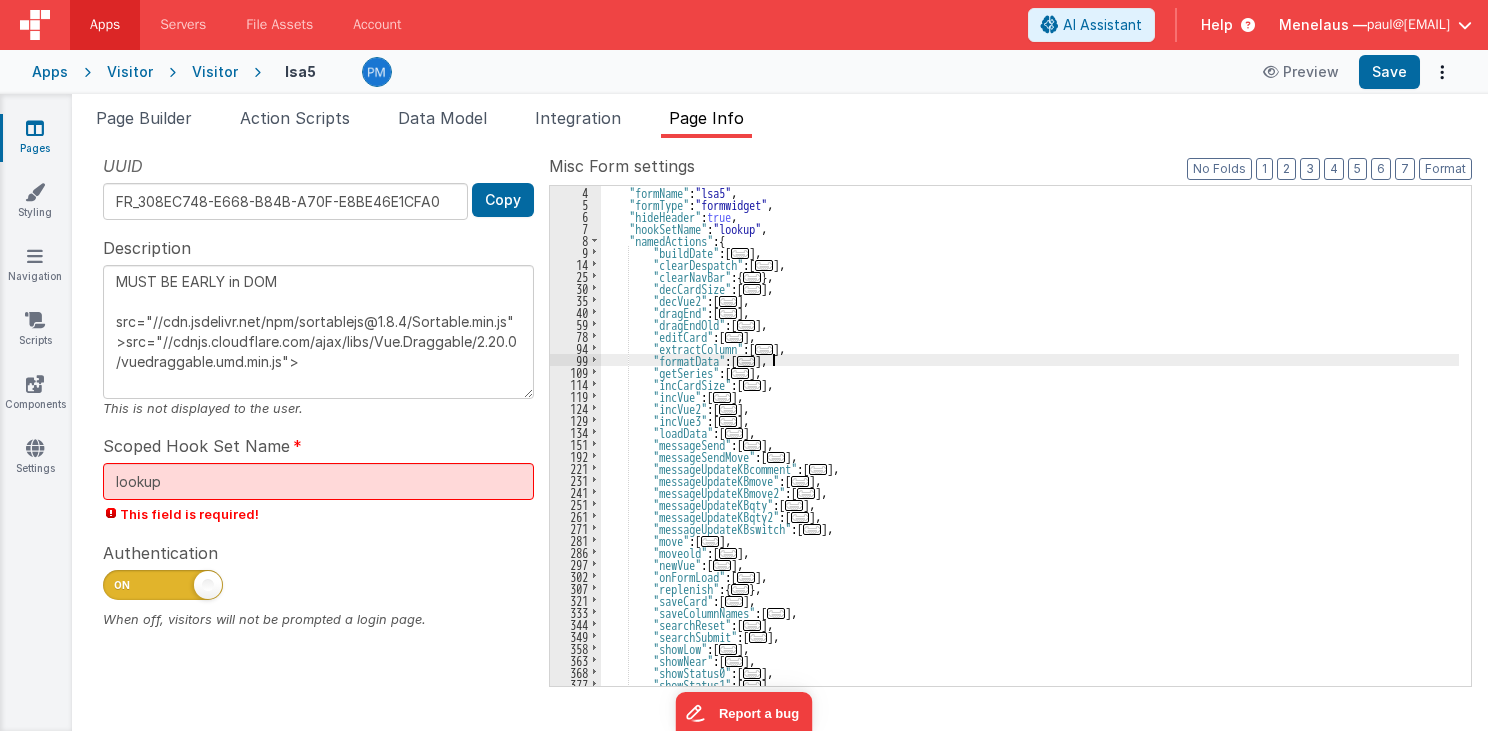 scroll, scrollTop: 48, scrollLeft: 0, axis: vertical 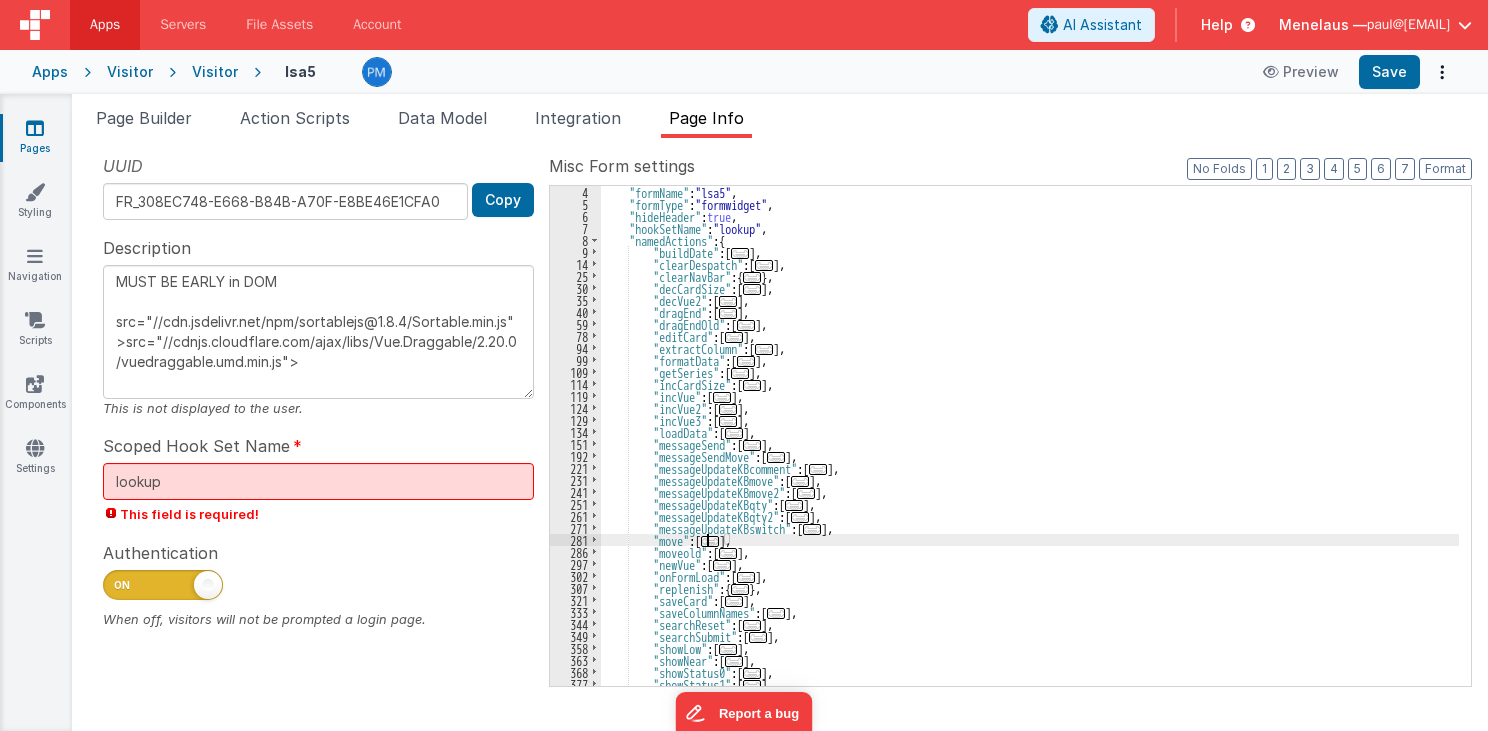 click on "..." at bounding box center [710, 541] 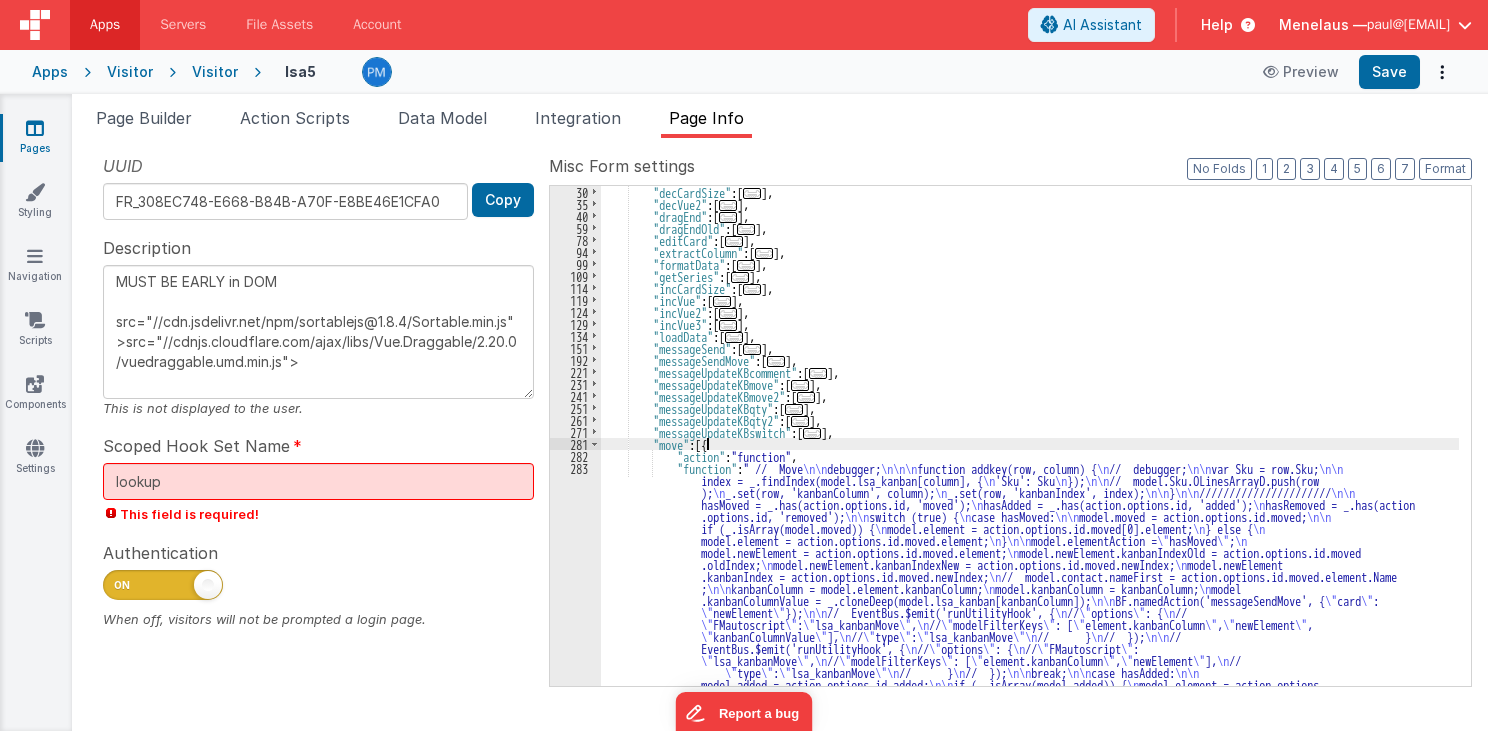 scroll, scrollTop: 192, scrollLeft: 0, axis: vertical 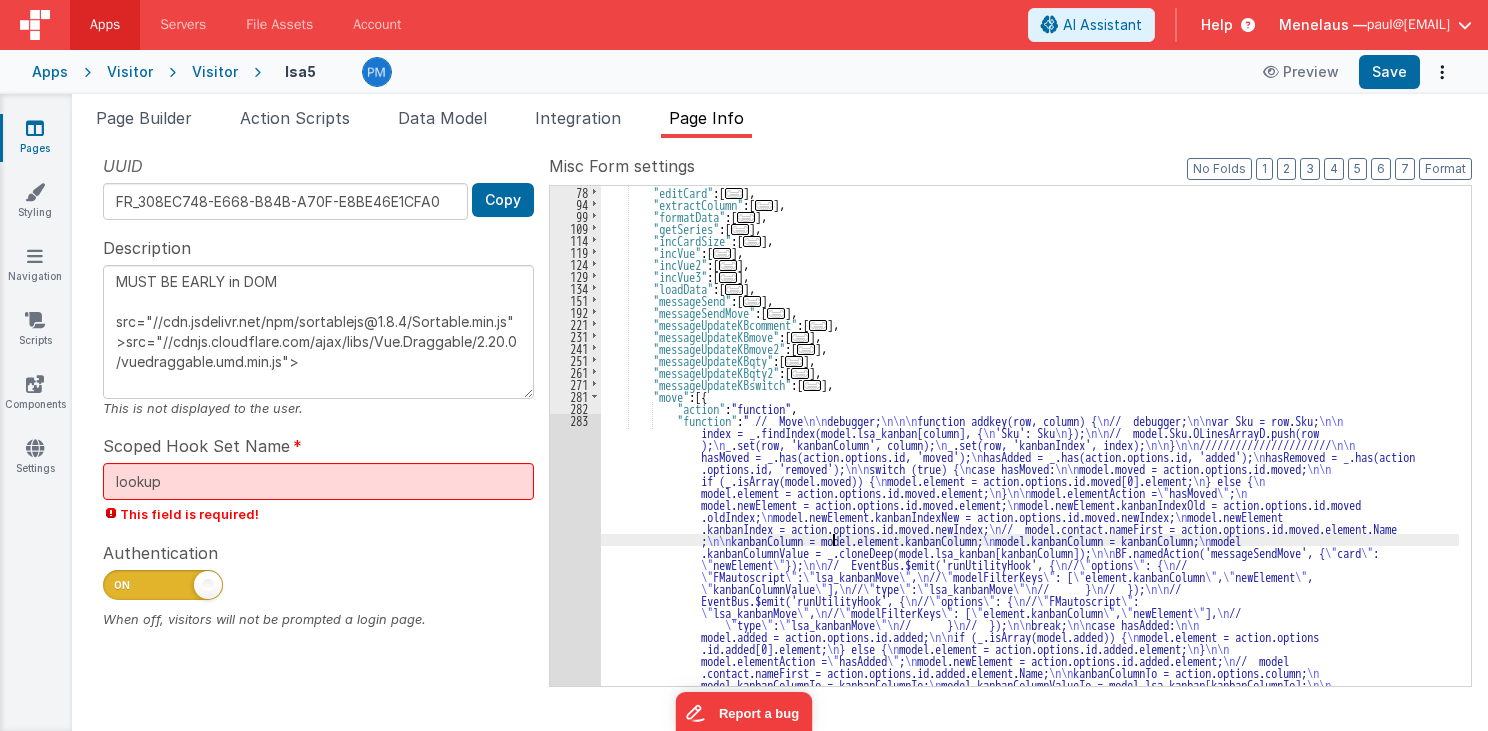 click on ""editCard" :  [ ... ] ,           "extractColumn" :  [ ... ] ,           "formatData" :  [ ... ] ,           "getSeries" :  [ ... ] ,           "incCardSize" :  [ ... ] ,           "incVue" :  [ ... ] ,           "incVue2" :  [ ... ] ,           "incVue3" :  [ ... ] ,           "loadData" :  [ ... ] ,           "messageSend" :  [ ... ] ,           "messageSendMove" :  [ ... ] ,           "messageUpdateKBcomment" :  [ ... ] ,           "messageUpdateKBmove" :  [ ... ] ,           "messageUpdateKBmove2" :  [ ... ] ,           "messageUpdateKBqty" :  [ ... ] ,           "messageUpdateKBqty2" :  [ ... ] ,           "messageUpdateKBswitch" :  [ ... ] ,           "move" :  [{                "action" :  "function" ,                "function" :  " //  Move \n\n  debugger; \n\n\n  function addkey(row, column) { \n     //  debugger; \n\n      var Sku = row.Sku; \n\n                        index = _.findIndex(model.lsa_kanban[column], { \n          'Sku': Sku \n      }); \n\n ); \n \n \n\n  }"" at bounding box center [1030, 694] 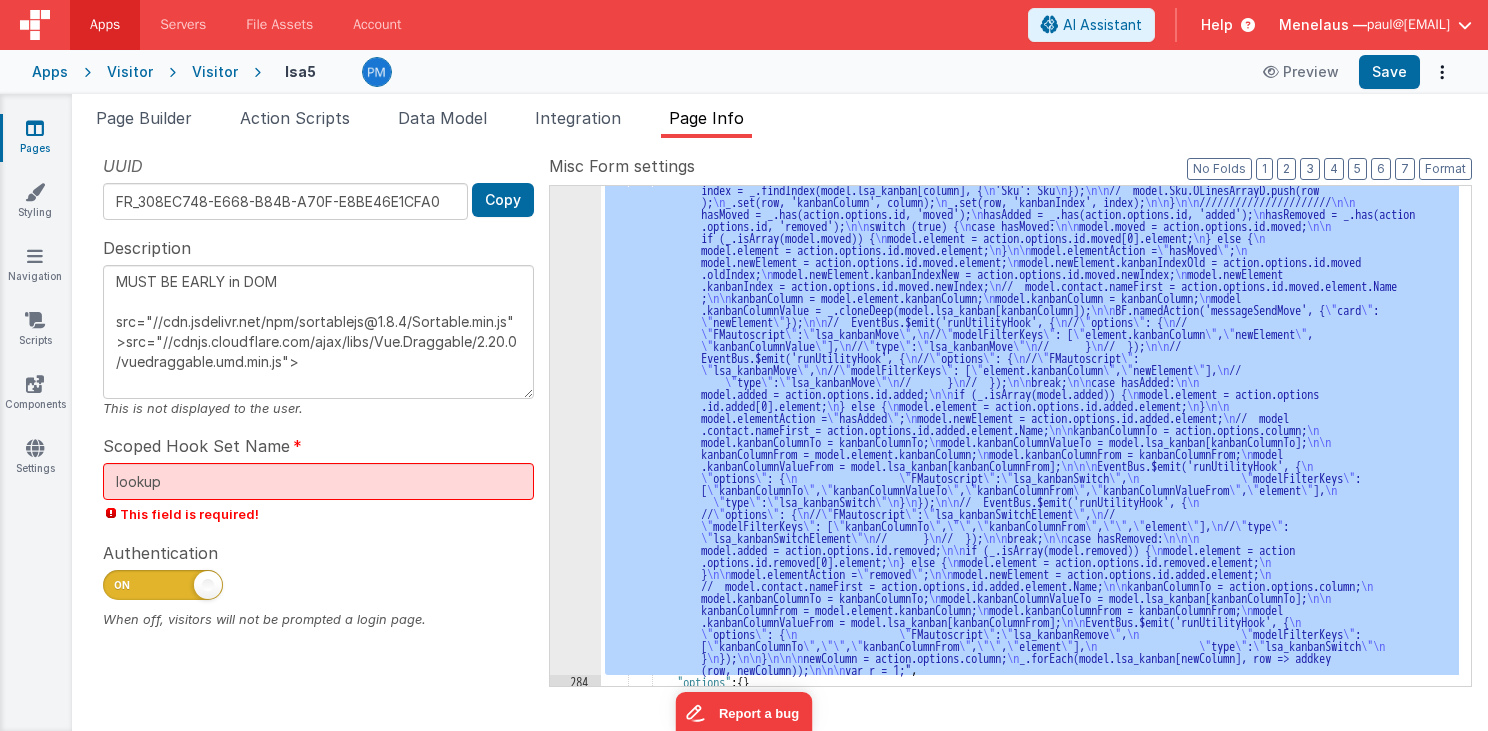 click on "283" at bounding box center (575, 423) 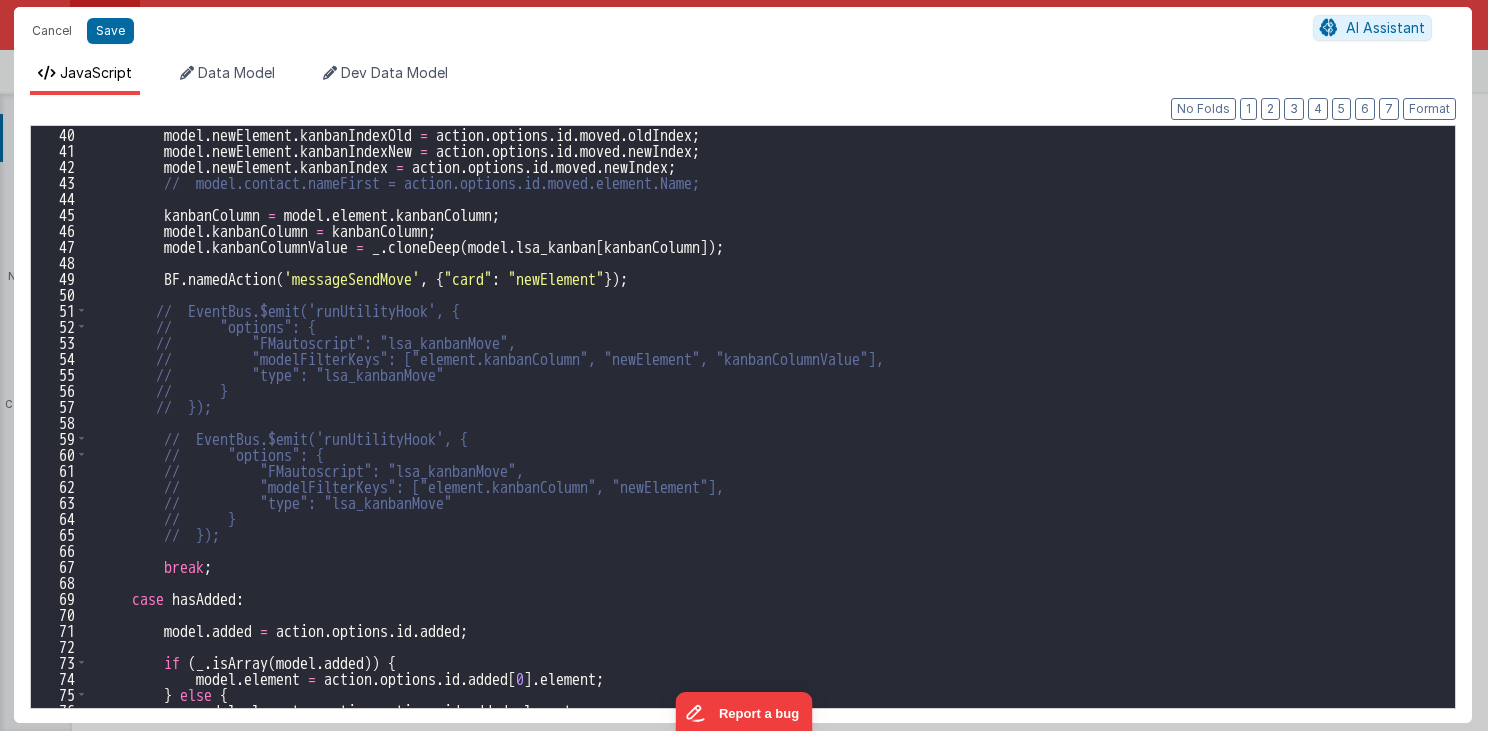 scroll, scrollTop: 528, scrollLeft: 0, axis: vertical 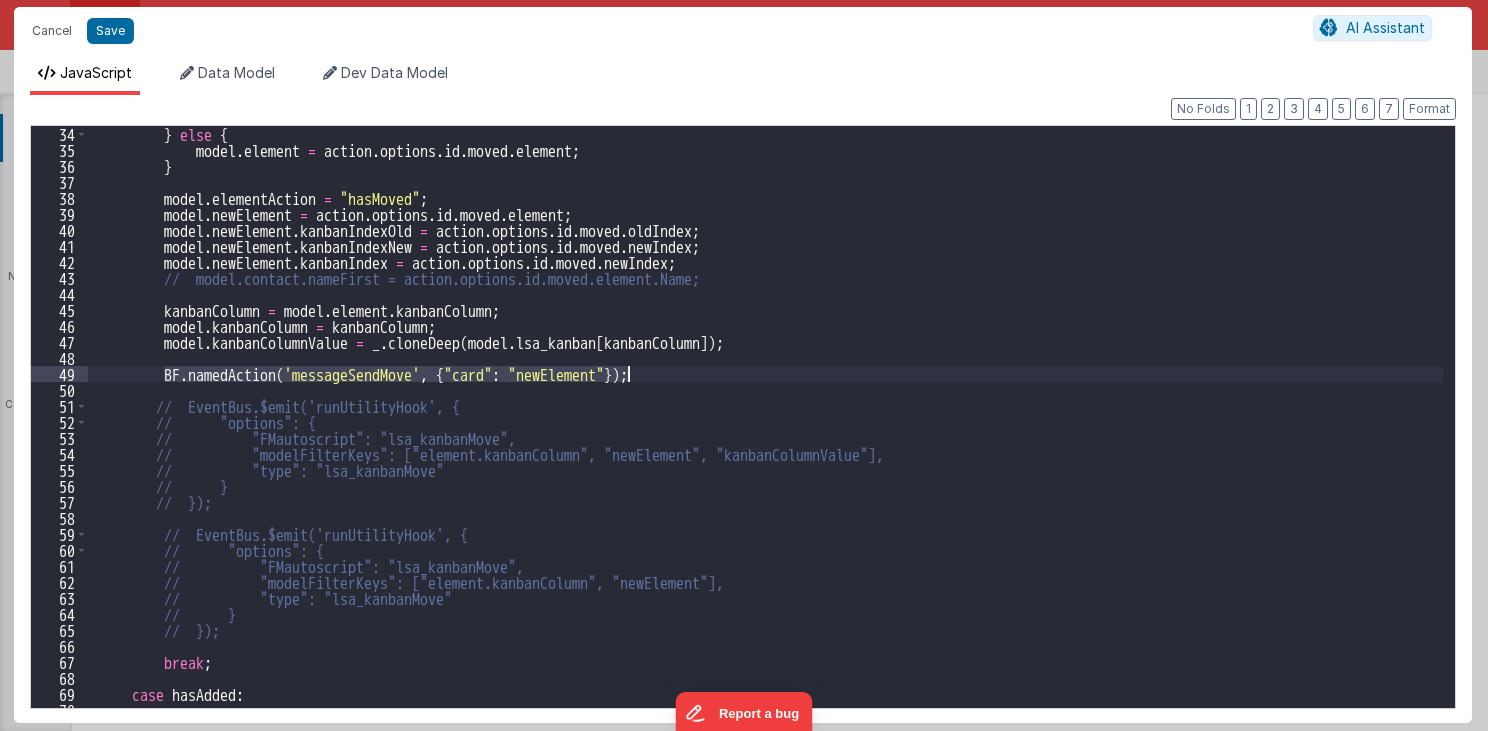 drag, startPoint x: 160, startPoint y: 372, endPoint x: 641, endPoint y: 376, distance: 481.01663 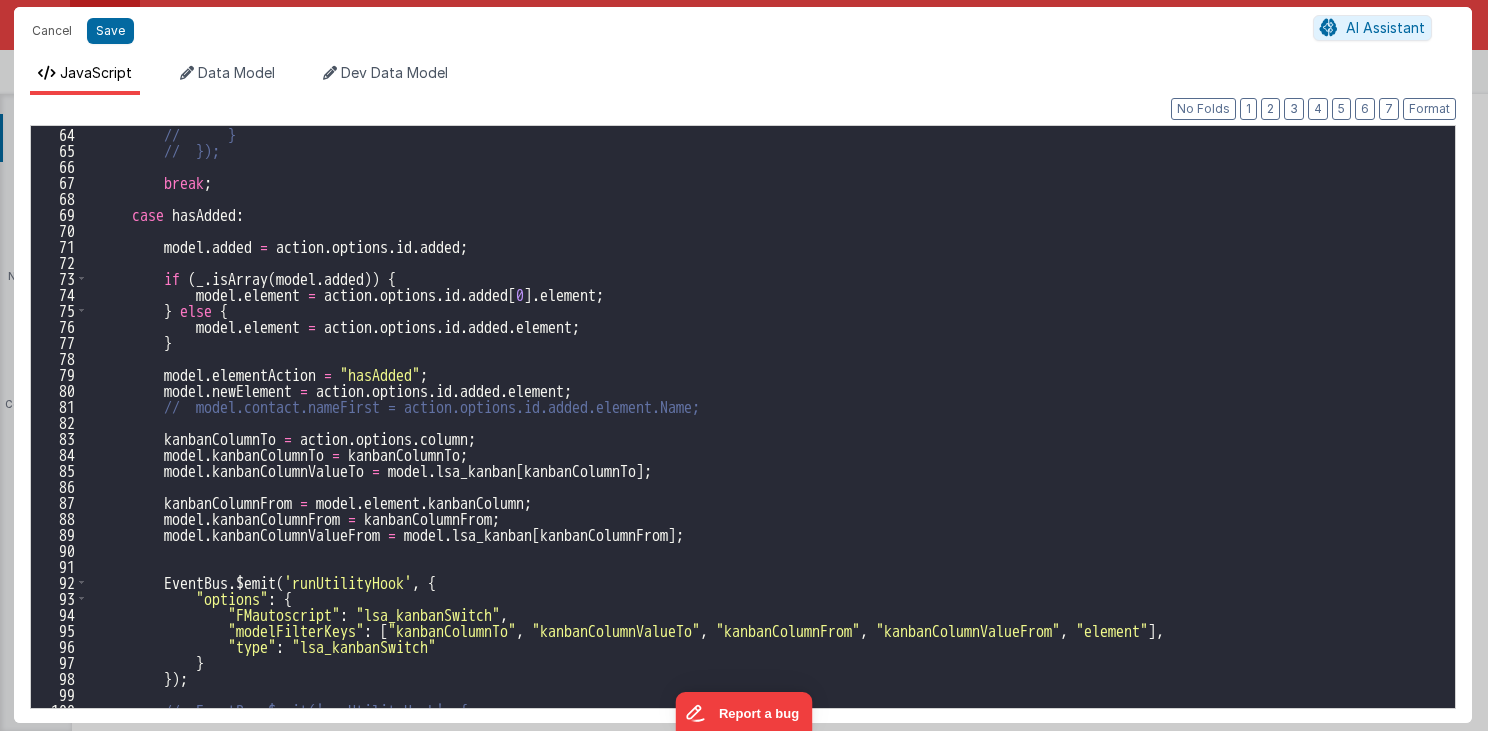 scroll, scrollTop: 1104, scrollLeft: 0, axis: vertical 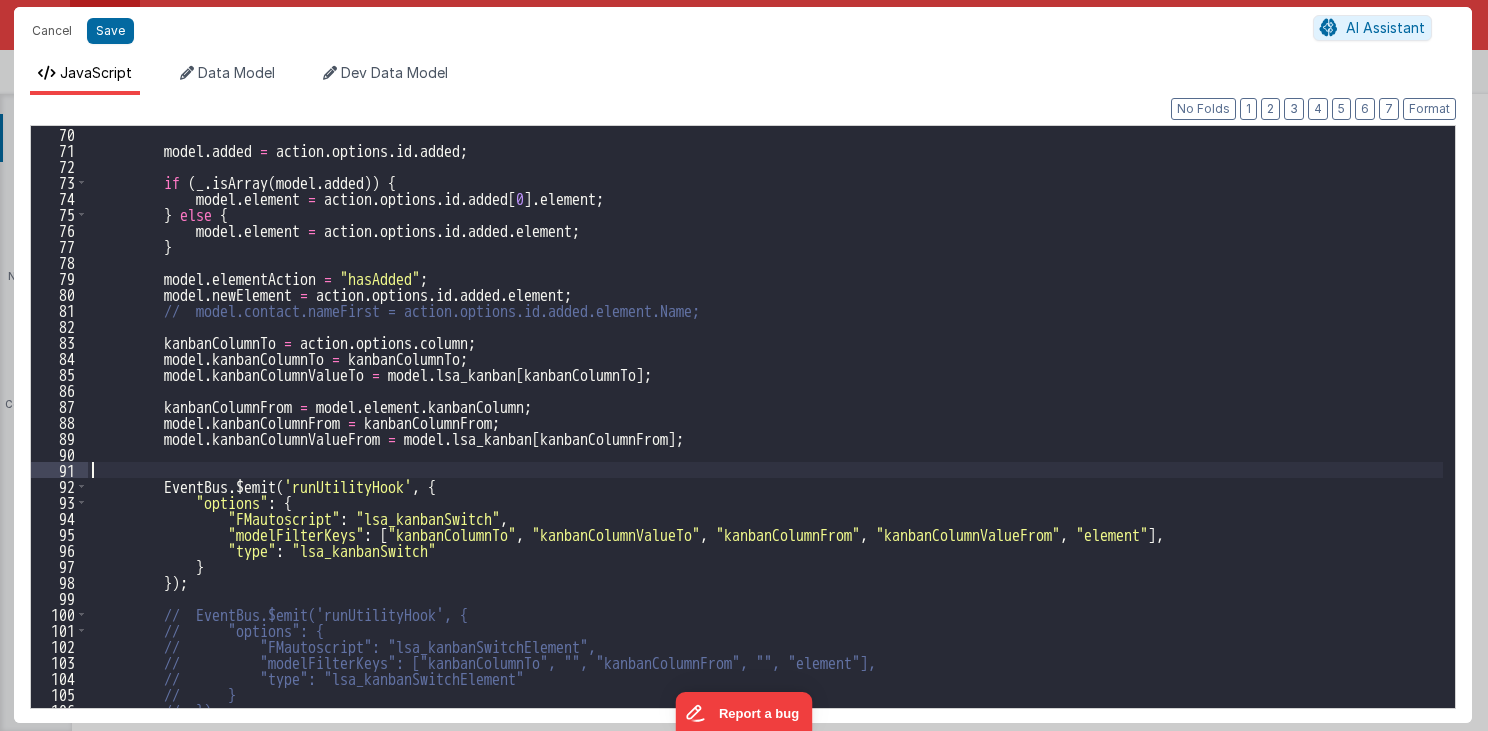 click on "model . added   =   action . options . id . added ;             if   ( _ . isArray ( model . added ))   {                  model . element   =   action . options . id . added [ 0 ] . element ;             }   else   {                  model . element   =   action . options . id . added . element ;             }             model . elementAction   =   "hasAdded" ;             model . newElement   =   action . options . id . added . element ;             //  model.contact.nameFirst = action.options.id.added.element.Name;             kanbanColumnTo   =   action . options . column ;             model . kanbanColumnTo   =   kanbanColumnTo ;             model . kanbanColumnValueTo   =   model . lsa_kanban [ kanbanColumnTo ] ;             kanbanColumnFrom   =   model . element . kanbanColumn ;             model . kanbanColumnFrom   =   kanbanColumnFrom ;             model . kanbanColumnValueFrom   =   model . lsa_kanban [ kanbanColumnFrom ] ;             EventBus . $emit ( 'runUtilityHook' ,   {        :" at bounding box center (766, 432) 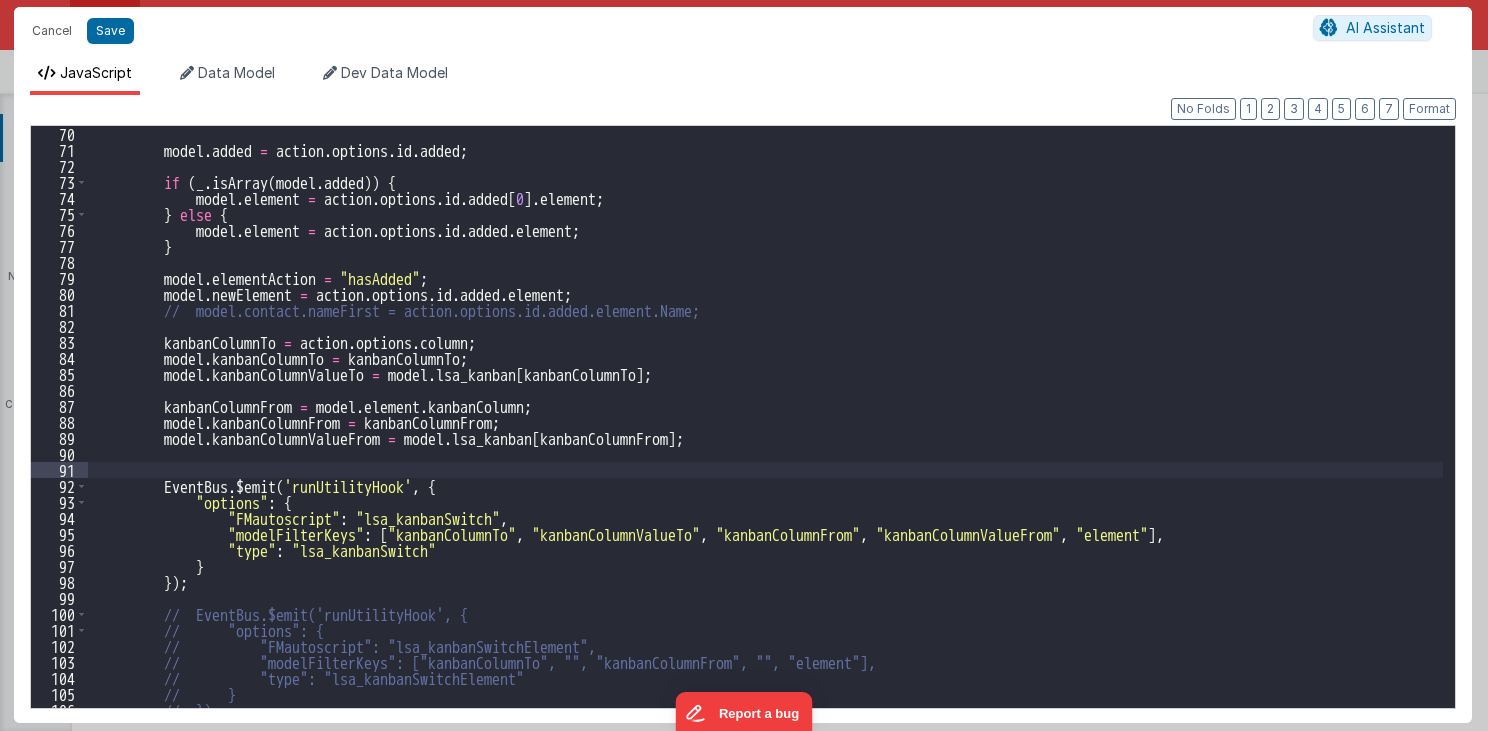 paste 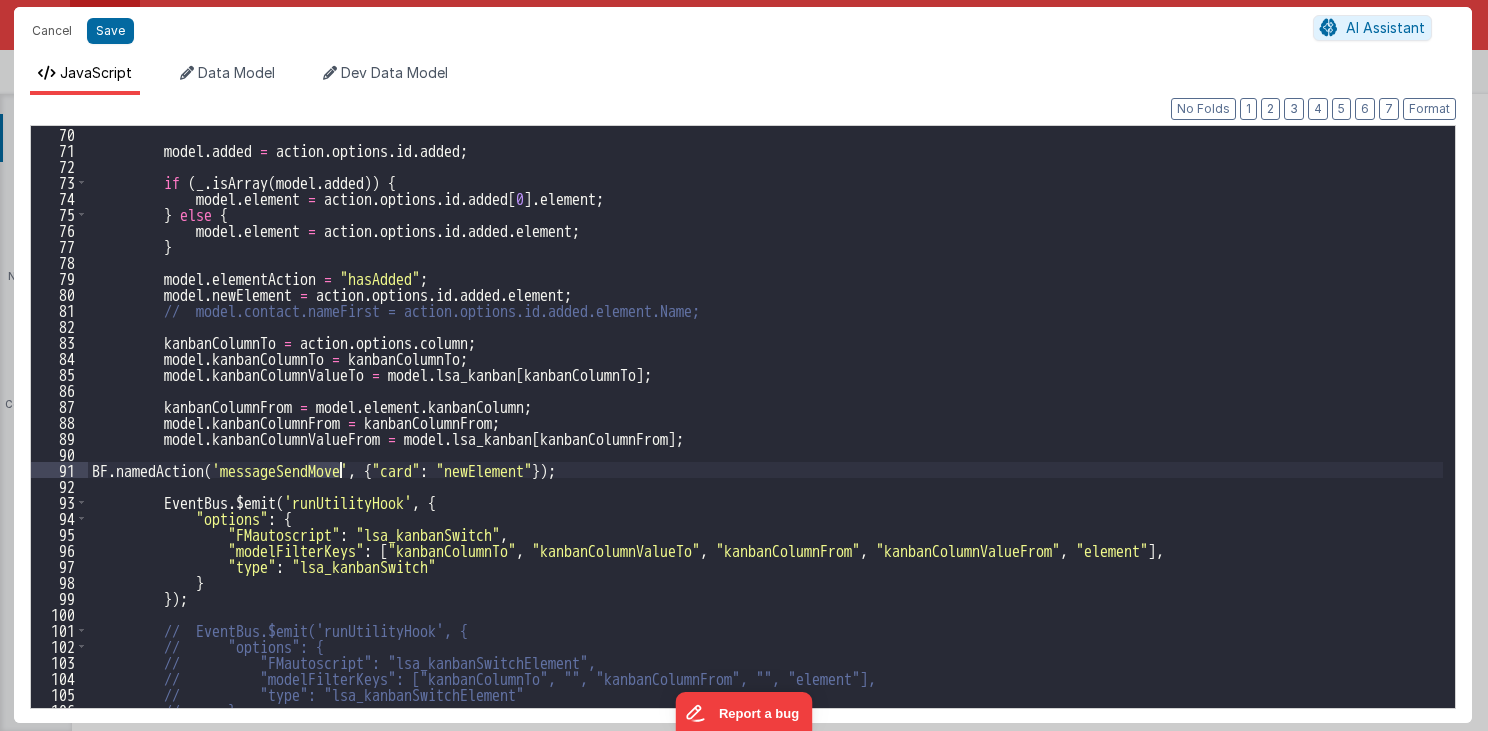 drag, startPoint x: 310, startPoint y: 466, endPoint x: 338, endPoint y: 469, distance: 28.160255 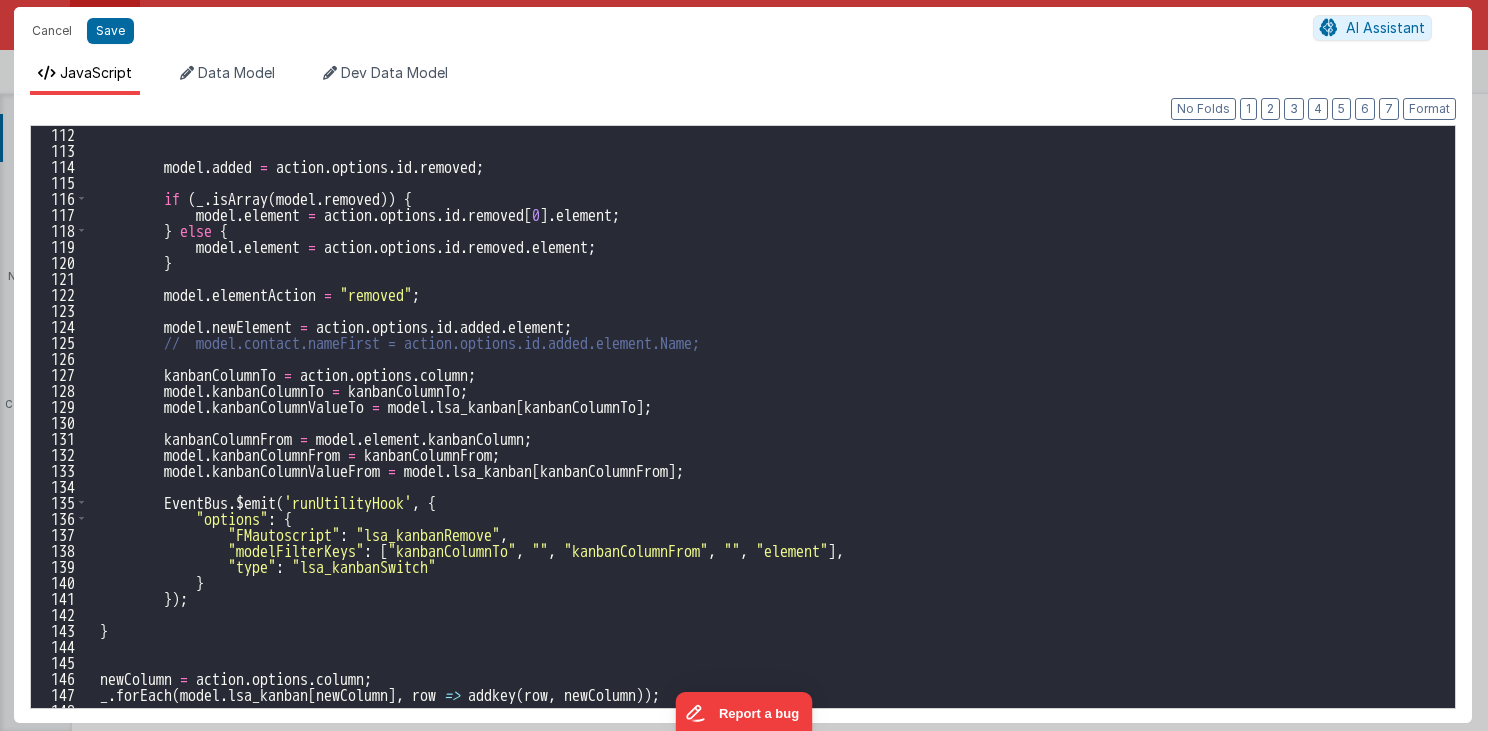 scroll, scrollTop: 1776, scrollLeft: 0, axis: vertical 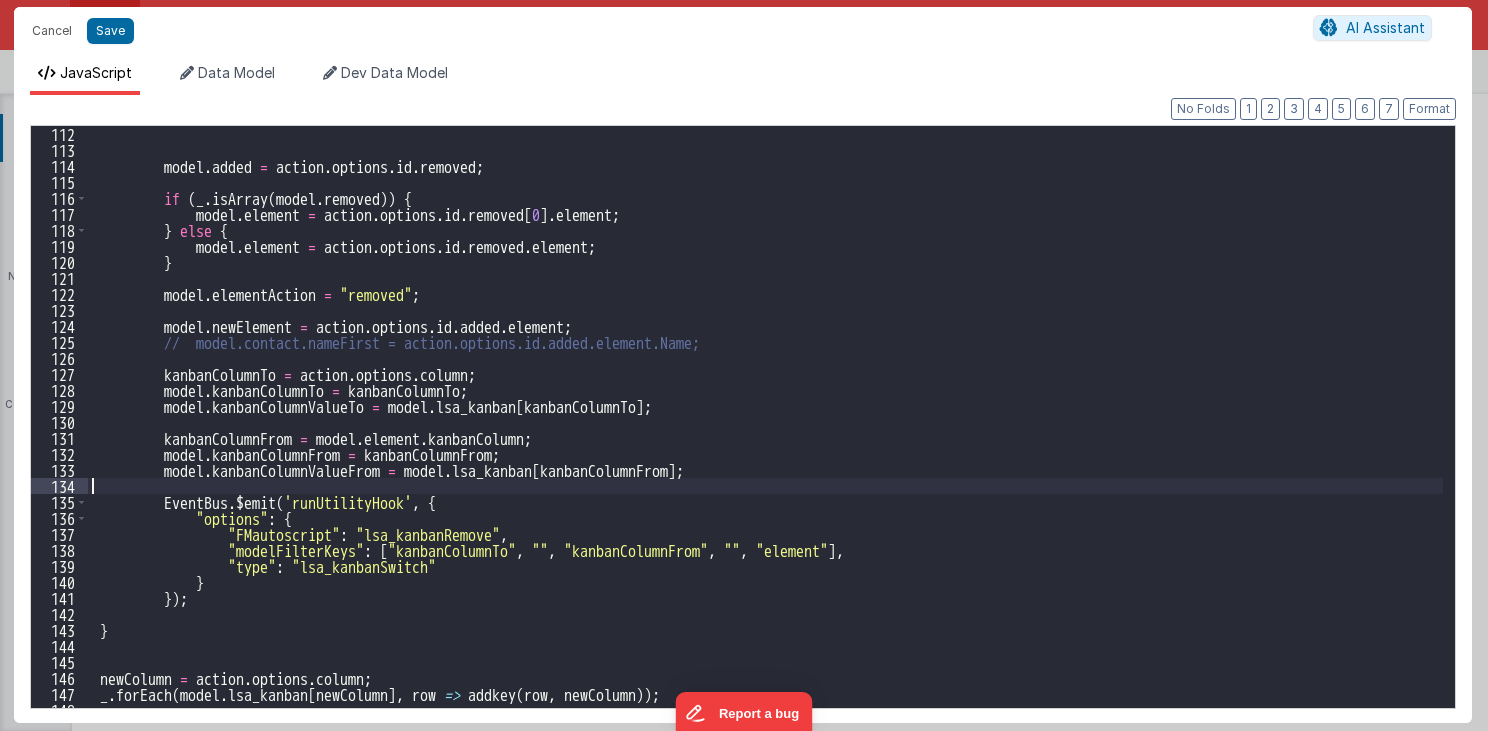click on "model . added   =   action . options . id . removed ;             if   ( _ . isArray ( model . removed ))   {                  model . element   =   action . options . id . removed [ 0 ] . element ;             }   else   {                  model . element   =   action . options . id . removed . element ;             }             model . elementAction   =   "removed" ;             model . newElement   =   action . options . id . added . element ;             //  model.contact.nameFirst = action.options.id.added.element.Name;             kanbanColumnTo   =   action . options . column ;             model . kanbanColumnTo   =   kanbanColumnTo ;             model . kanbanColumnValueTo   =   model . lsa_kanban [ kanbanColumnTo ] ;             kanbanColumnFrom   =   model . element . kanbanColumn ;             model . kanbanColumnFrom   =   kanbanColumnFrom ;             model . kanbanColumnValueFrom   =   model . lsa_kanban [ kanbanColumnFrom ] ;             EventBus . $emit ( 'runUtilityHook' ,   {" at bounding box center (766, 432) 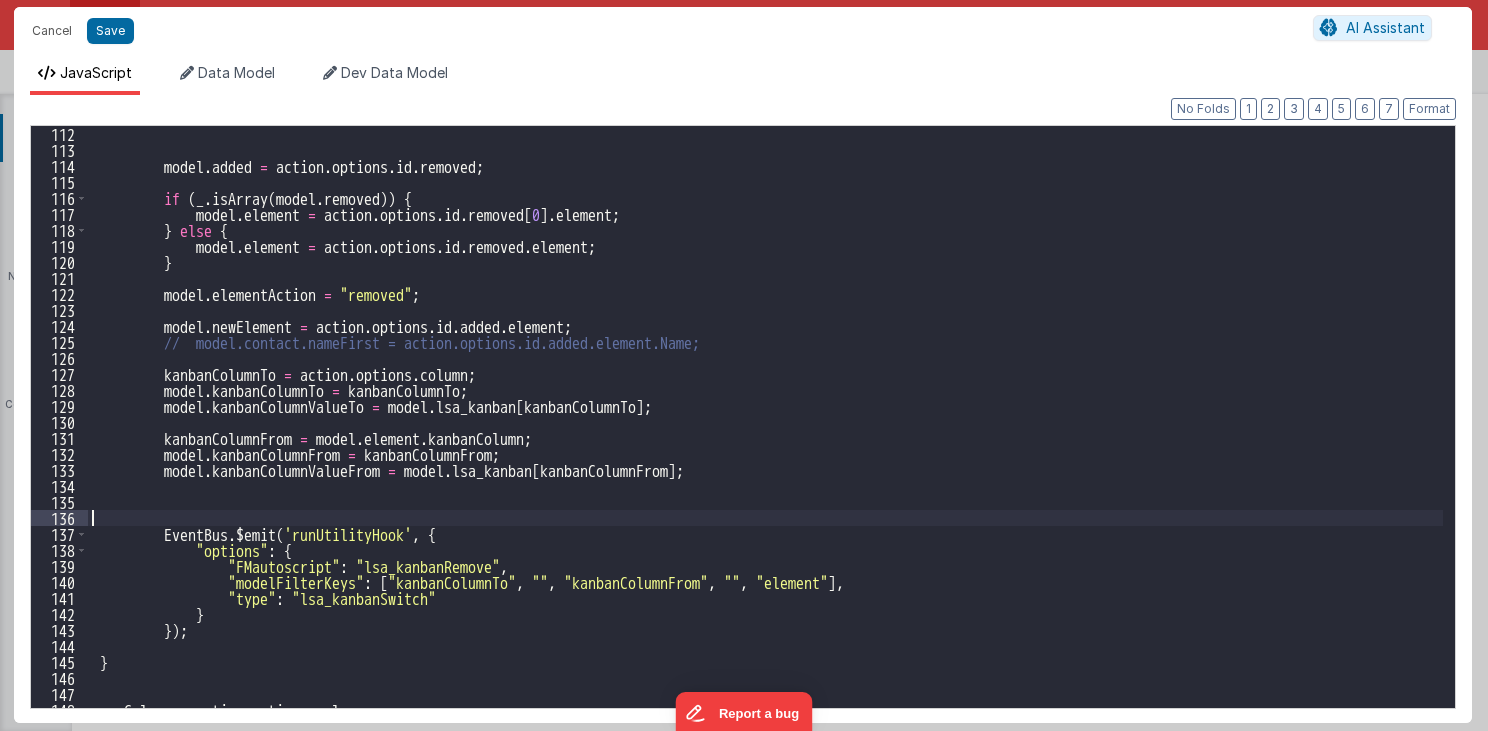 paste 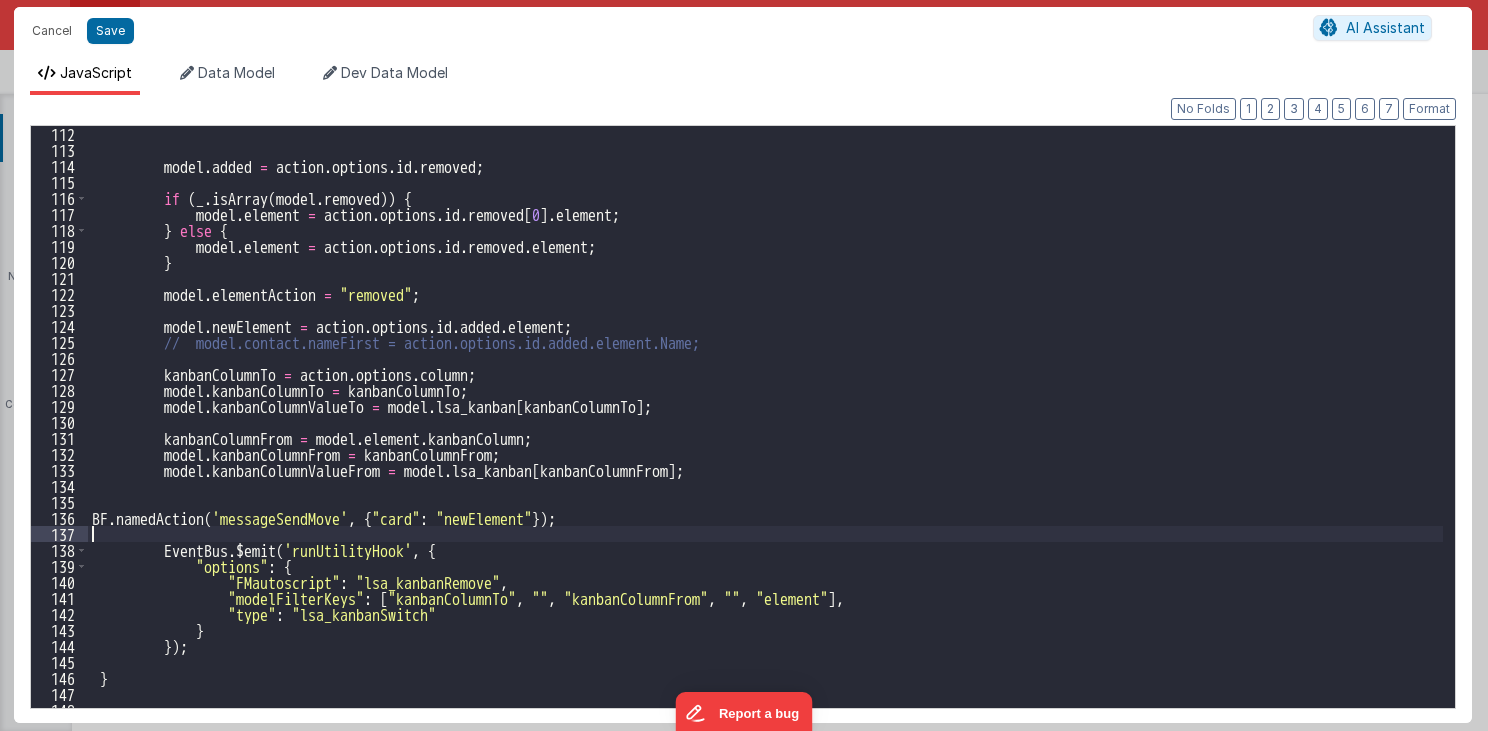 drag, startPoint x: 308, startPoint y: 519, endPoint x: 320, endPoint y: 524, distance: 13 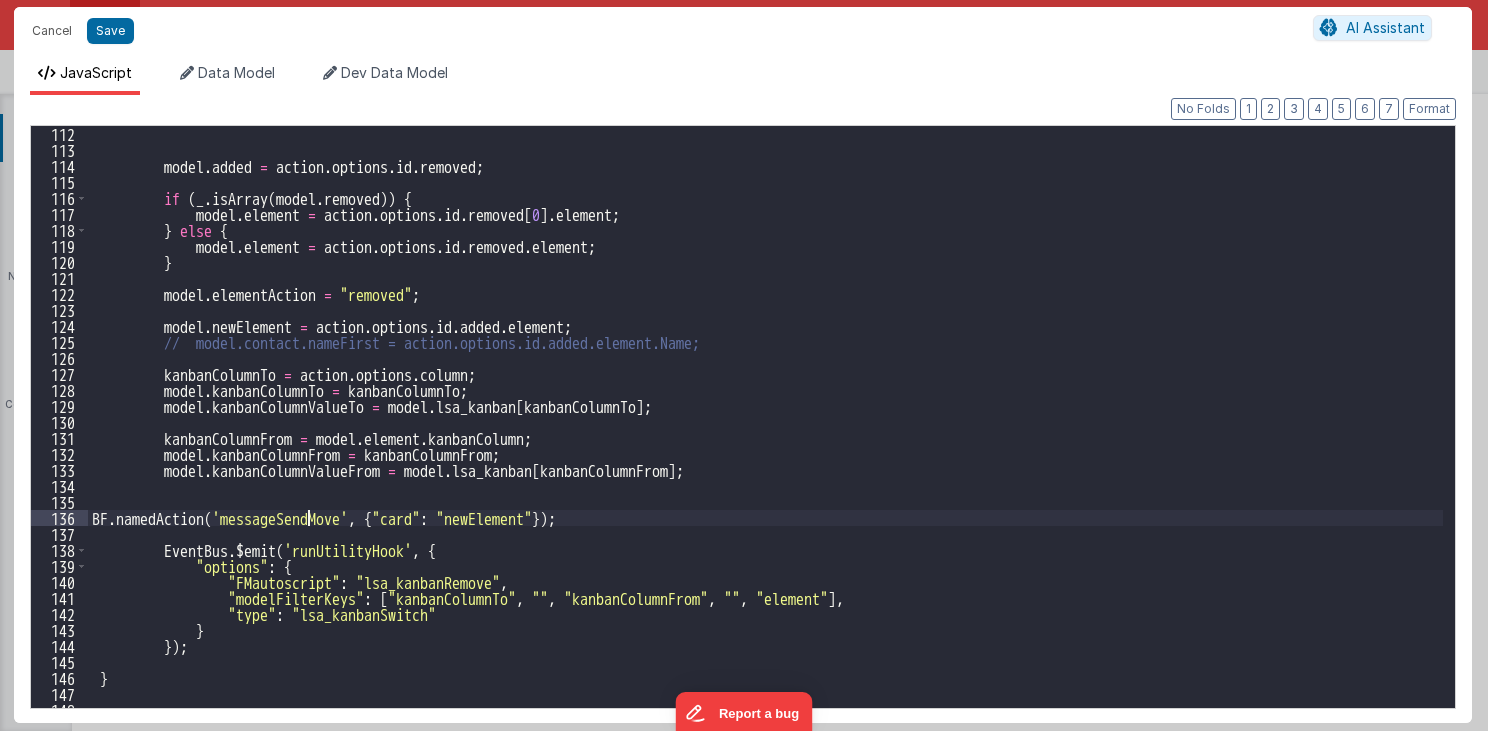type 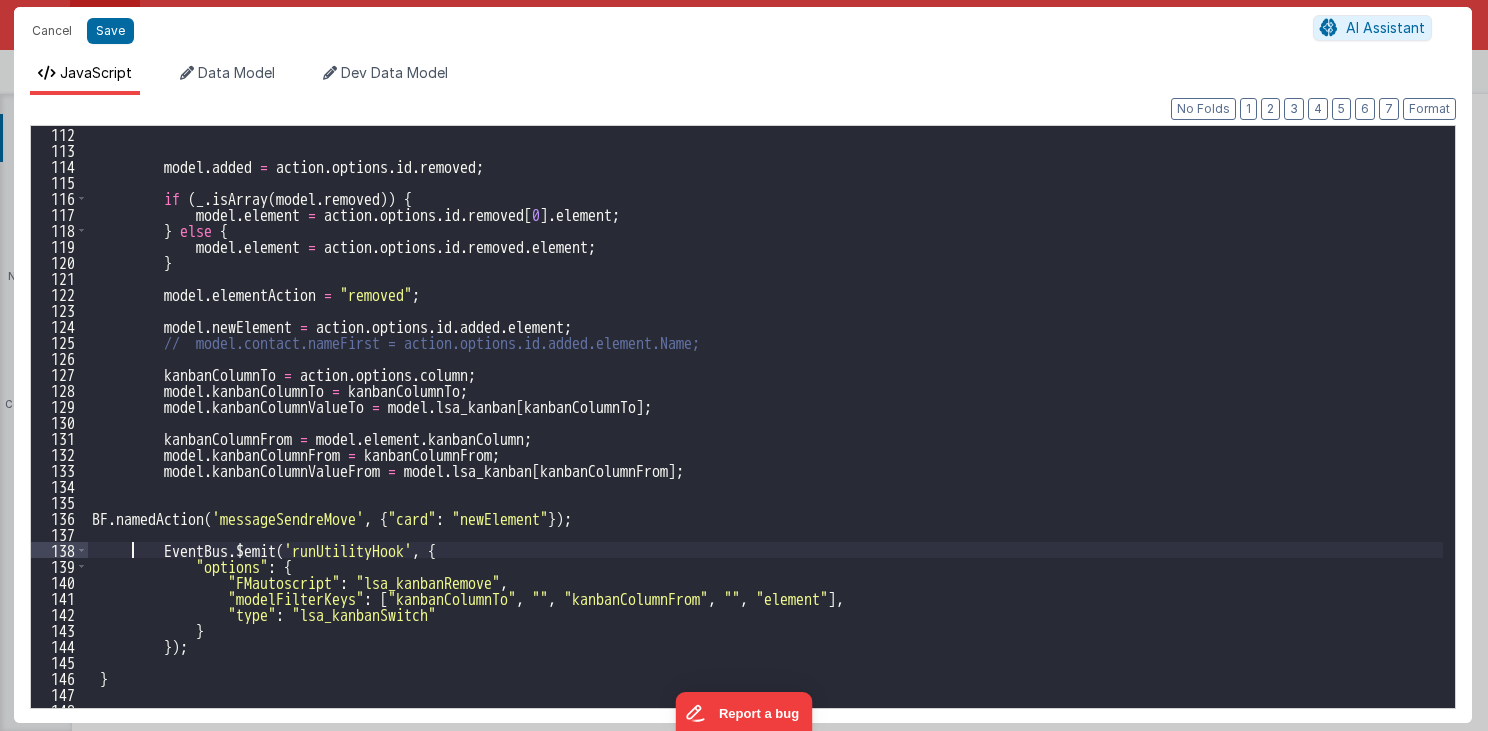 click on "model . added   =   action . options . id . removed ;             if   ( _ . isArray ( model . removed ))   {                  model . element   =   action . options . id . removed [ 0 ] . element ;             }   else   {                  model . element   =   action . options . id . removed . element ;             }             model . elementAction   =   "removed" ;             model . newElement   =   action . options . id . added . element ;             //  model.contact.nameFirst = action.options.id.added.element.Name;             kanbanColumnTo   =   action . options . column ;             model . kanbanColumnTo   =   kanbanColumnTo ;             model . kanbanColumnValueTo   =   model . lsa_kanban [ kanbanColumnTo ] ;             kanbanColumnFrom   =   model . element . kanbanColumn ;             model . kanbanColumnFrom   =   kanbanColumnFrom ;             model . kanbanColumnValueFrom   =   model . lsa_kanban [ kanbanColumnFrom ] ; BF . namedAction ( 'messageSendreMove' ,   { "card" :" at bounding box center (766, 432) 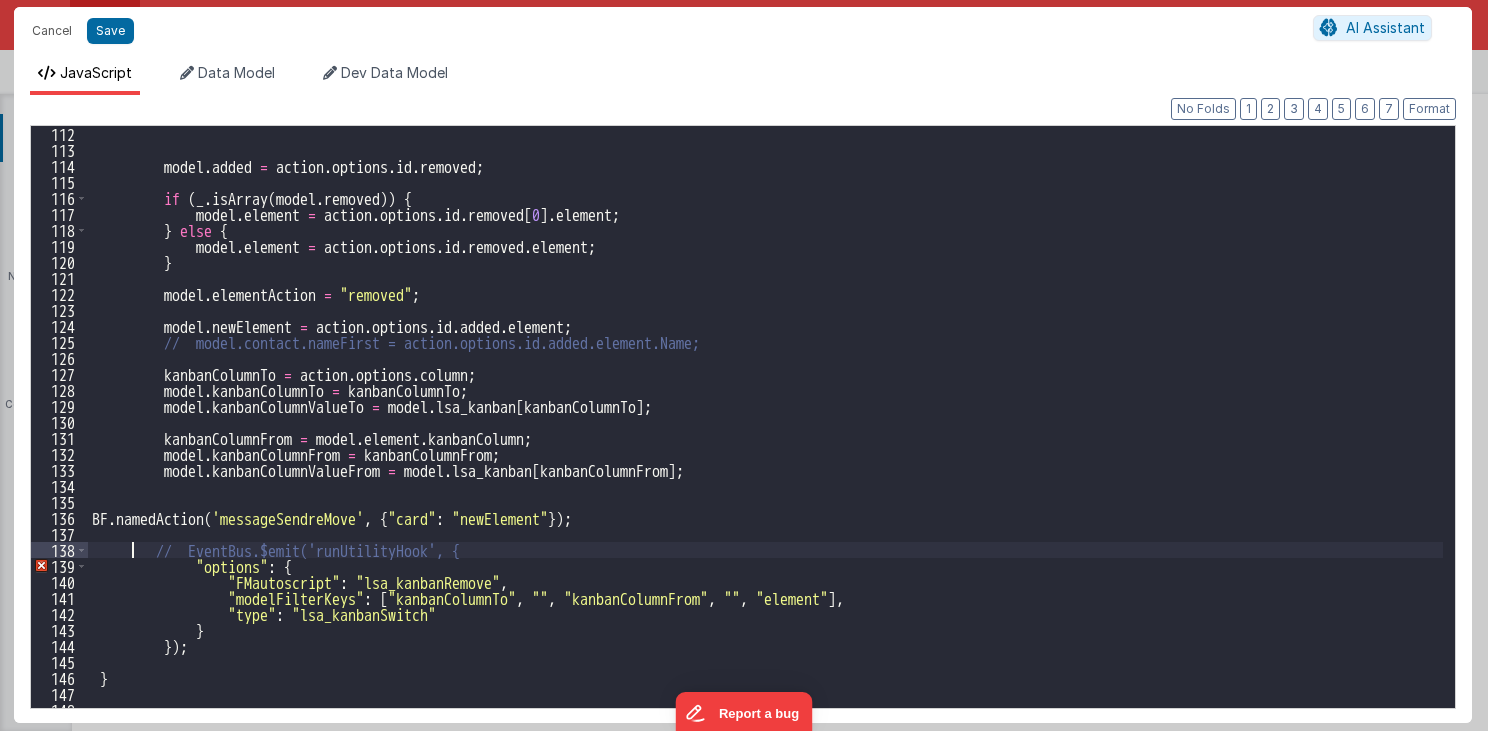 scroll, scrollTop: 1824, scrollLeft: 0, axis: vertical 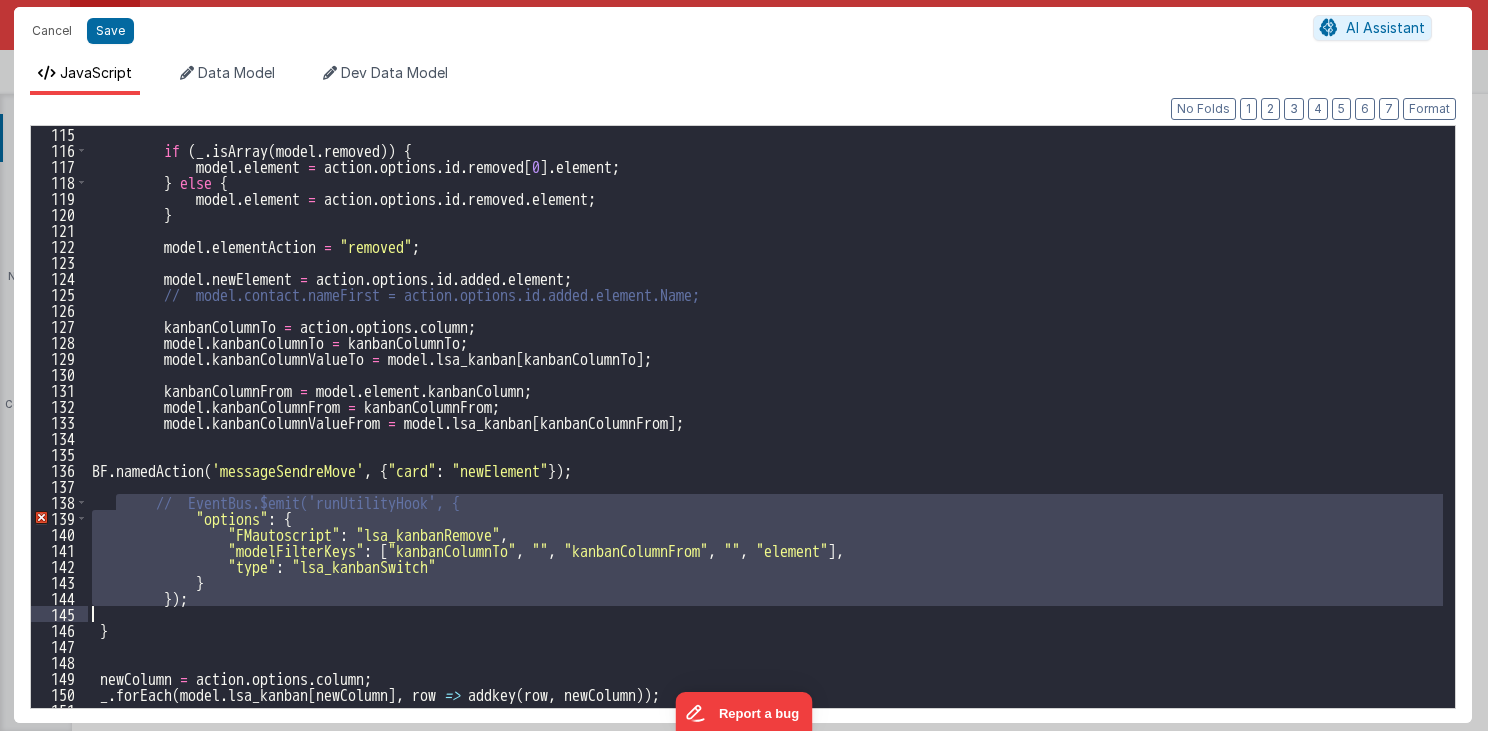 drag, startPoint x: 112, startPoint y: 502, endPoint x: 135, endPoint y: 617, distance: 117.27745 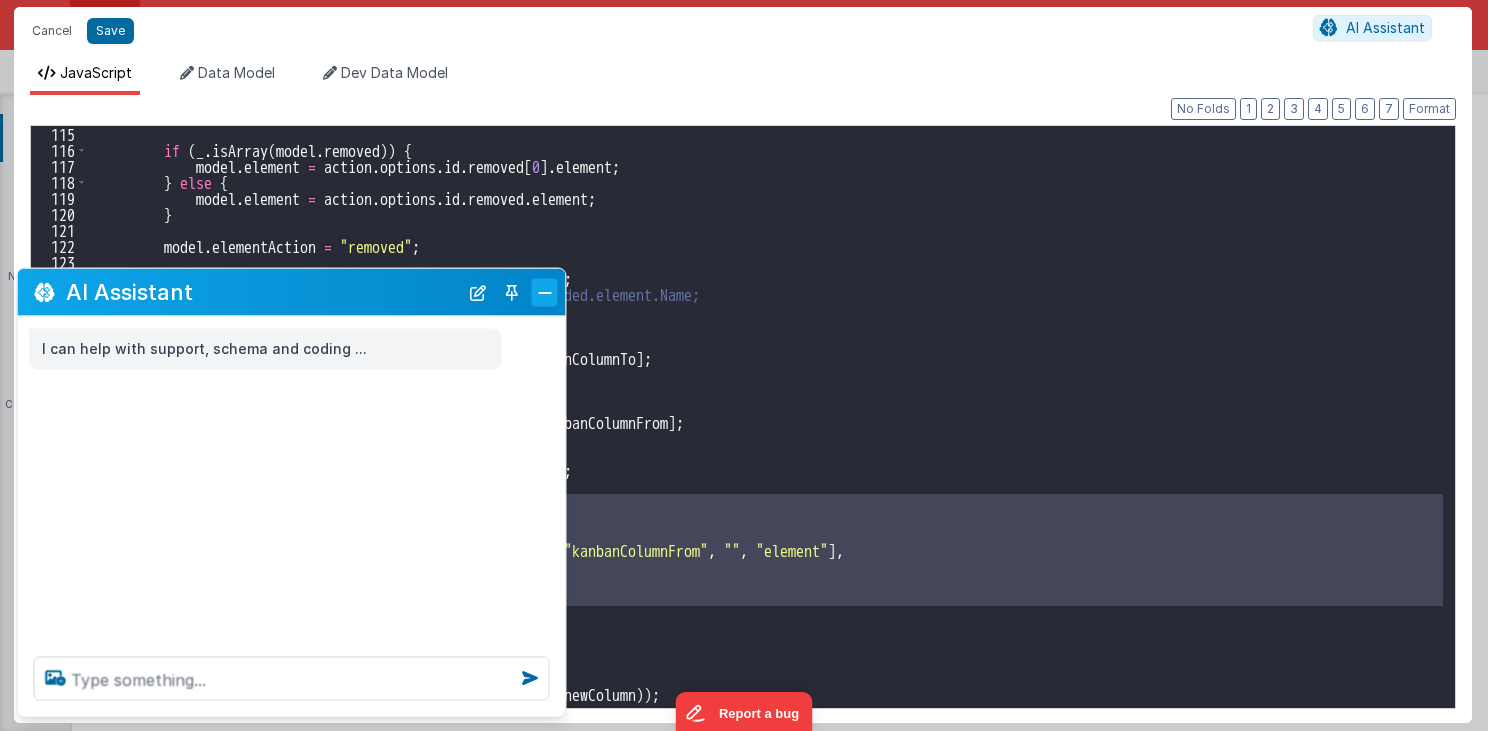 click at bounding box center (545, 292) 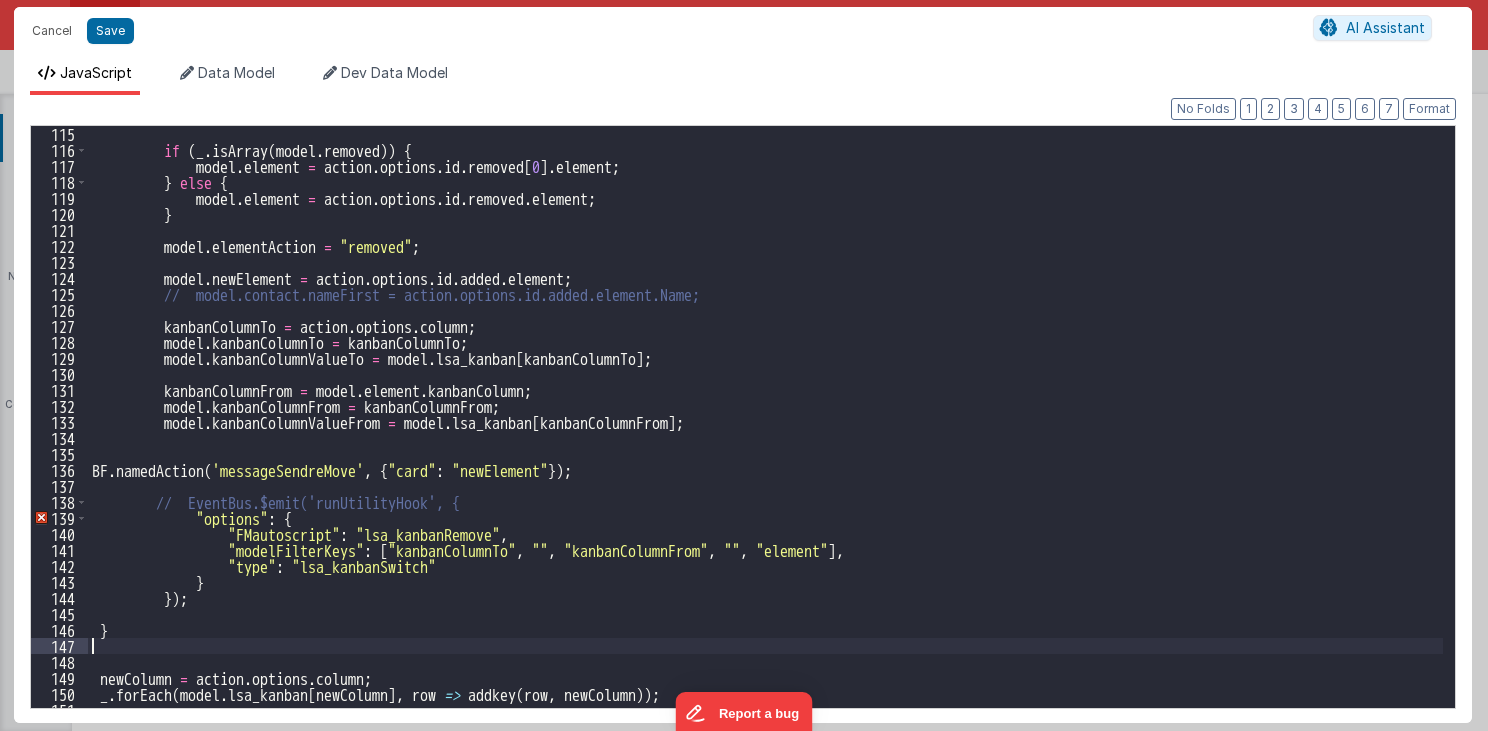click on "if   ( _ . isArray ( model . removed ))   {                  model . element   =   action . options . id . removed [ 0 ] . element ;             }   else   {                  model . element   =   action . options . id . removed . element ;             }             model . elementAction   =   "removed" ;             model . newElement   =   action . options . id . added . element ;             //  model.contact.nameFirst = action.options.id.added.element.Name;             kanbanColumnTo   =   action . options . column ;             model . kanbanColumnTo   =   kanbanColumnTo ;             model . kanbanColumnValueTo   =   model . lsa_kanban [ kanbanColumnTo ] ;             kanbanColumnFrom   =   model . element . kanbanColumn ;             model . kanbanColumnFrom   =   kanbanColumnFrom ;             model . kanbanColumnValueFrom   =   model . lsa_kanban [ kanbanColumnFrom ] ; BF . namedAction ( 'messageSendreMove' ,   { "card" :   "newElement" }) ;                            "options" :   {" at bounding box center [766, 432] 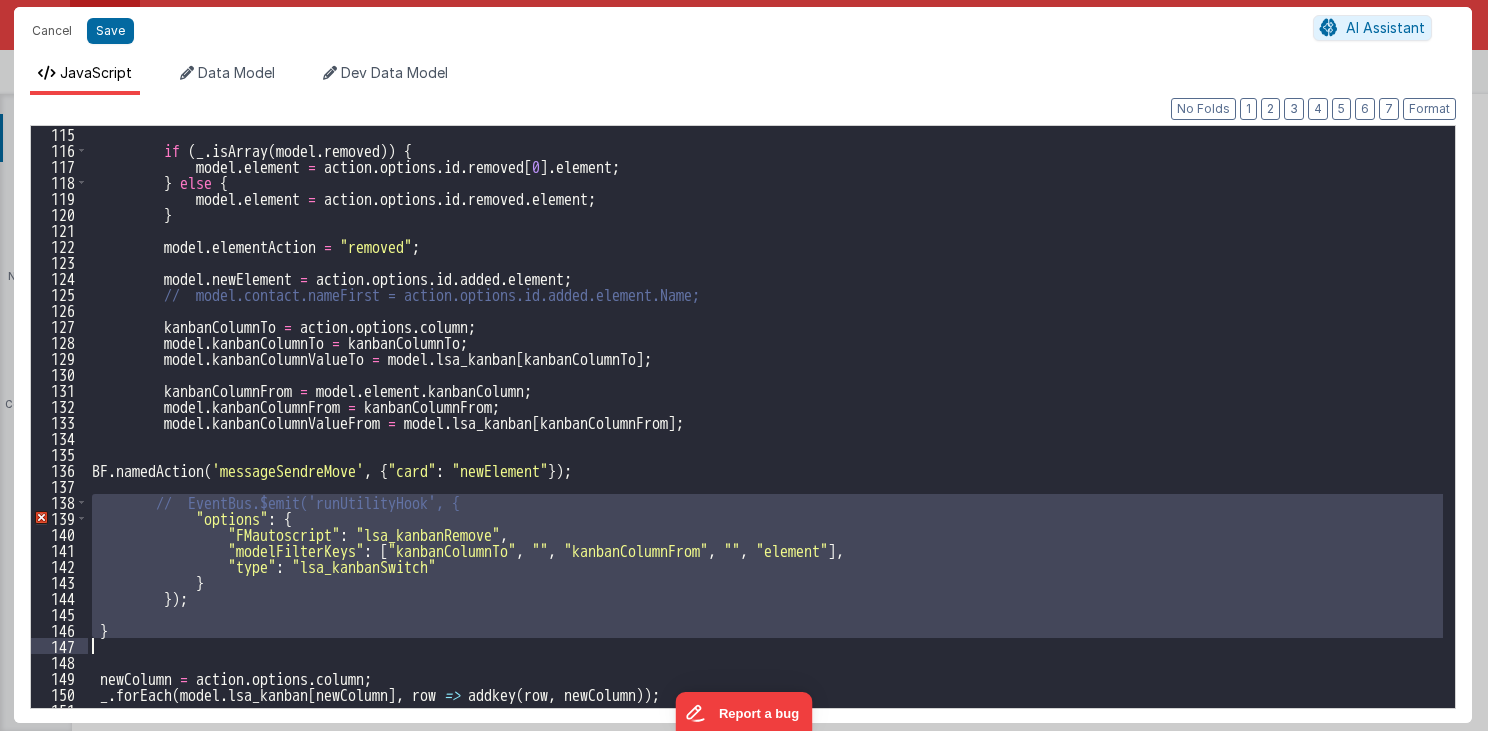drag, startPoint x: 95, startPoint y: 502, endPoint x: 120, endPoint y: 652, distance: 152.06906 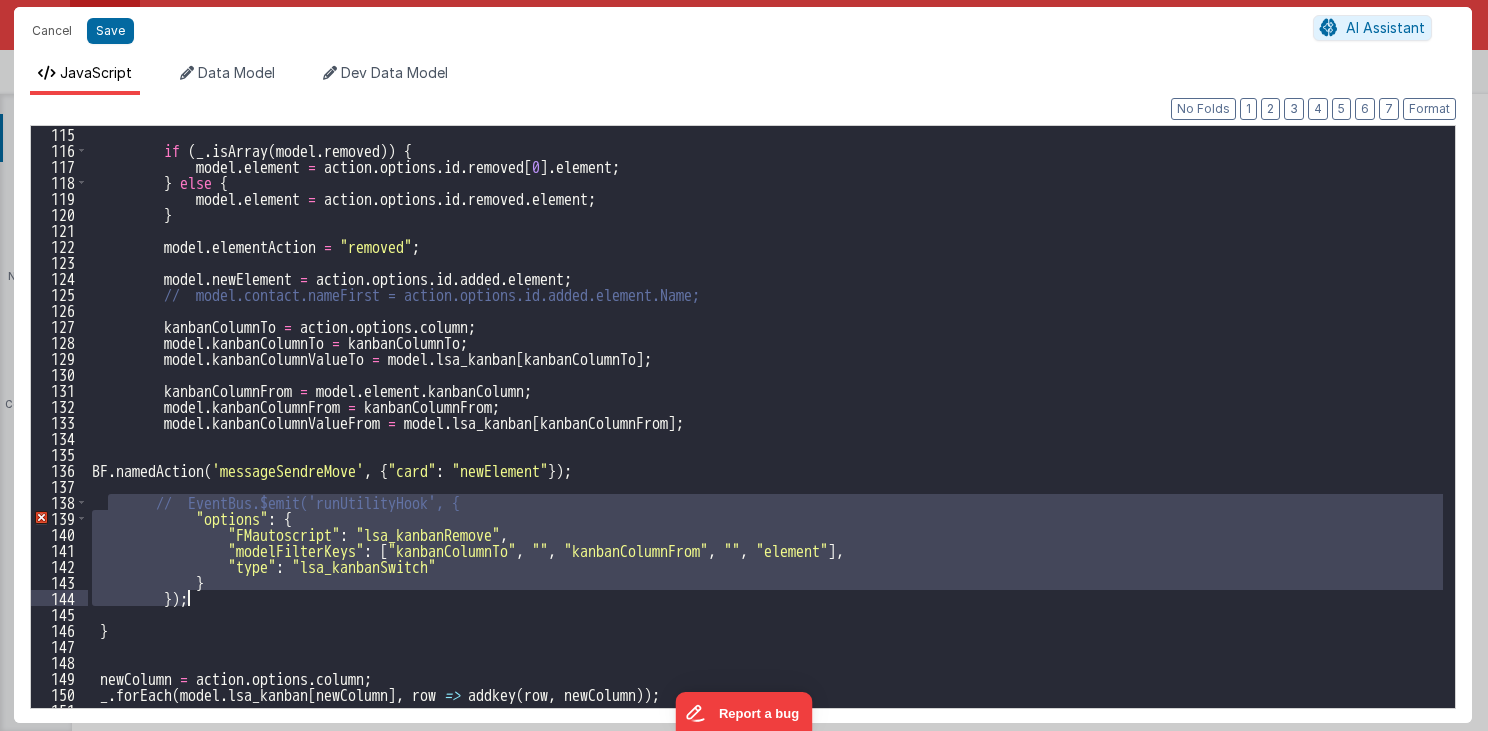drag, startPoint x: 176, startPoint y: 566, endPoint x: 217, endPoint y: 605, distance: 56.586216 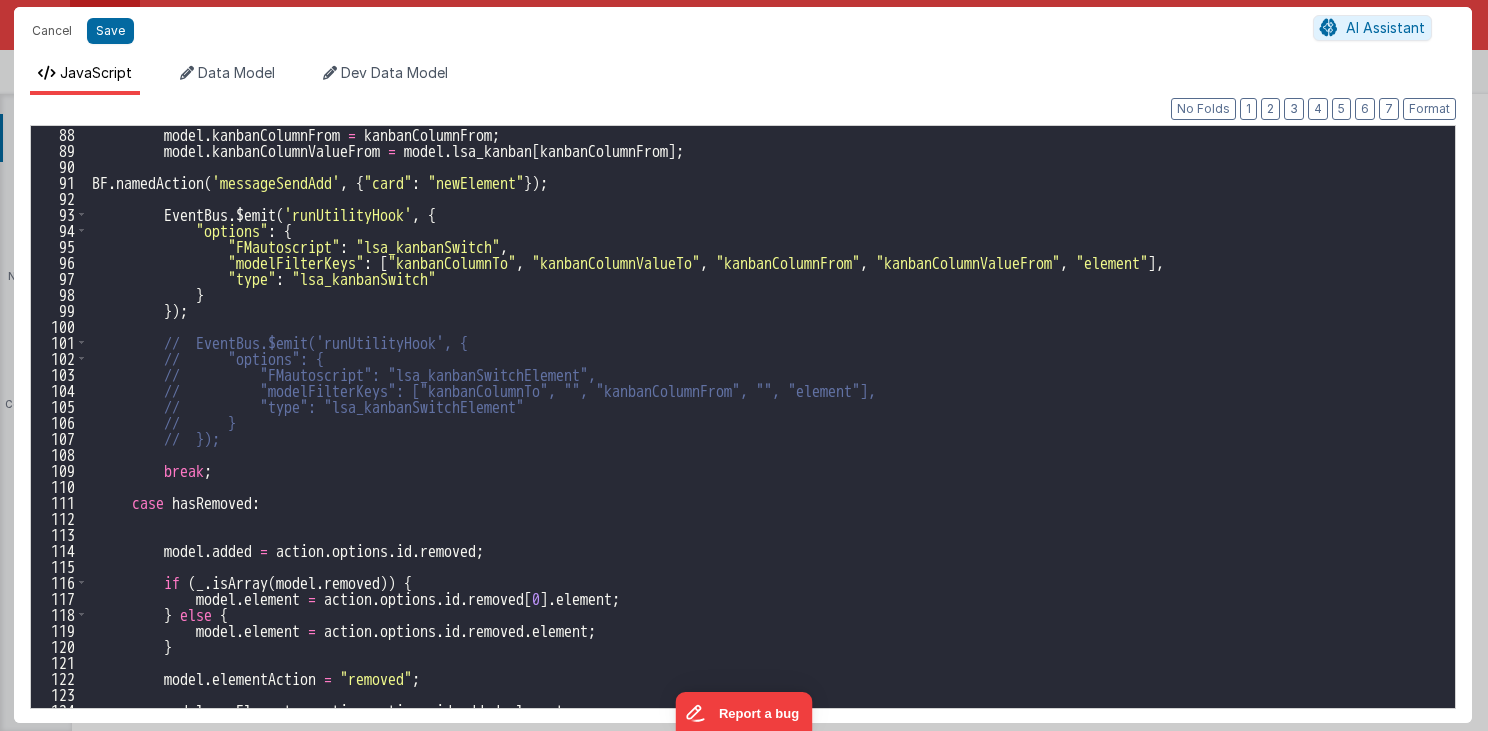 scroll, scrollTop: 1392, scrollLeft: 0, axis: vertical 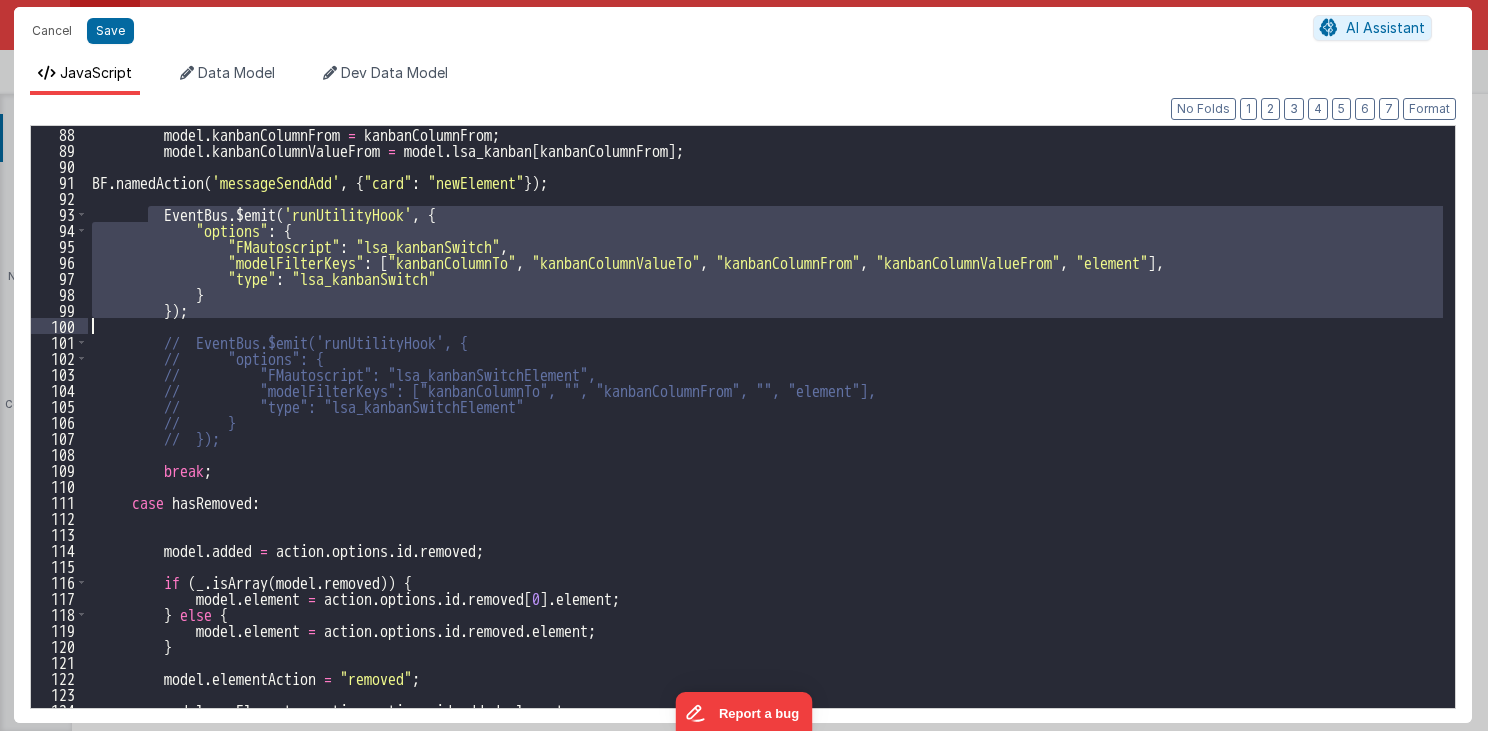 drag, startPoint x: 145, startPoint y: 211, endPoint x: 242, endPoint y: 318, distance: 144.42299 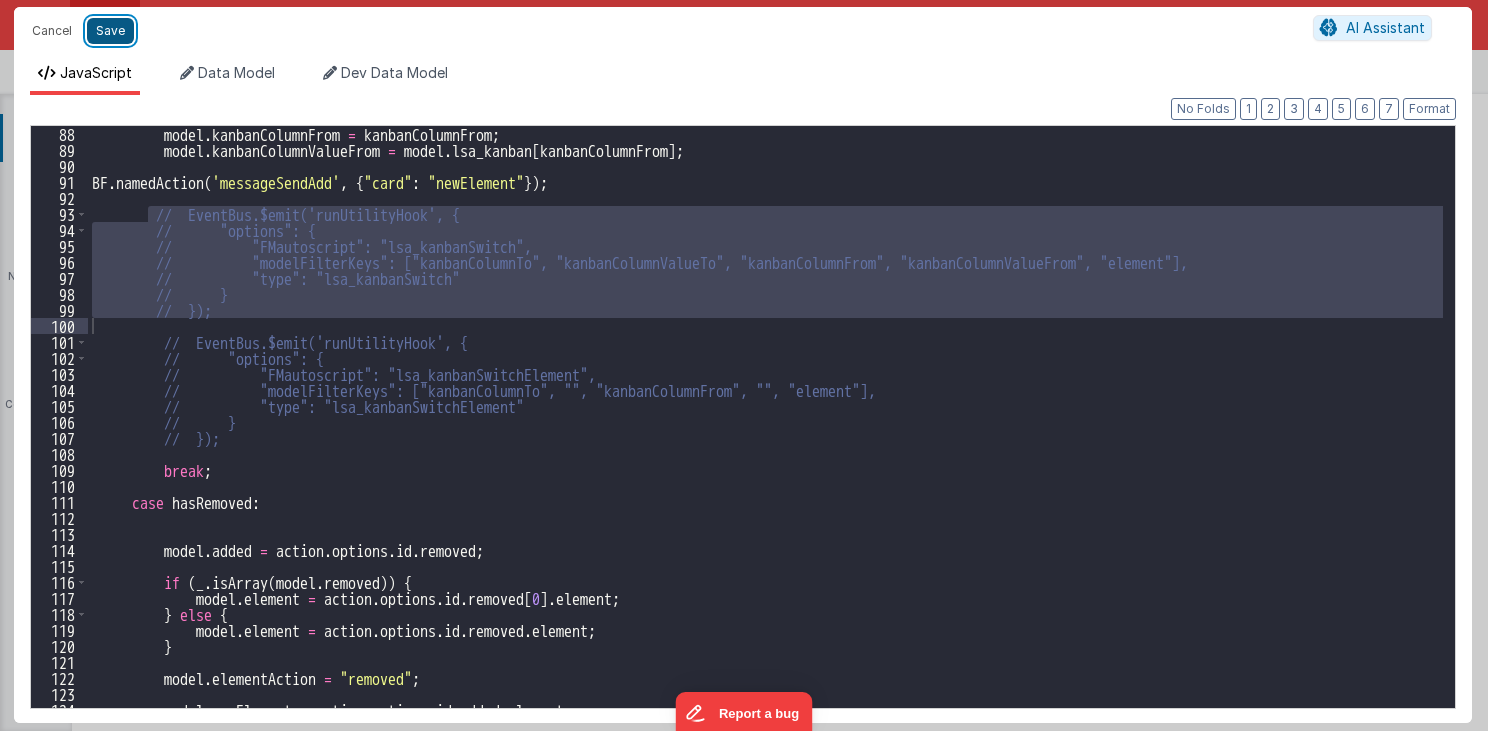 click on "Save" at bounding box center [110, 31] 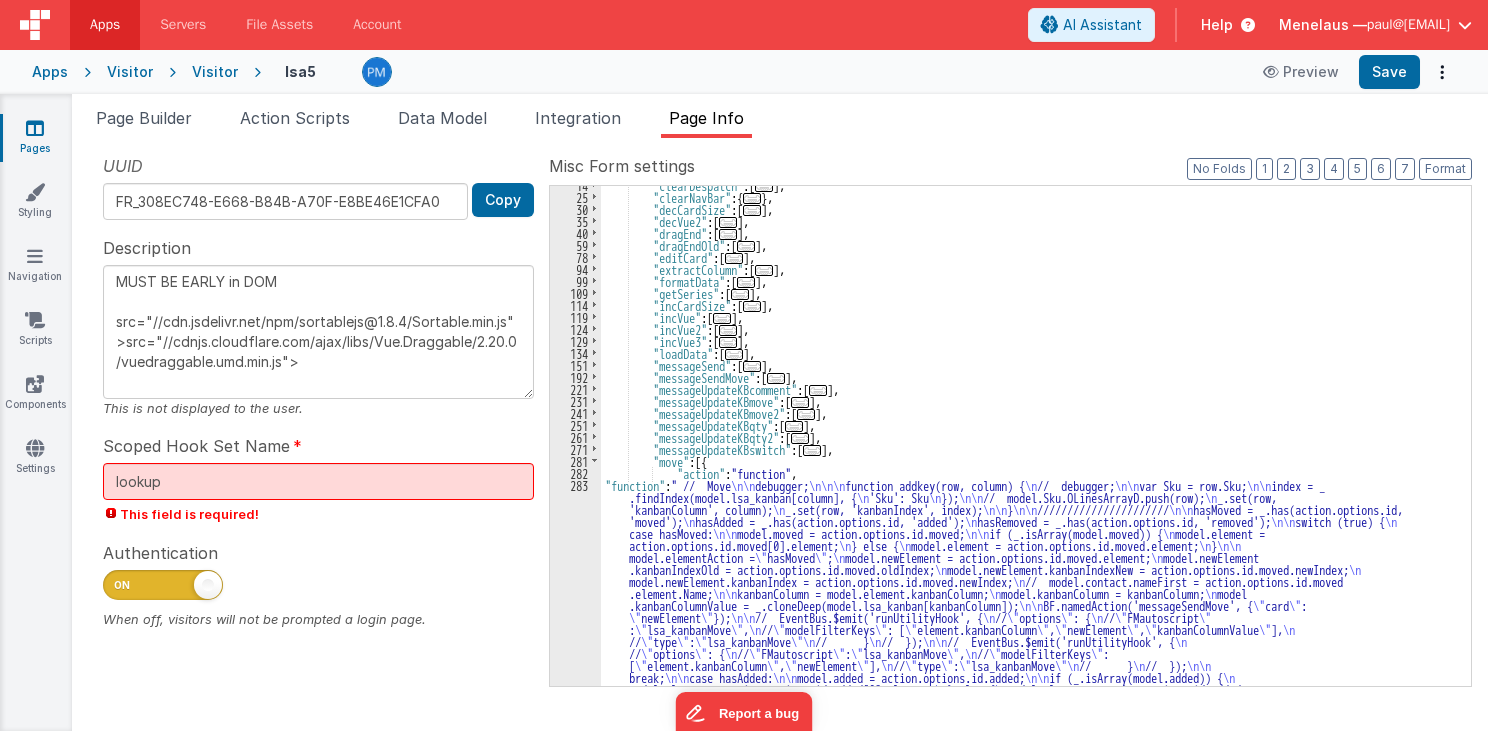 scroll, scrollTop: 127, scrollLeft: 0, axis: vertical 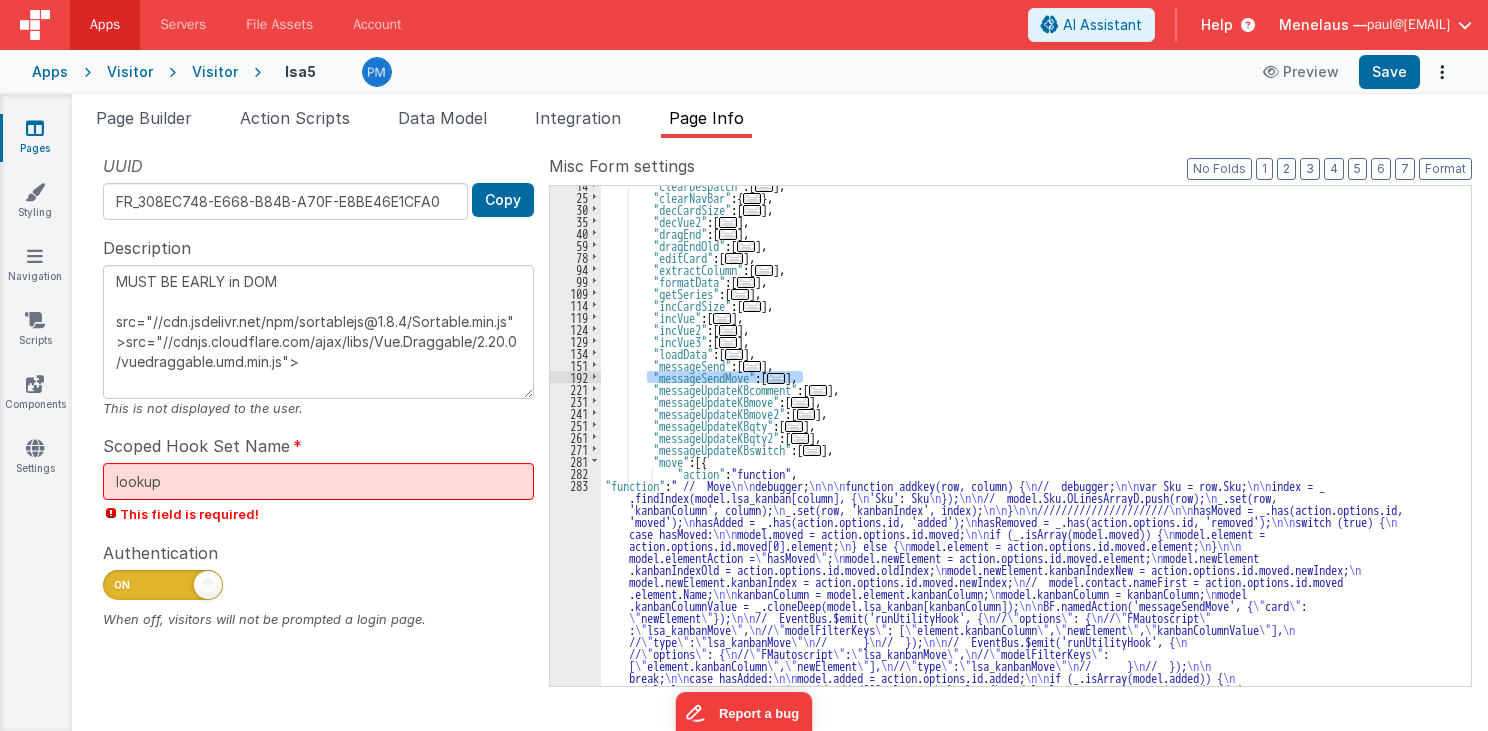 drag, startPoint x: 648, startPoint y: 372, endPoint x: 826, endPoint y: 377, distance: 178.0702 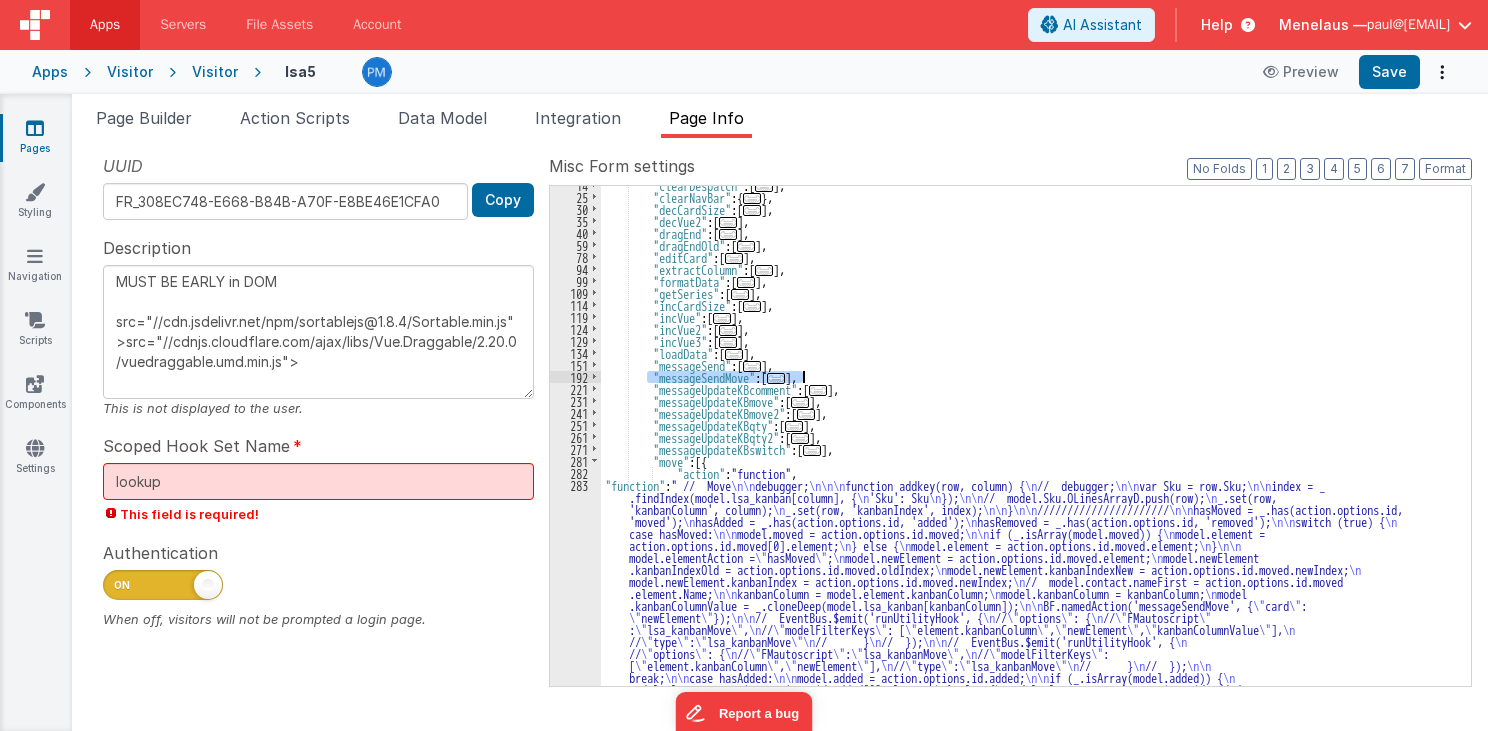 click on ""clearDespatch" :  [ ... ] ,           "clearNavBar" :  { ... } ,           "decCardSize" :  [ ... ] ,           "decVue2" :  [ ... ] ,           "dragEnd" :  [ ... ] ,           "dragEndOld" :  [ ... ] ,           "editCard" :  [ ... ] ,           "extractColumn" :  [ ... ] ,           "formatData" :  [ ... ] ,           "getSeries" :  [ ... ] ,           "incCardSize" :  [ ... ] ,           "incVue" :  [ ... ] ,           "incVue2" :  [ ... ] ,           "incVue3" :  [ ... ] ,           "loadData" :  [ ... ] ,           "messageSend" :  [ ... ] ,           "messageSendMove" :  [ ... ] ,           "messageUpdateKBcomment" :  [ ... ] ,           "messageUpdateKBmove" :  [ ... ] ,           "messageUpdateKBmove2" :  [ ... ] ,           "messageUpdateKBqty" :  [ ... ] ,           "messageUpdateKBqty2" :  [ ... ] ,           "messageUpdateKBswitch" :  [ ... ] ,           "move" :  [{                "action" :  "function" , "function" :  " //  Move
debugger;
function addkey(row, column) {" at bounding box center (1030, 436) 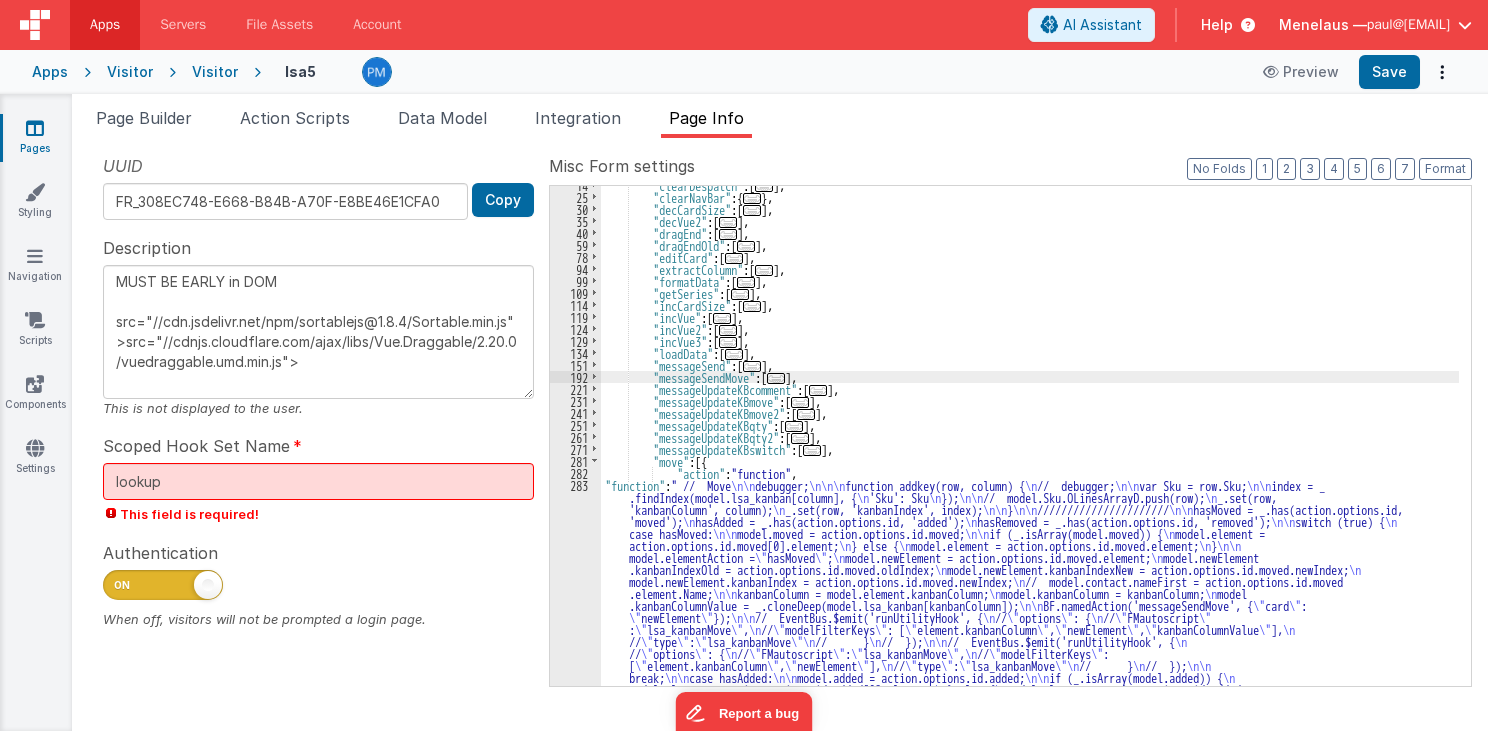 paste 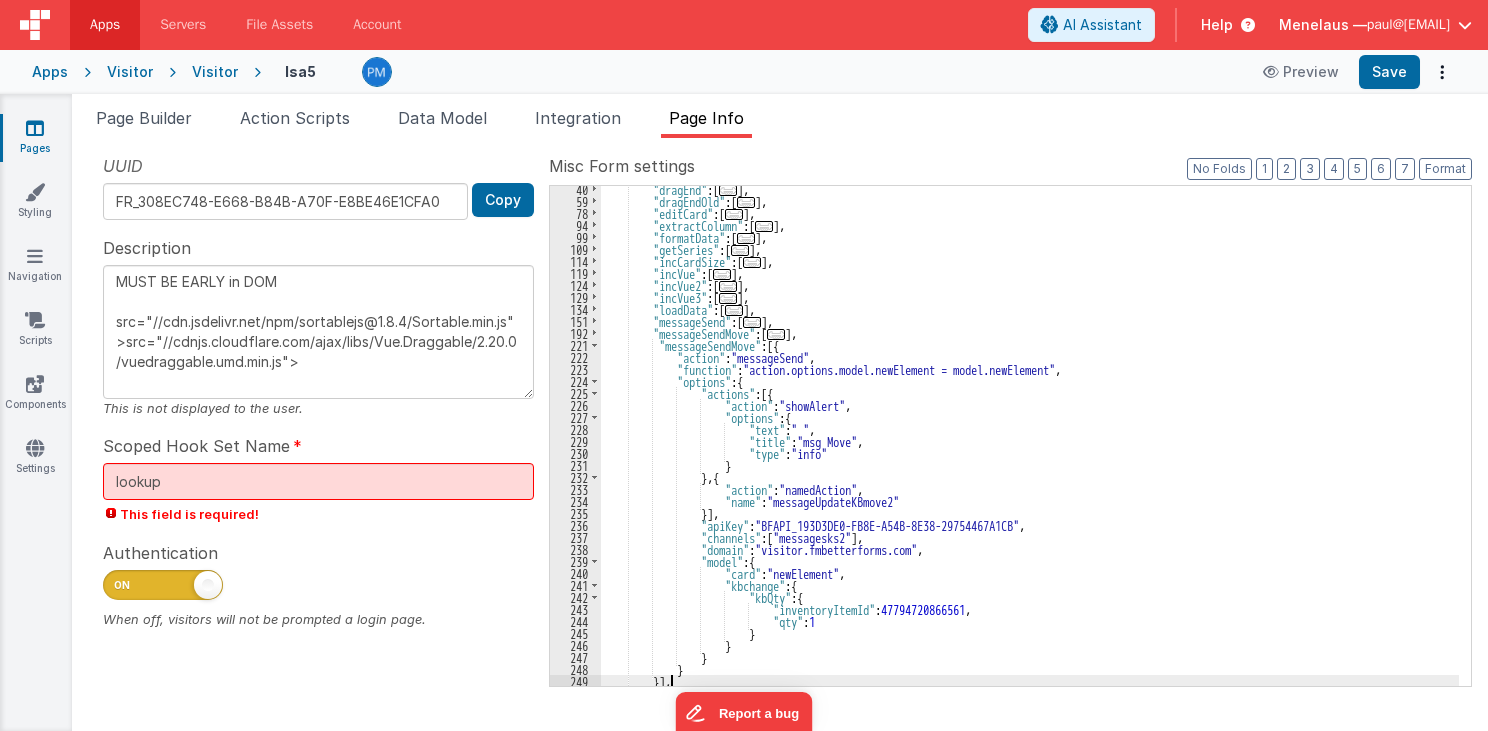 type on "MUST BE EARLY in DOM
src="//cdn.jsdelivr.net/npm/sortablejs@1.8.4/Sortable.min.js">src="//cdnjs.cloudflare.com/ajax/libs/Vue.Draggable/2.20.0/vuedraggable.umd.min.js">" 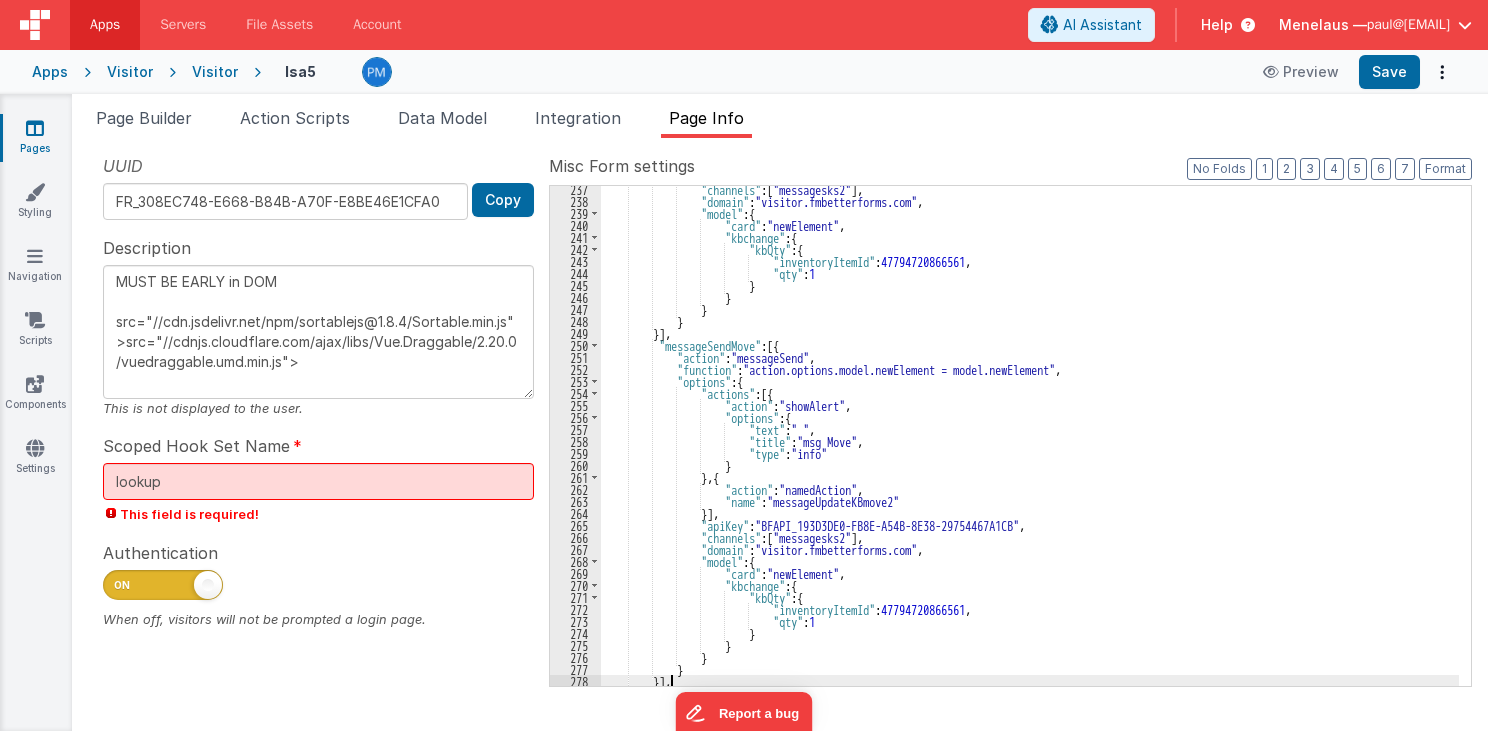 scroll, scrollTop: 519, scrollLeft: 0, axis: vertical 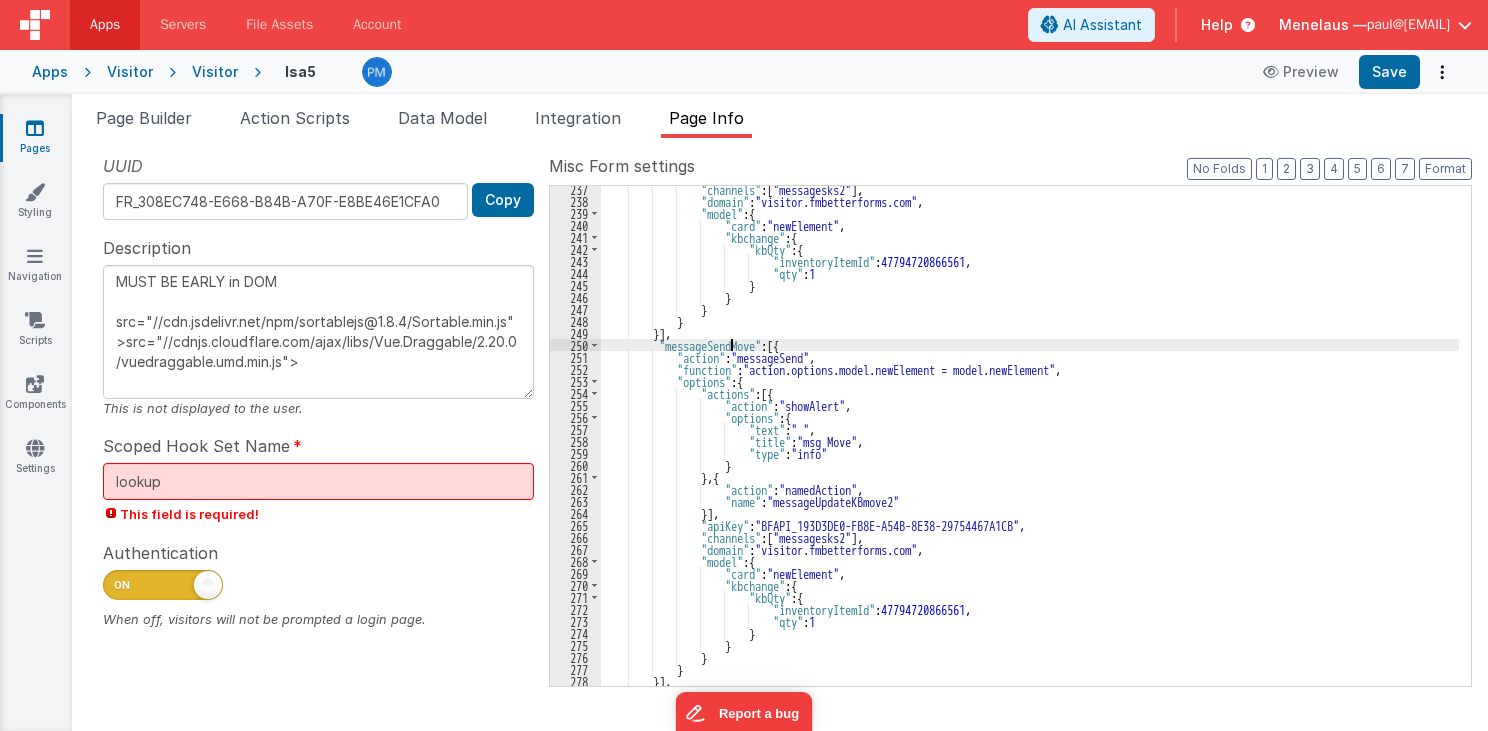 type on "MUST BE EARLY in DOM
src="//cdn.jsdelivr.net/npm/sortablejs@1.8.4/Sortable.min.js">src="//cdnjs.cloudflare.com/ajax/libs/Vue.Draggable/2.20.0/vuedraggable.umd.min.js">" 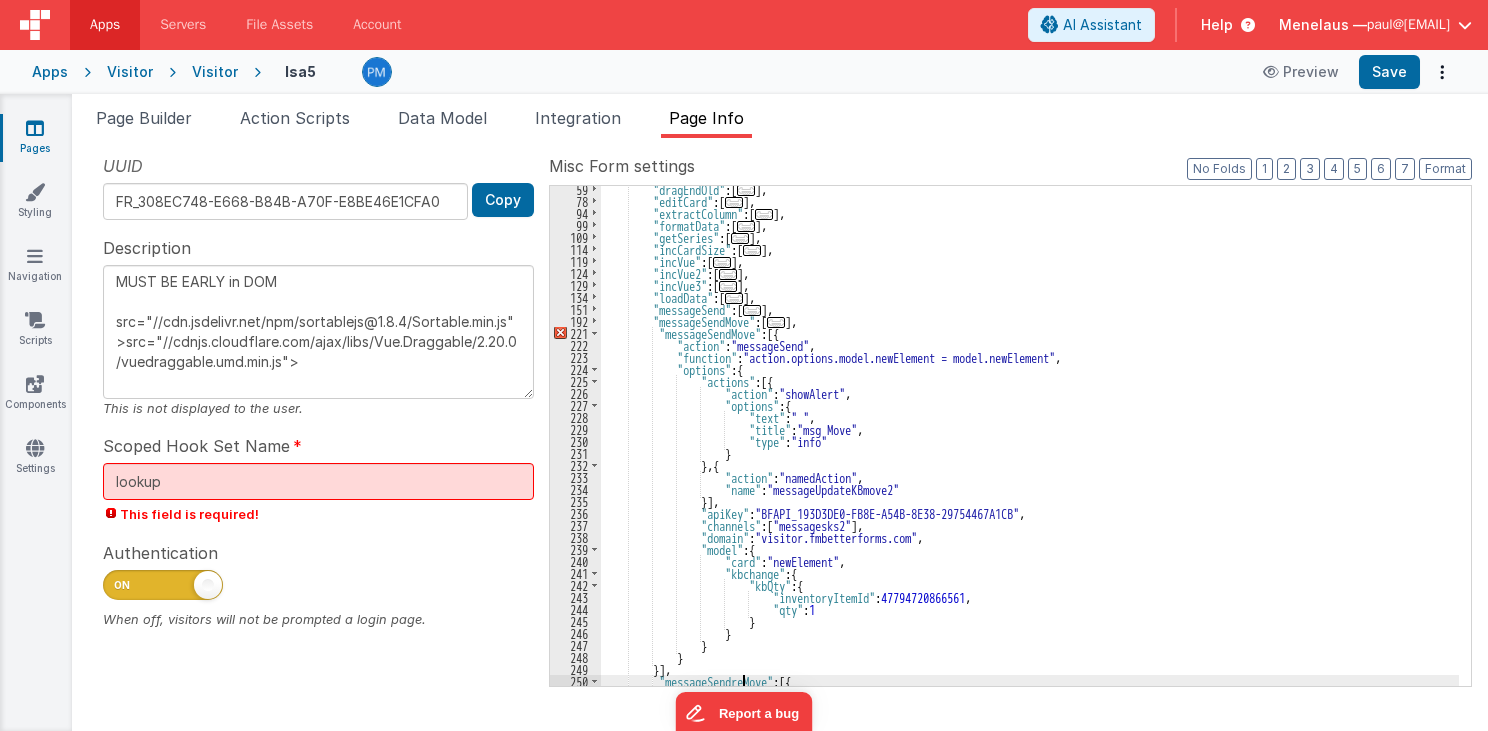scroll, scrollTop: 183, scrollLeft: 0, axis: vertical 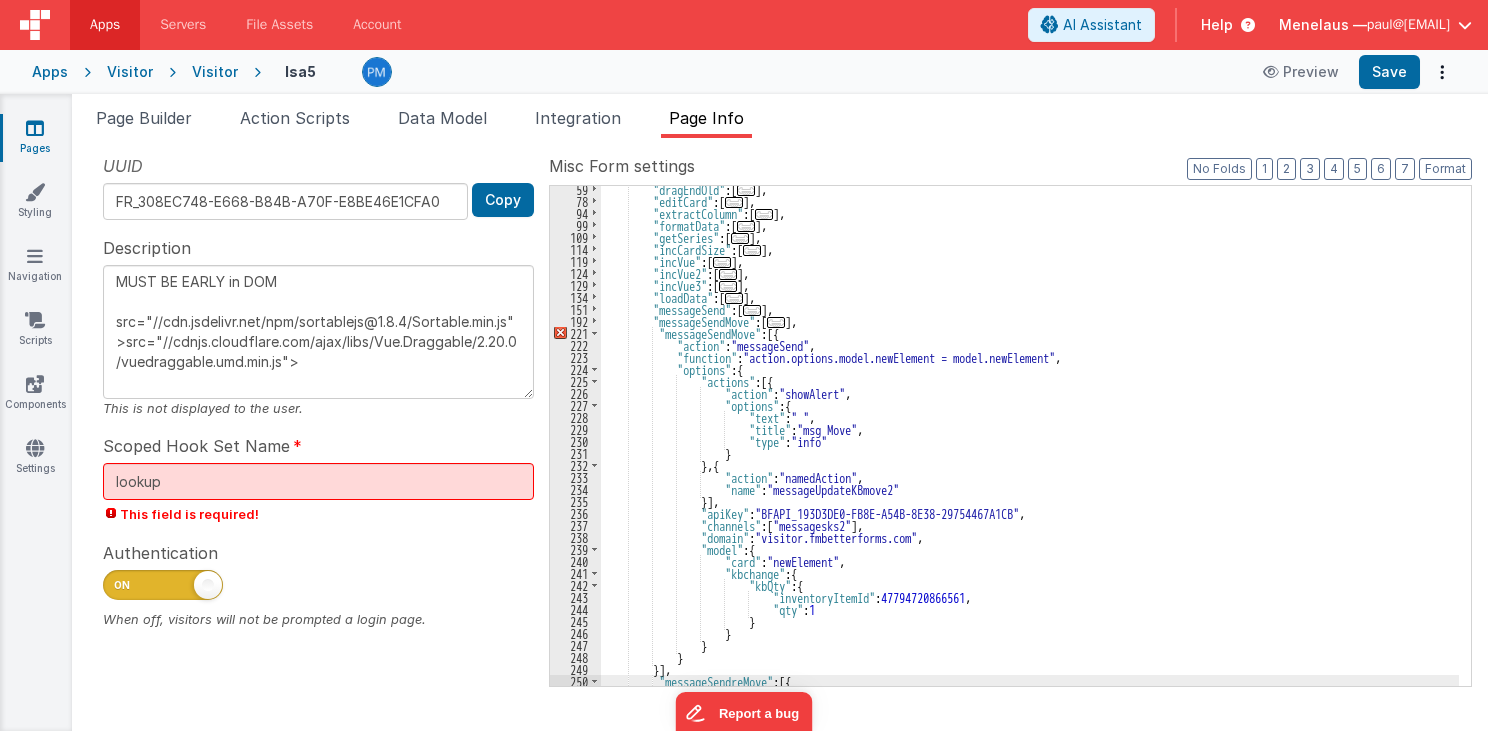 click on ""dragEndOld" :  [ ... ] ,           "editCard" :  [ ... ] ,           "extractColumn" :  [ ... ] ,           "formatData" :  [ ... ] ,           "getSeries" :  [ ... ] ,           "incCardSize" :  [ ... ] ,           "incVue" :  [ ... ] ,           "incVue2" :  [ ... ] ,           "incVue3" :  [ ... ] ,           "loadData" :  [ ... ] ,           "messageSend" :  [ ... ] ,           "messageSendMove" :  [ ... ] ,             "messageSendMove" :  [{                "action" :  "messageSend" ,                "function" :  "action.options.model.newElement = model.newElement" ,                "options" :  {                     "actions" :  [{                          "action" :  "showAlert" ,                          "options" :  {                               "text" :  " " ,                               "title" :  "msg Move" ,                               "type" :  "info"                          }                     } ,  {                          "action" :  "namedAction" ,                     :" at bounding box center (1030, 445) 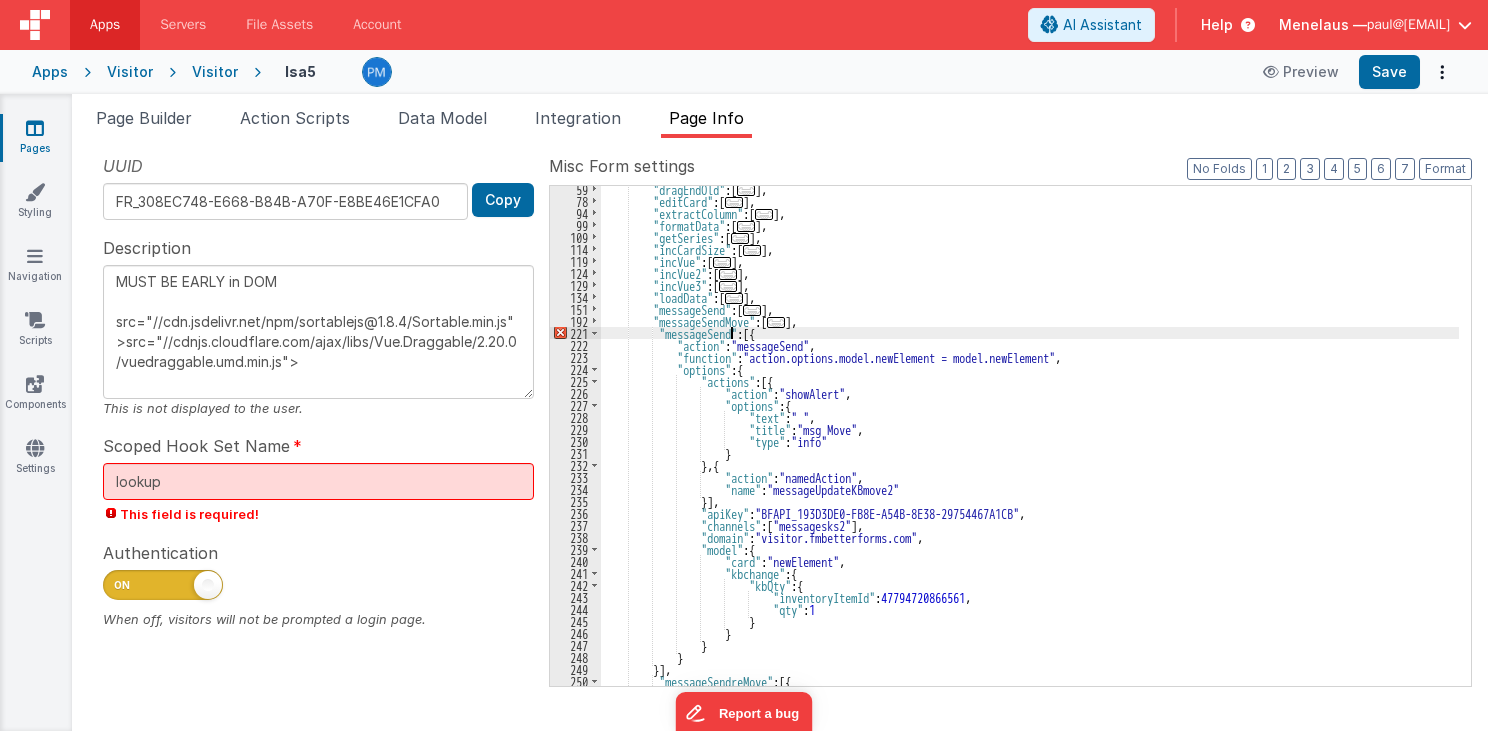 type on "MUST BE EARLY in DOM
src="//cdn.jsdelivr.net/npm/sortablejs@1.8.4/Sortable.min.js">src="//cdnjs.cloudflare.com/ajax/libs/Vue.Draggable/2.20.0/vuedraggable.umd.min.js">" 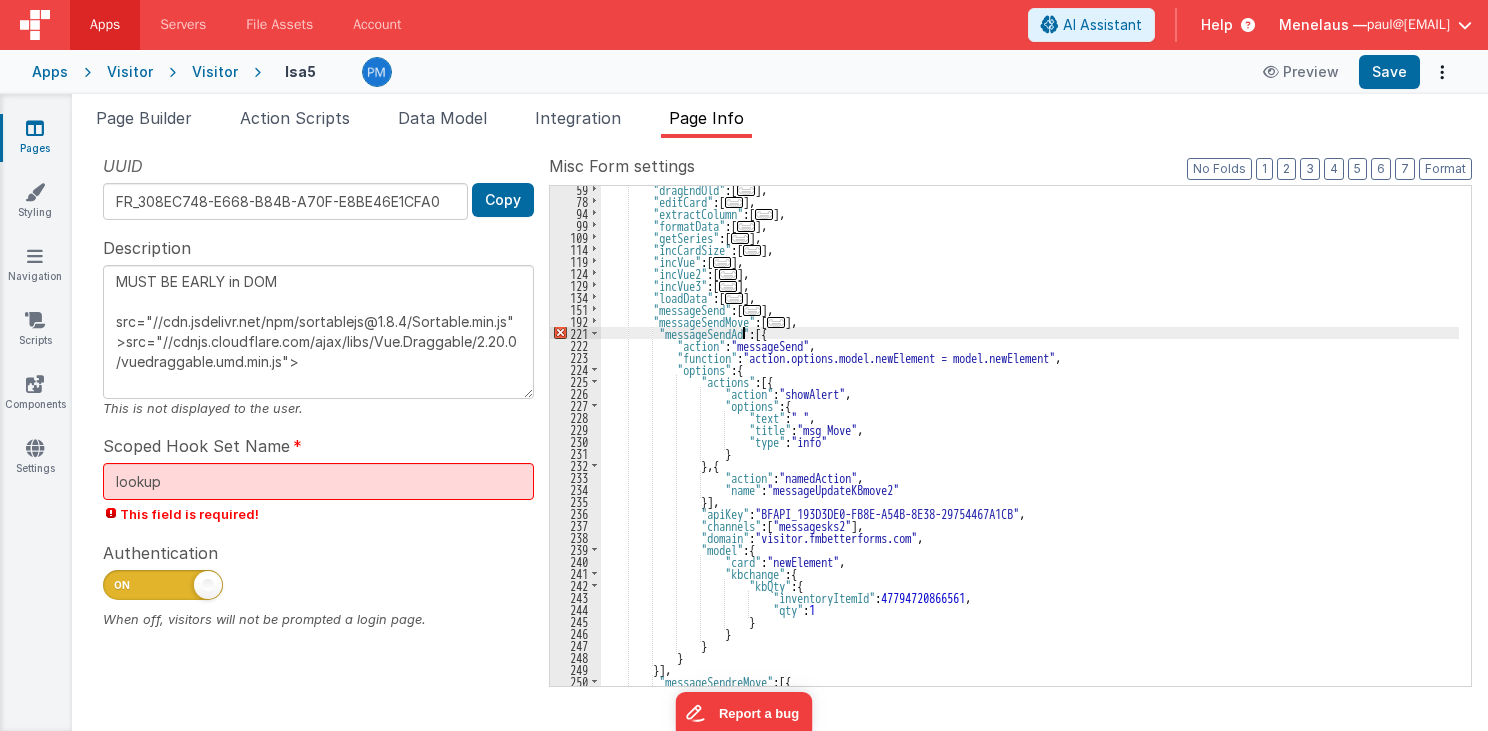 type on "MUST BE EARLY in DOM
src="//cdn.jsdelivr.net/npm/sortablejs@1.8.4/Sortable.min.js">src="//cdnjs.cloudflare.com/ajax/libs/Vue.Draggable/2.20.0/vuedraggable.umd.min.js">" 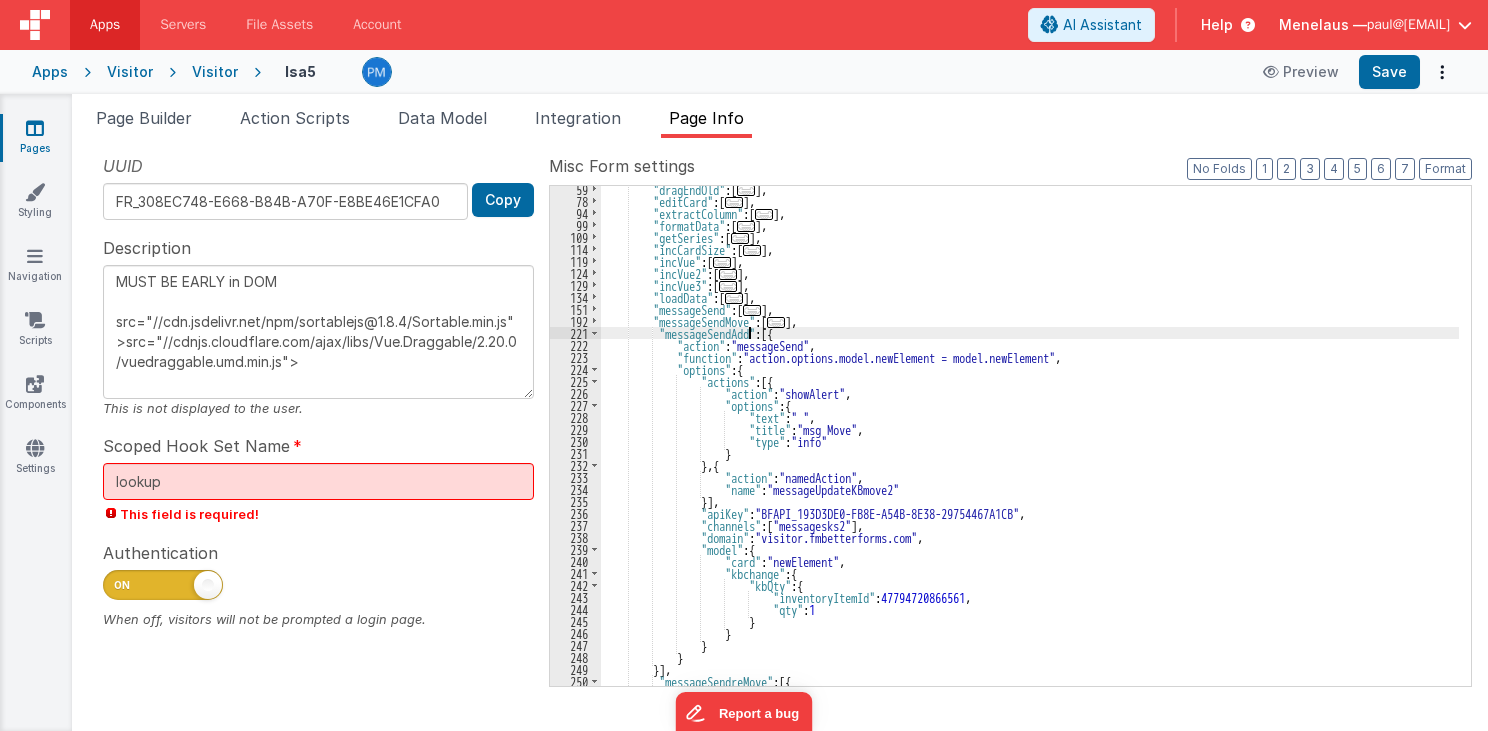 click on ""messageSendAdd" :  [{                "action" :  "messageSend" ,                "function" :  "action.options.model.newElement = model.newElement" ,                "options" :  {                     "actions" :  [{                          "action" :  "showAlert" ,                          "options" :  {                               "text" :  " " ,                               "title" :  "msg Move" ,                               "type" :  "info"                          }                     } ,  {                          "action" :  "namedAction" ," at bounding box center [1030, 445] 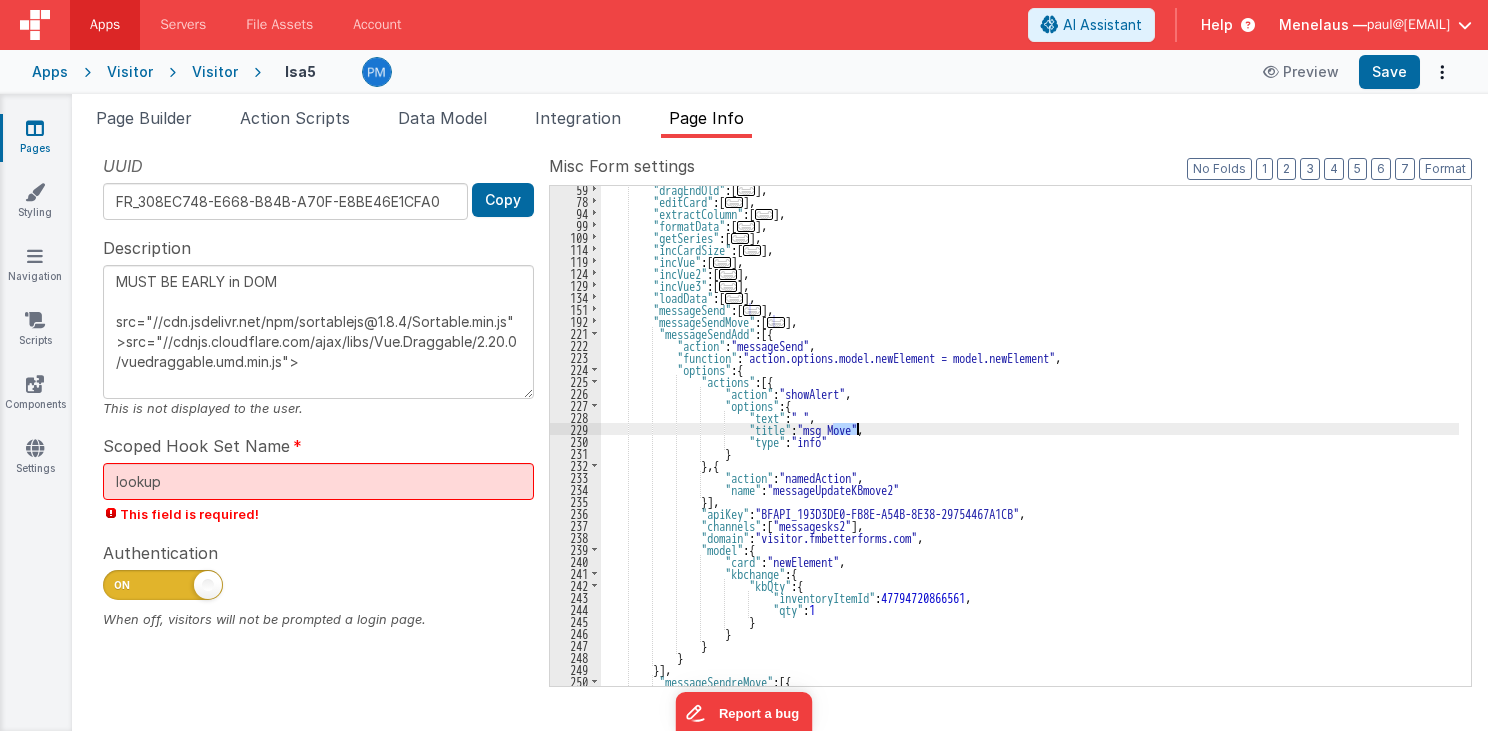 click on ""messageSendAdd" :  [{                "action" :  "messageSend" ,                "function" :  "action.options.model.newElement = model.newElement" ,                "options" :  {                     "actions" :  [{                          "action" :  "showAlert" ,                          "options" :  {                               "text" :  " " ,                               "title" :  "msg Move" ,                               "type" :  "info"                          }                     } ,  {                          "action" :  "namedAction" ," at bounding box center (1030, 445) 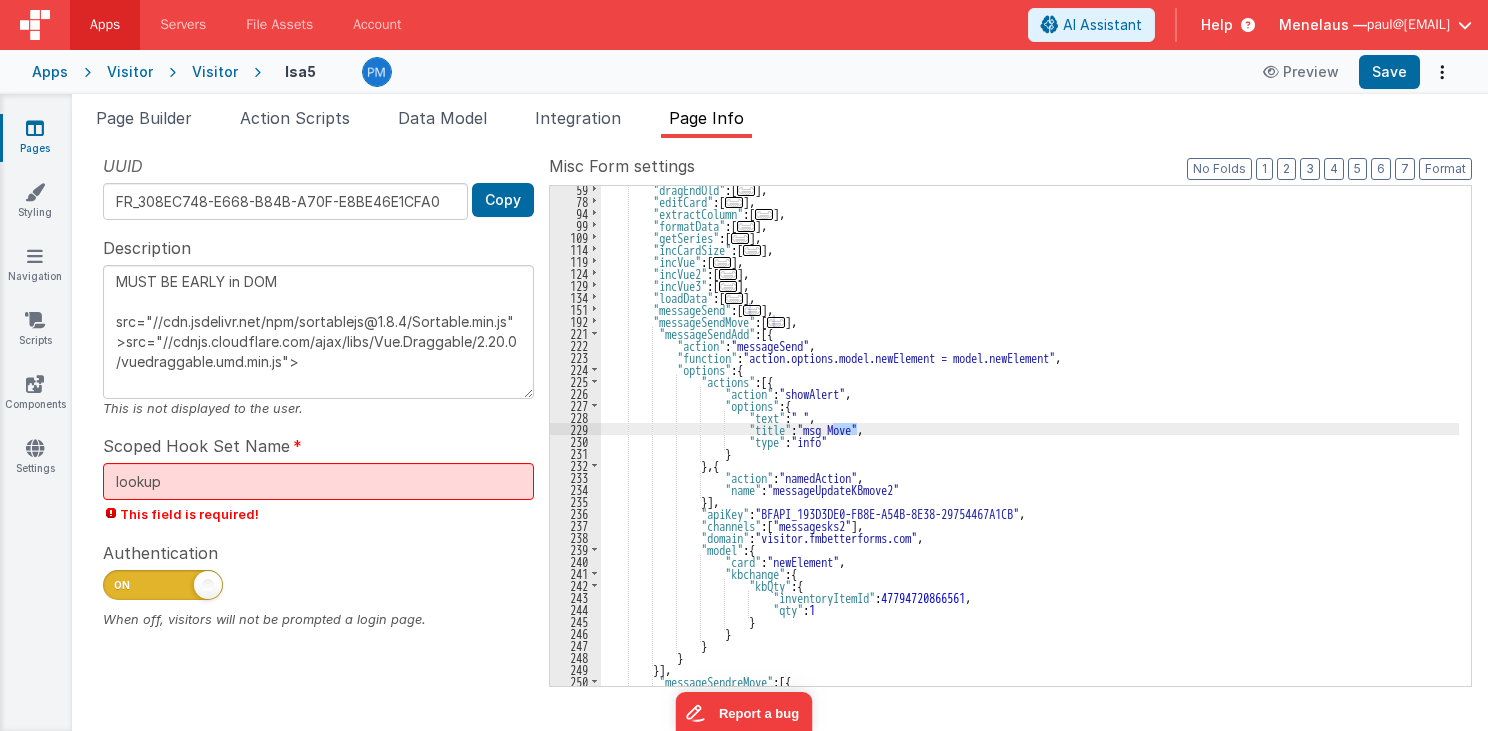 type on "MUST BE EARLY in DOM
src="//cdn.jsdelivr.net/npm/sortablejs@1.8.4/Sortable.min.js">src="//cdnjs.cloudflare.com/ajax/libs/Vue.Draggable/2.20.0/vuedraggable.umd.min.js">" 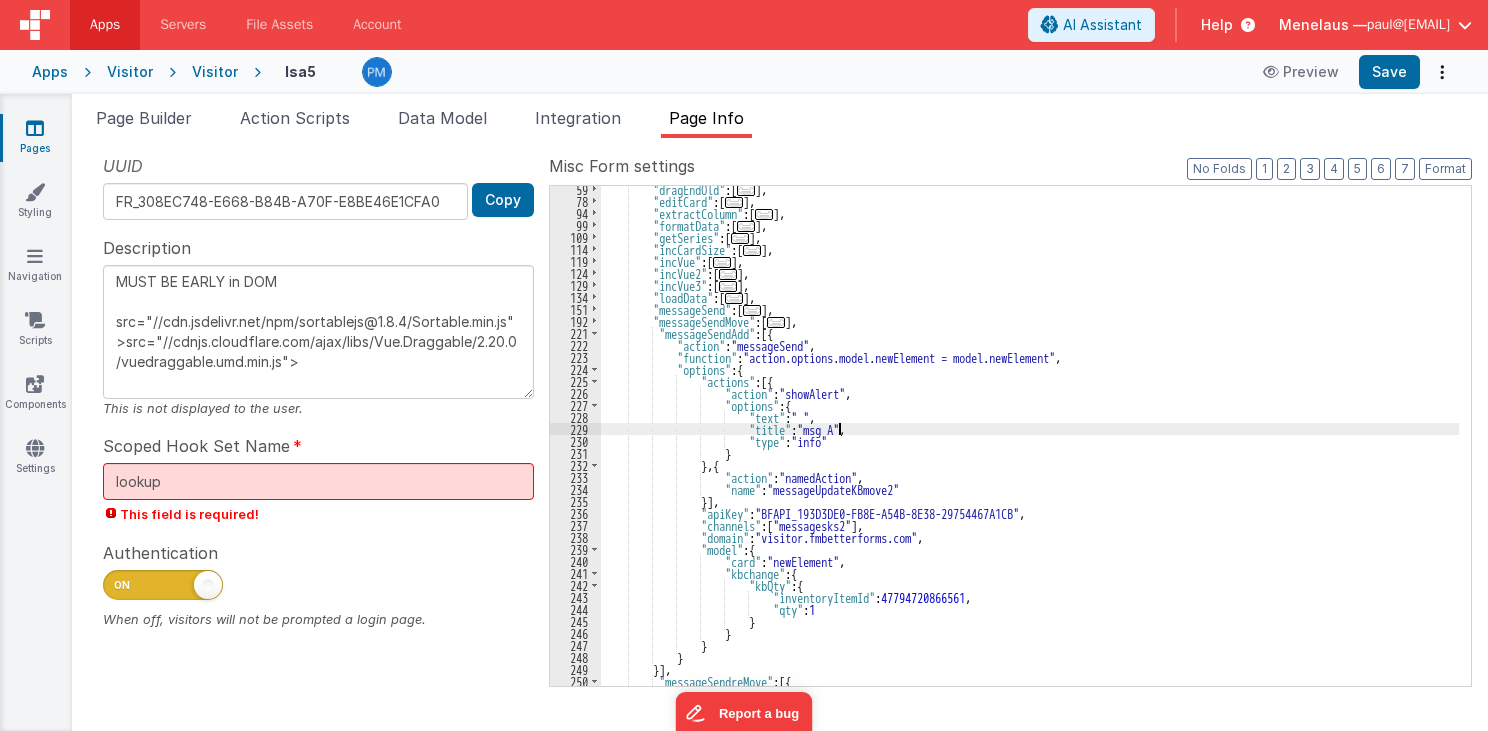 type on "MUST BE EARLY in DOM
src="//cdn.jsdelivr.net/npm/sortablejs@1.8.4/Sortable.min.js">src="//cdnjs.cloudflare.com/ajax/libs/Vue.Draggable/2.20.0/vuedraggable.umd.min.js">" 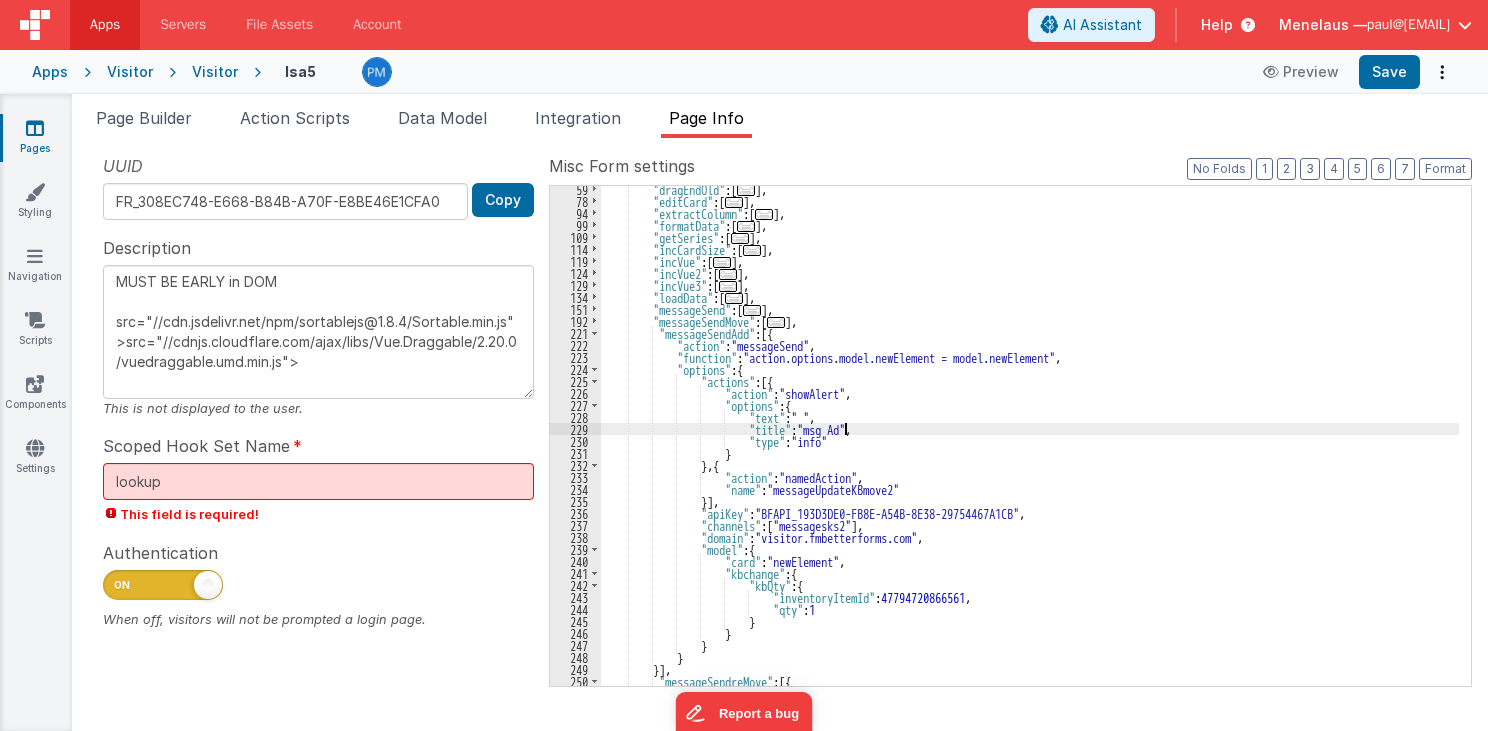 type on "MUST BE EARLY in DOM
src="//cdn.jsdelivr.net/npm/sortablejs@1.8.4/Sortable.min.js">src="//cdnjs.cloudflare.com/ajax/libs/Vue.Draggable/2.20.0/vuedraggable.umd.min.js">" 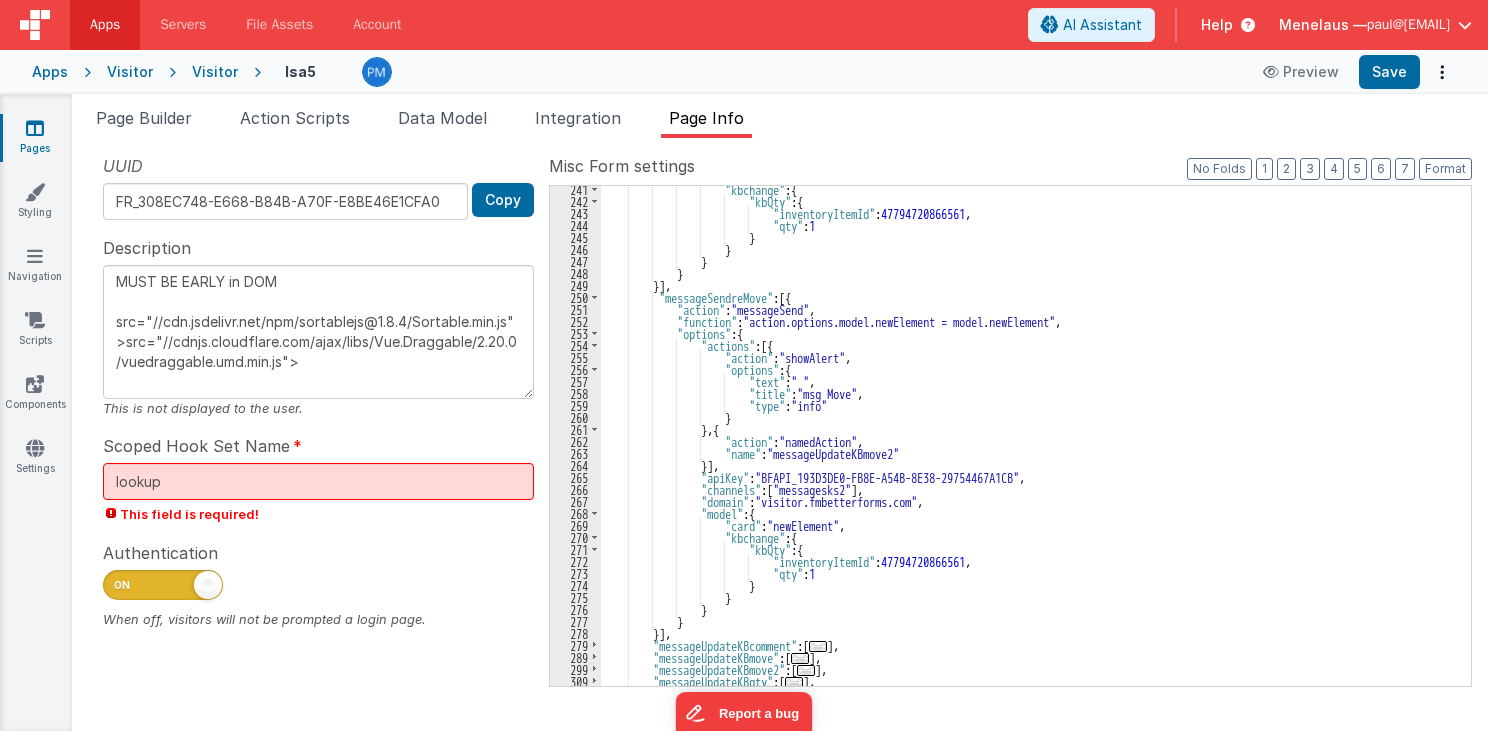 scroll, scrollTop: 567, scrollLeft: 0, axis: vertical 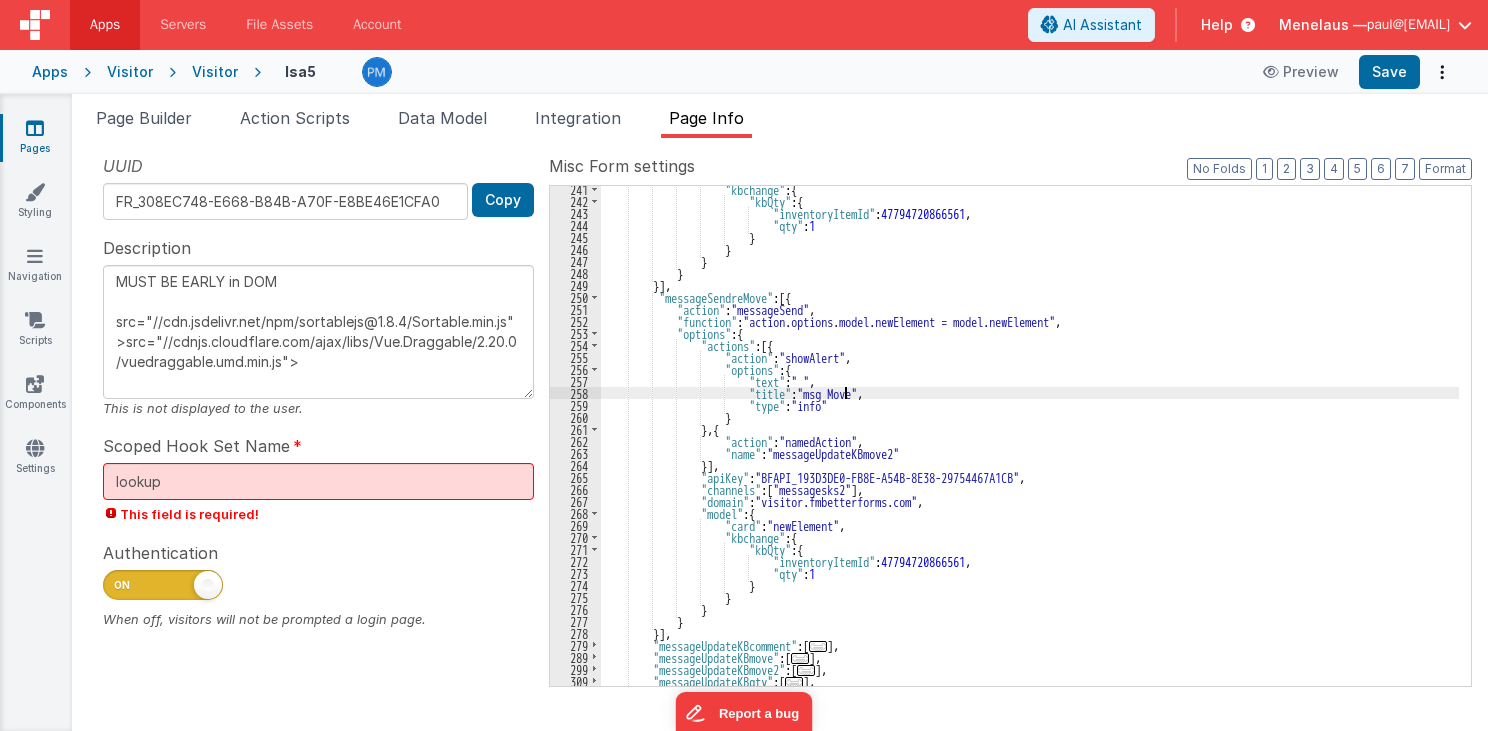 click on ""kbchange" :  {                               "kbQty" :  {                                    "inventoryItemId" :  47794720866561 ,                                    "qty" :  1                               }                          }                     }                }           }] ,             "messageSendreMove" :  [{                "action" :  "messageSend" ,                "function" :  "action.options.model.newElement = model.newElement" ,                "options" :  {                     "actions" :  [{                          "action" :  "showAlert" ,                          "options" :  {                               "text" :  " " ,                               "title" :  "msg Move" ,                               "type" :  "info"                          }                     } ,  {                          "action" :  "namedAction" ,                          "name" :  "messageUpdateKBmove2"                     }] ,                     "apiKey" :  ," at bounding box center [1030, 445] 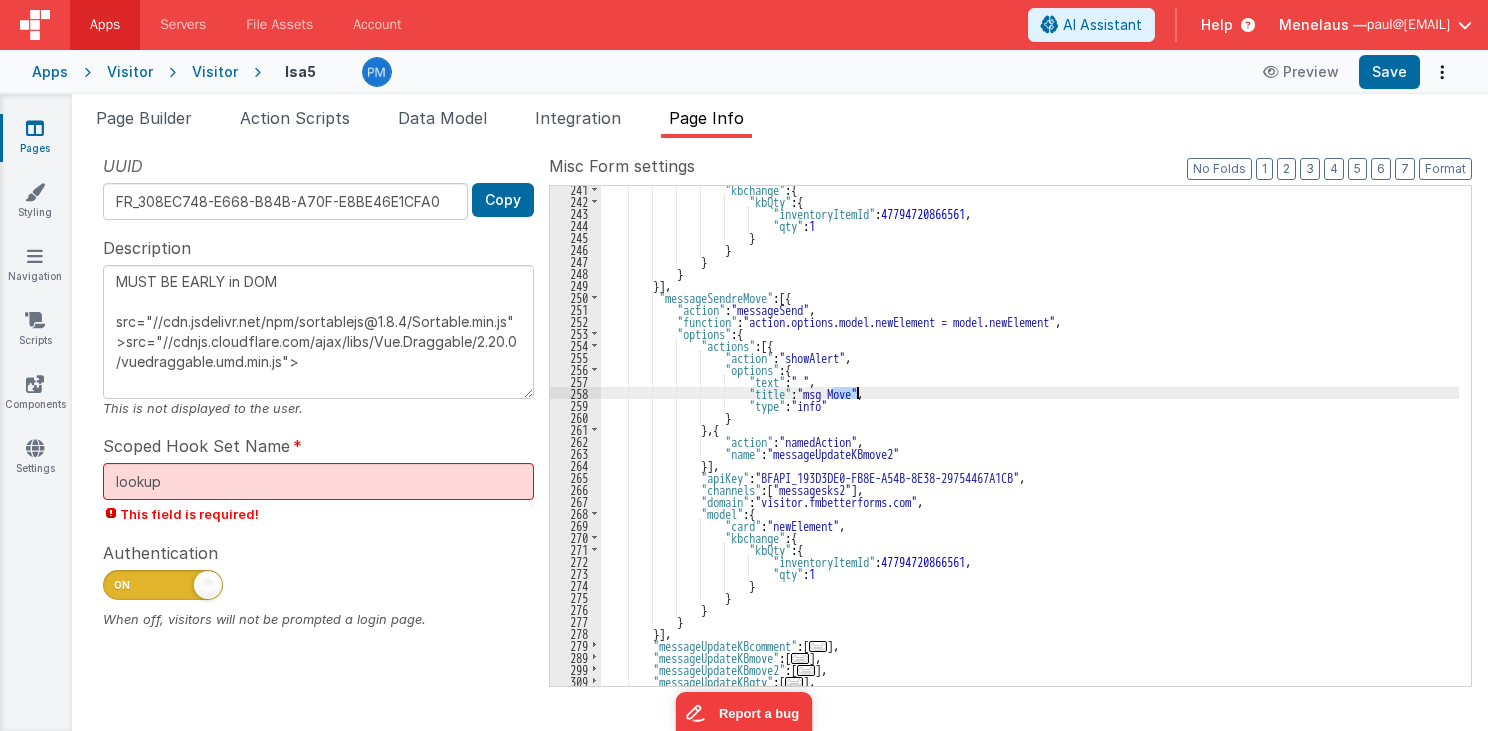 click on ""kbchange" :  {                               "kbQty" :  {                                    "inventoryItemId" :  47794720866561 ,                                    "qty" :  1                               }                          }                     }                }           }] ,             "messageSendreMove" :  [{                "action" :  "messageSend" ,                "function" :  "action.options.model.newElement = model.newElement" ,                "options" :  {                     "actions" :  [{                          "action" :  "showAlert" ,                          "options" :  {                               "text" :  " " ,                               "title" :  "msg Move" ,                               "type" :  "info"                          }                     } ,  {                          "action" :  "namedAction" ,                          "name" :  "messageUpdateKBmove2"                     }] ,                     "apiKey" :  ," at bounding box center [1030, 445] 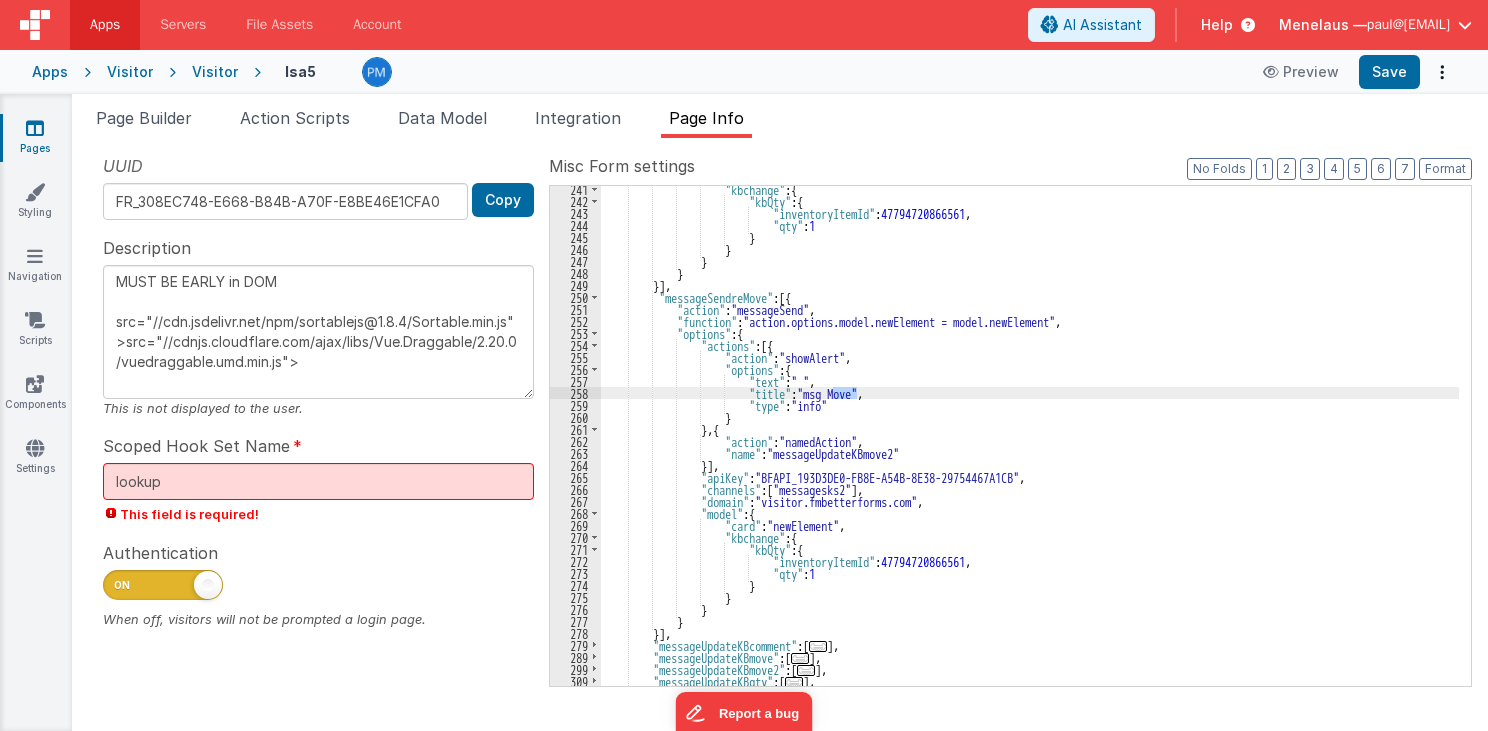 click on ""kbchange" :  {                               "kbQty" :  {                                    "inventoryItemId" :  47794720866561 ,                                    "qty" :  1                               }                          }                     }                }           }] ,             "messageSendreMove" :  [{                "action" :  "messageSend" ,                "function" :  "action.options.model.newElement = model.newElement" ,                "options" :  {                     "actions" :  [{                          "action" :  "showAlert" ,                          "options" :  {                               "text" :  " " ,                               "title" :  "msg Move" ,                               "type" :  "info"                          }                     } ,  {                          "action" :  "namedAction" ,                          "name" :  "messageUpdateKBmove2"                     }] ,                     "apiKey" :  ," at bounding box center [1030, 436] 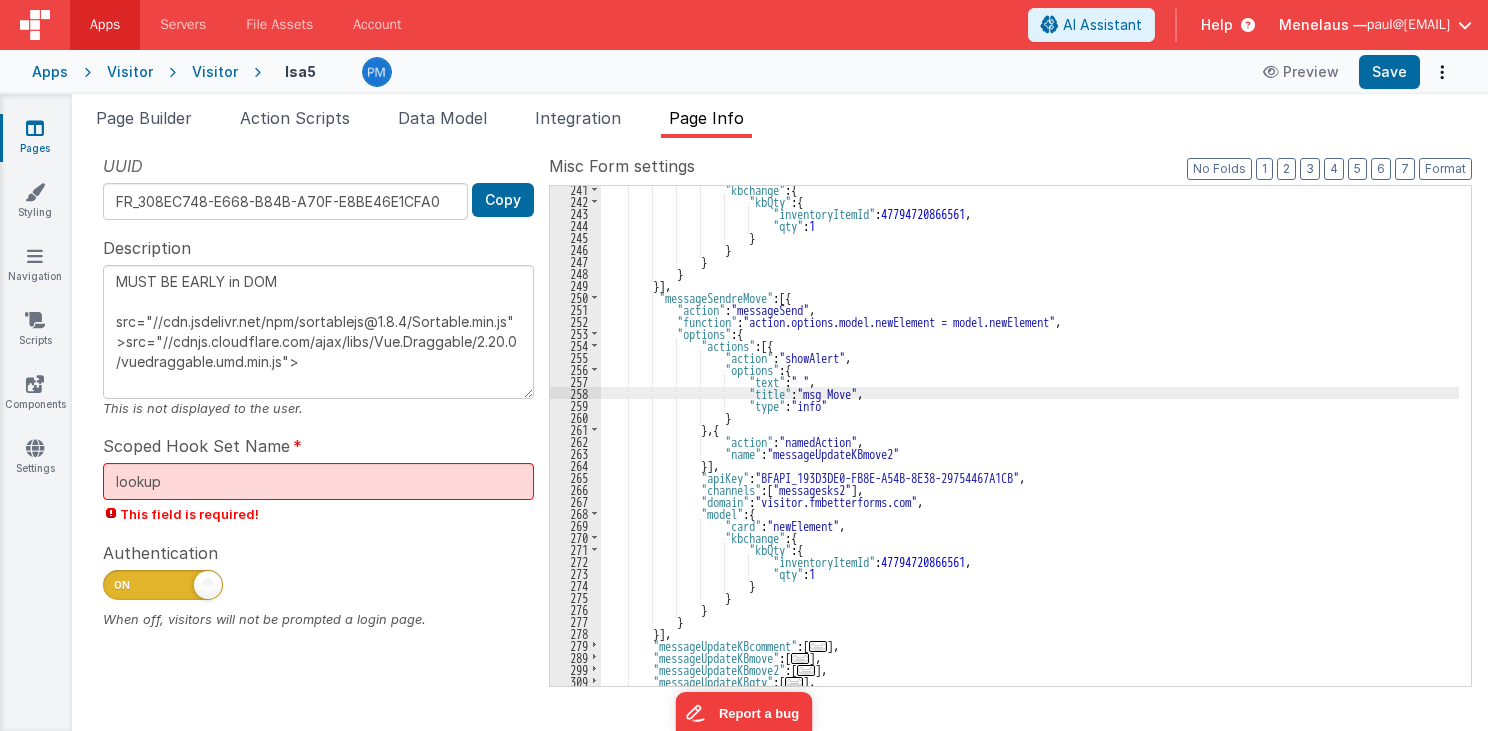 type on "MUST BE EARLY in DOM
src="//cdn.jsdelivr.net/npm/sortablejs@1.8.4/Sortable.min.js">src="//cdnjs.cloudflare.com/ajax/libs/Vue.Draggable/2.20.0/vuedraggable.umd.min.js">" 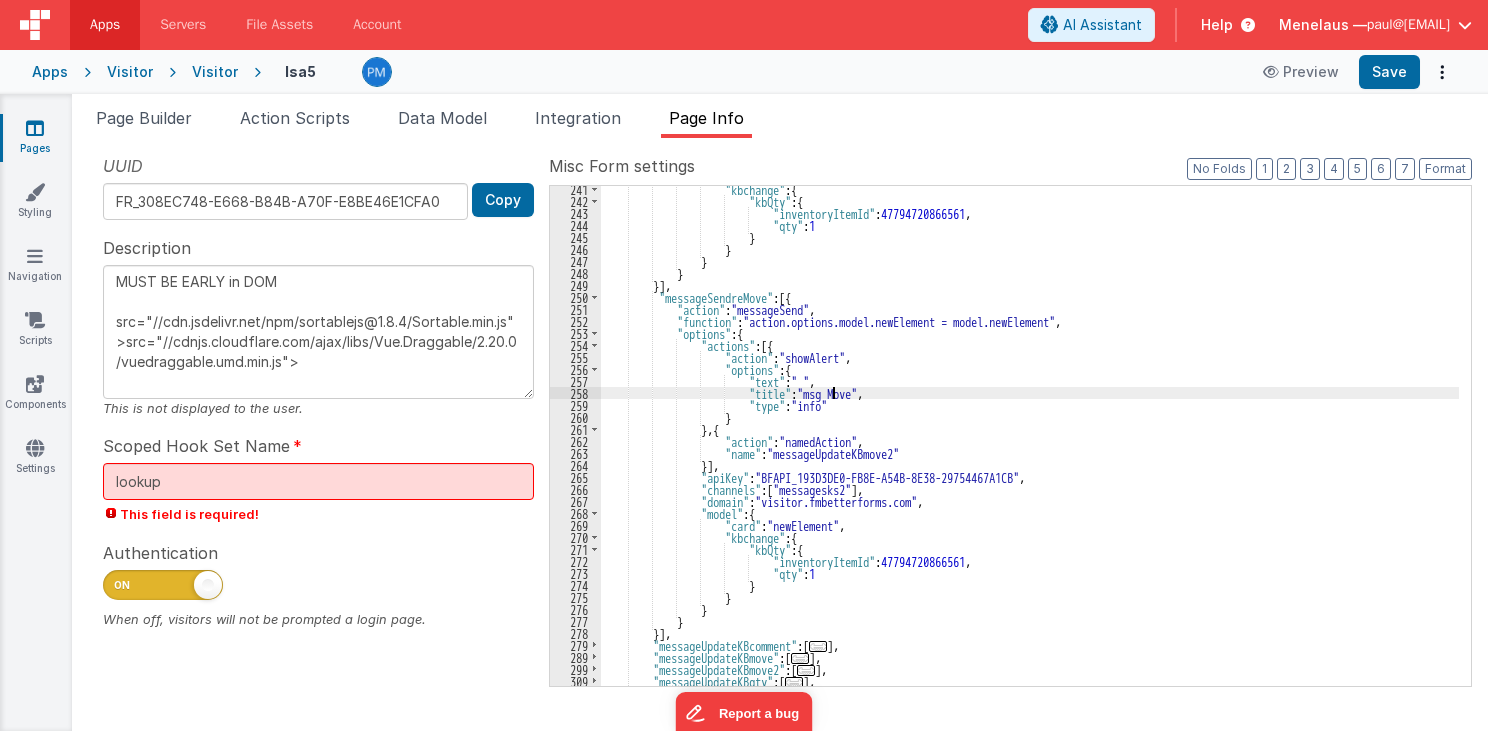 type on "MUST BE EARLY in DOM
src="//cdn.jsdelivr.net/npm/sortablejs@1.8.4/Sortable.min.js">src="//cdnjs.cloudflare.com/ajax/libs/Vue.Draggable/2.20.0/vuedraggable.umd.min.js">" 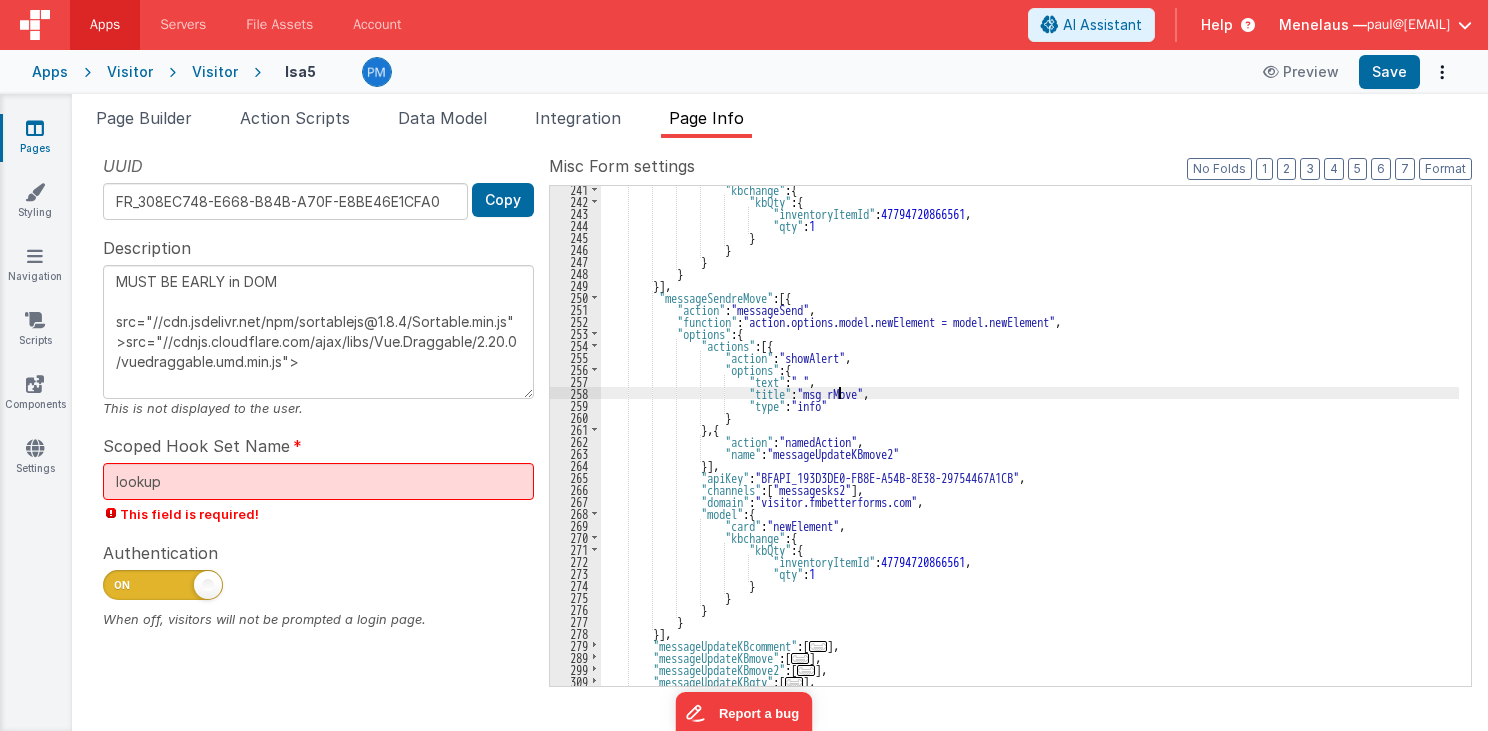 type on "MUST BE EARLY in DOM
src="//cdn.jsdelivr.net/npm/sortablejs@1.8.4/Sortable.min.js">src="//cdnjs.cloudflare.com/ajax/libs/Vue.Draggable/2.20.0/vuedraggable.umd.min.js">" 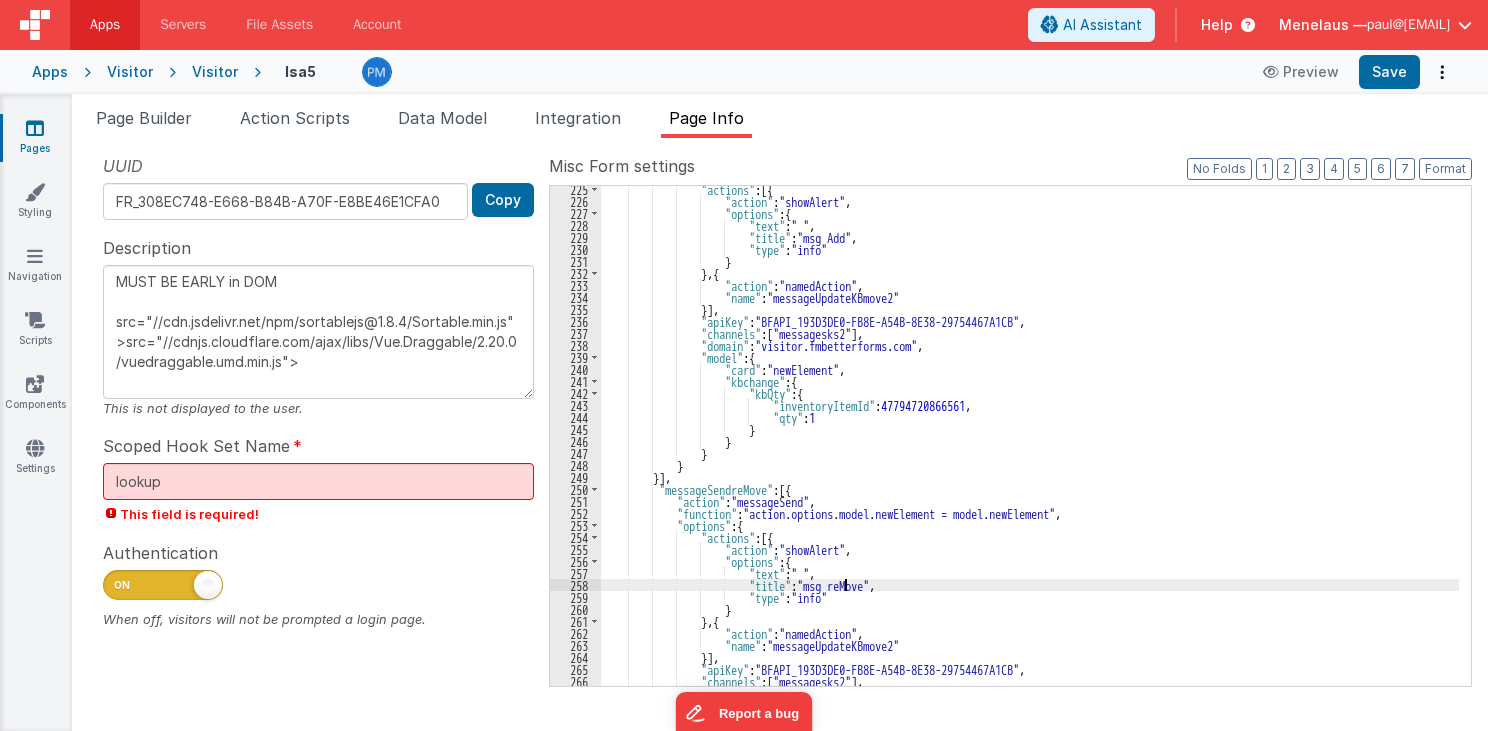 scroll, scrollTop: 375, scrollLeft: 0, axis: vertical 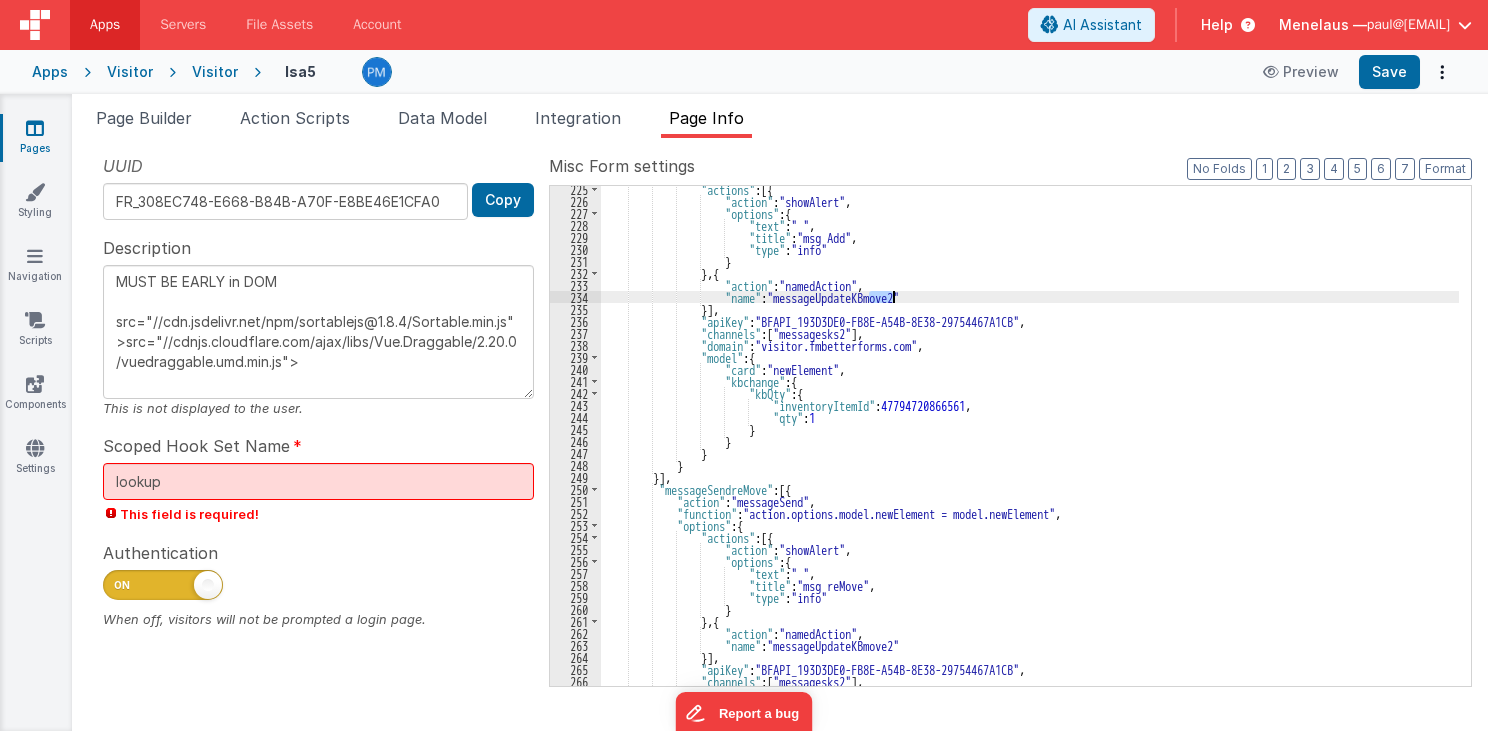 drag, startPoint x: 868, startPoint y: 296, endPoint x: 892, endPoint y: 296, distance: 24 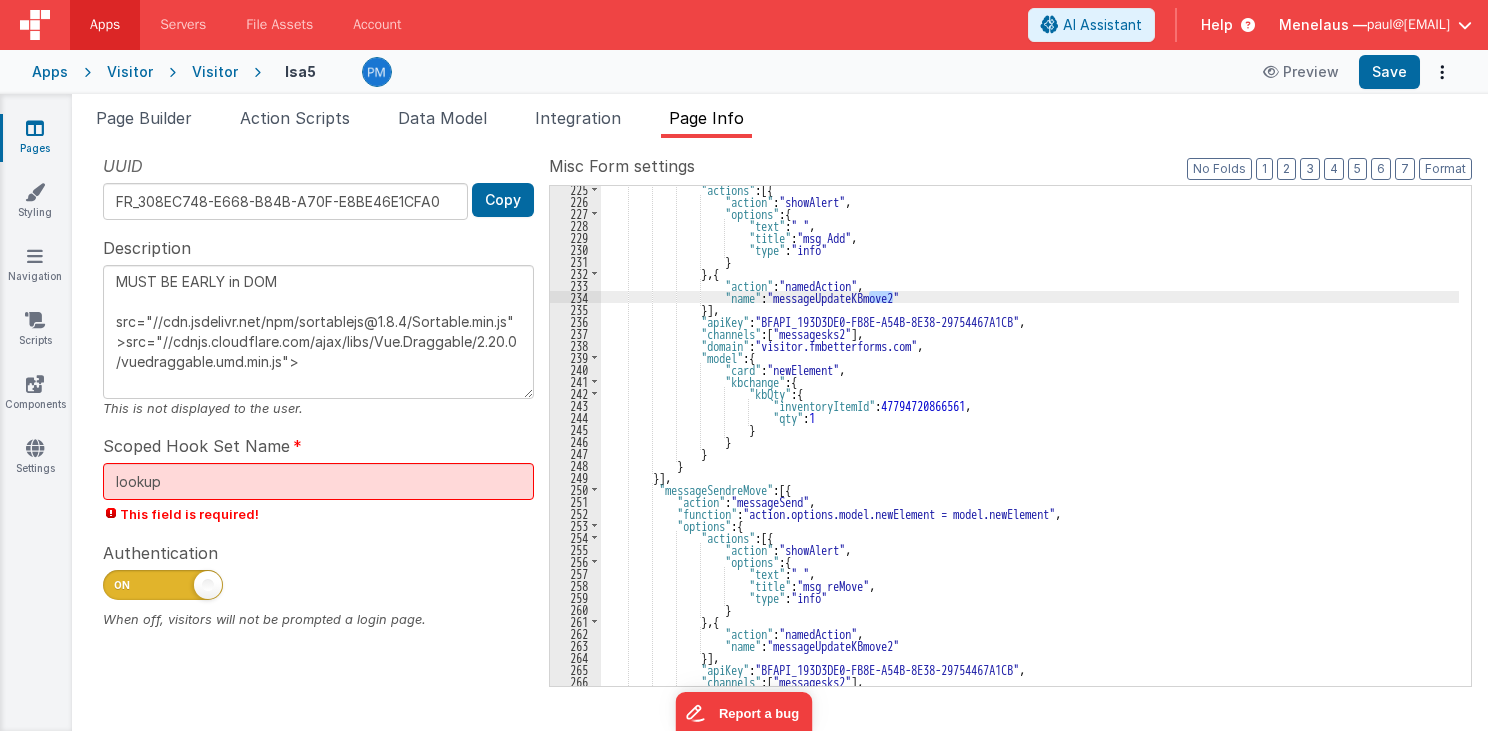type on "MUST BE EARLY in DOM
src="//cdn.jsdelivr.net/npm/sortablejs@1.8.4/Sortable.min.js">src="//cdnjs.cloudflare.com/ajax/libs/Vue.Draggable/2.20.0/vuedraggable.umd.min.js">" 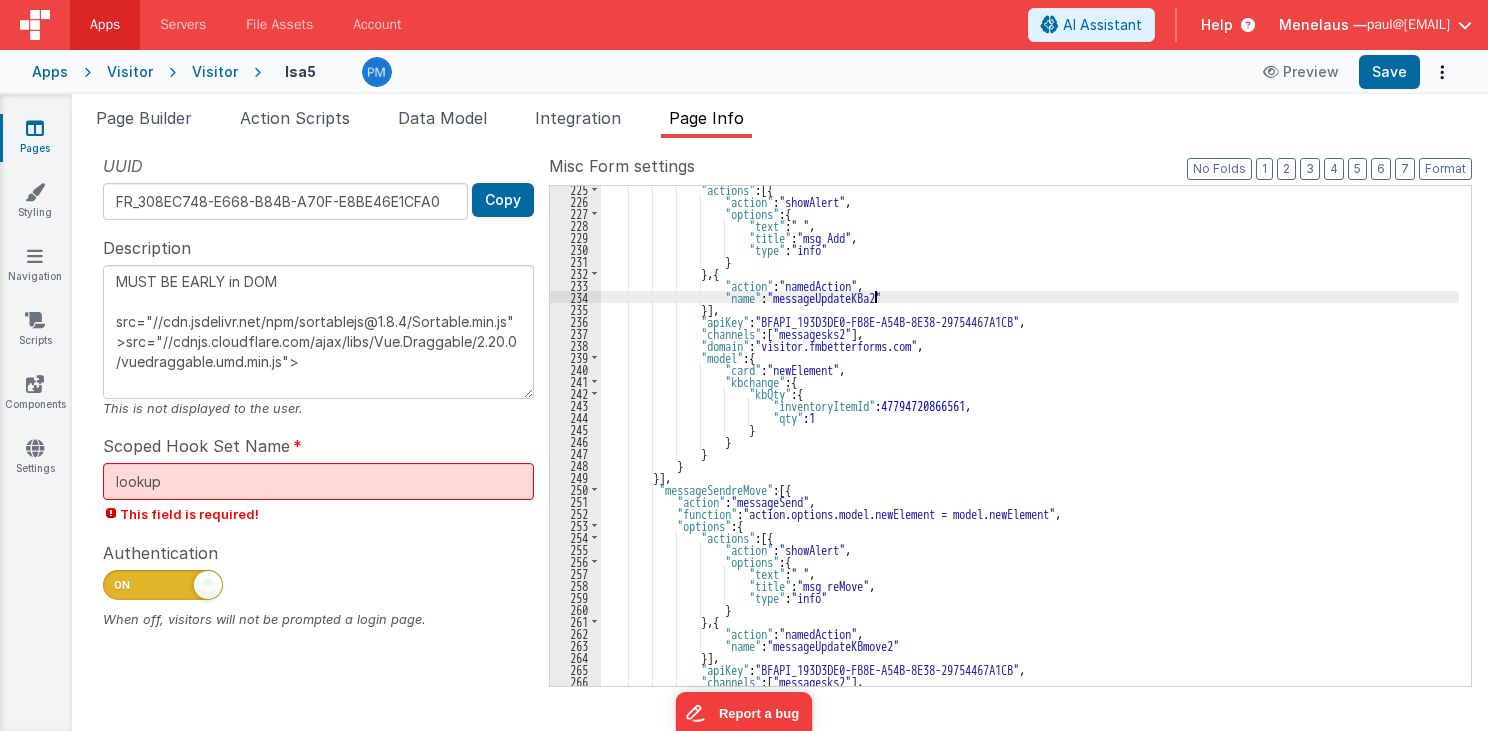 type on "MUST BE EARLY in DOM
src="//cdn.jsdelivr.net/npm/sortablejs@1.8.4/Sortable.min.js">src="//cdnjs.cloudflare.com/ajax/libs/Vue.Draggable/2.20.0/vuedraggable.umd.min.js">" 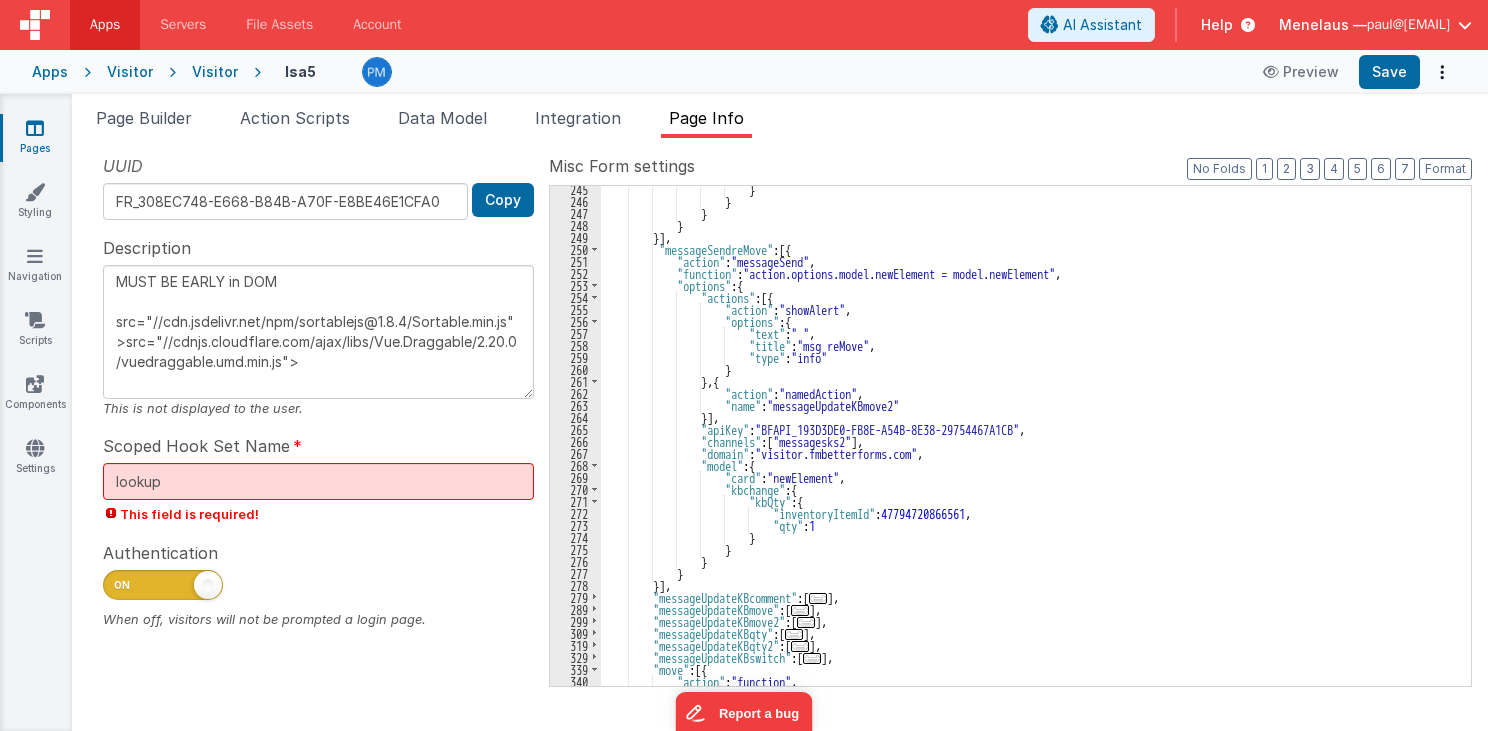 scroll, scrollTop: 615, scrollLeft: 0, axis: vertical 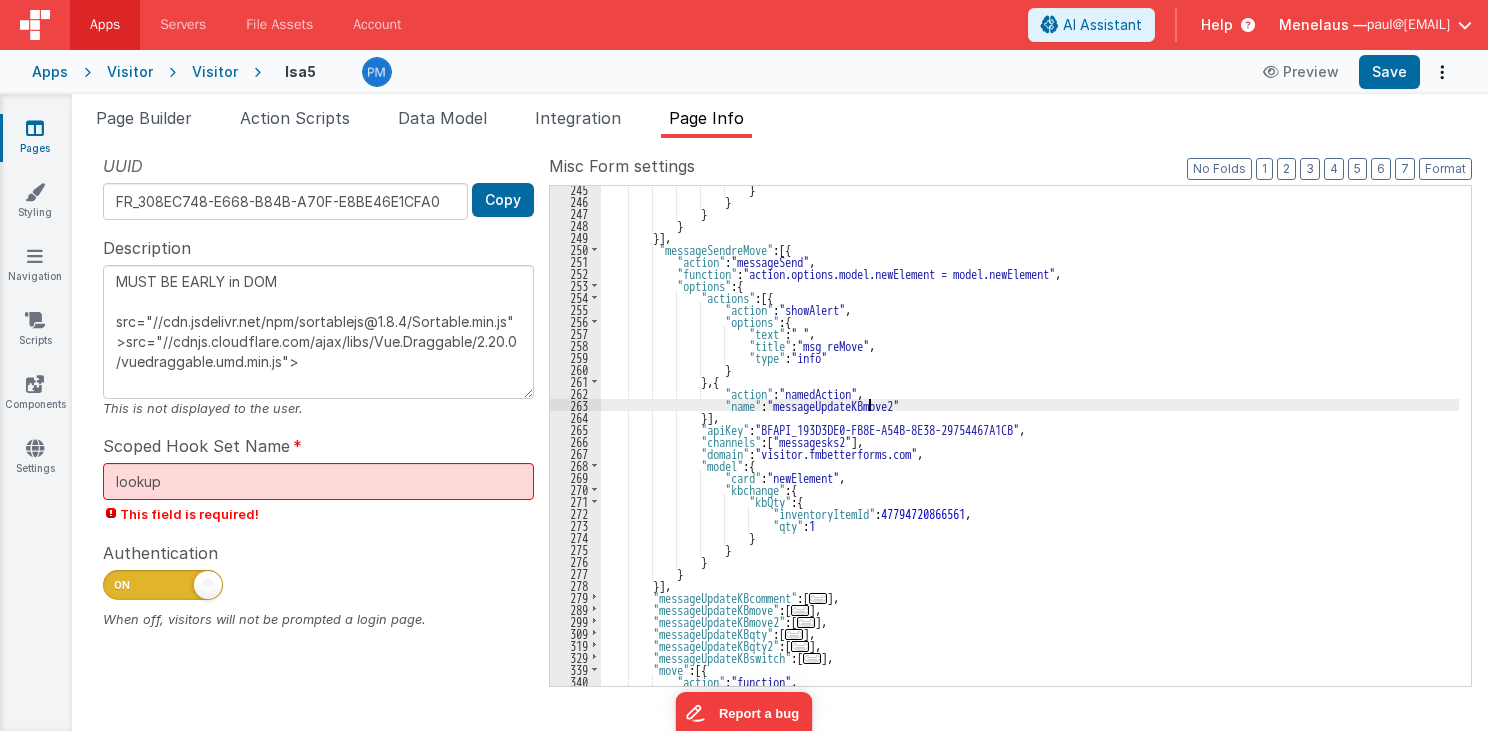 click on "}                          }                     }                }           }] ,             "messageSendreMove" :  [{                "action" :  "messageSend" ,                "function" :  "action.options.model.newElement = model.newElement" ,                "options" :  {                     "actions" :  [{                          "action" :  "showAlert" ,                          "options" :  {                               "text" :  " " ,                               "title" :  "msg reMove" ,                               "type" :  "info"                          }                     } ,  {                          "action" :  "namedAction" ,                          "name" :  "messageUpdateKBmove2"                     }] ,                     "apiKey" :  "BFAPI_193D3DE0-FB8E-A54B-8E38-29754467A1CB" ,                     "channels" :  [ "messagesks2" ] ,                     "domain" :  "visitor.fmbetterforms.com" ,                     "model" :  {                     :" at bounding box center [1030, 673] 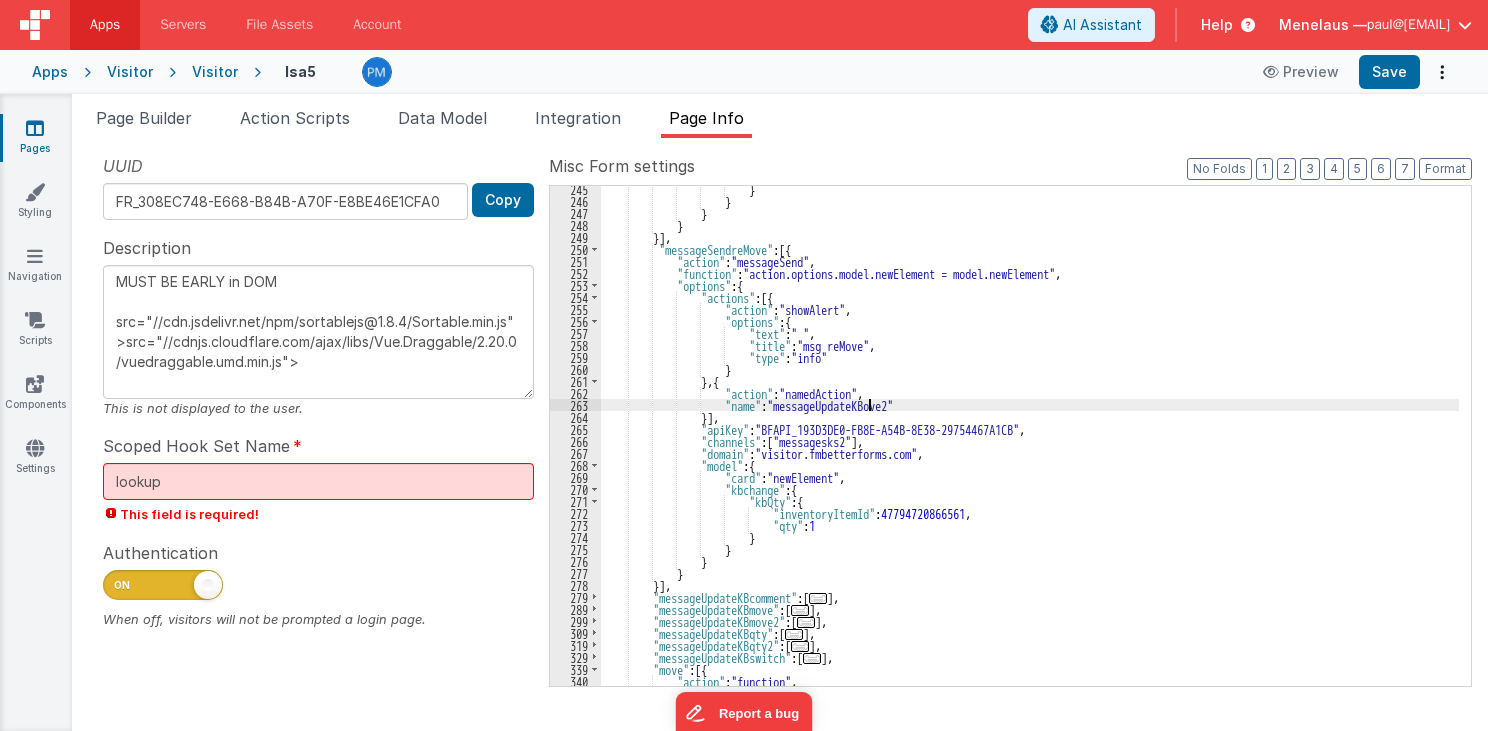 type on "MUST BE EARLY in DOM
src="//cdn.jsdelivr.net/npm/sortablejs@1.8.4/Sortable.min.js">src="//cdnjs.cloudflare.com/ajax/libs/Vue.Draggable/2.20.0/vuedraggable.umd.min.js">" 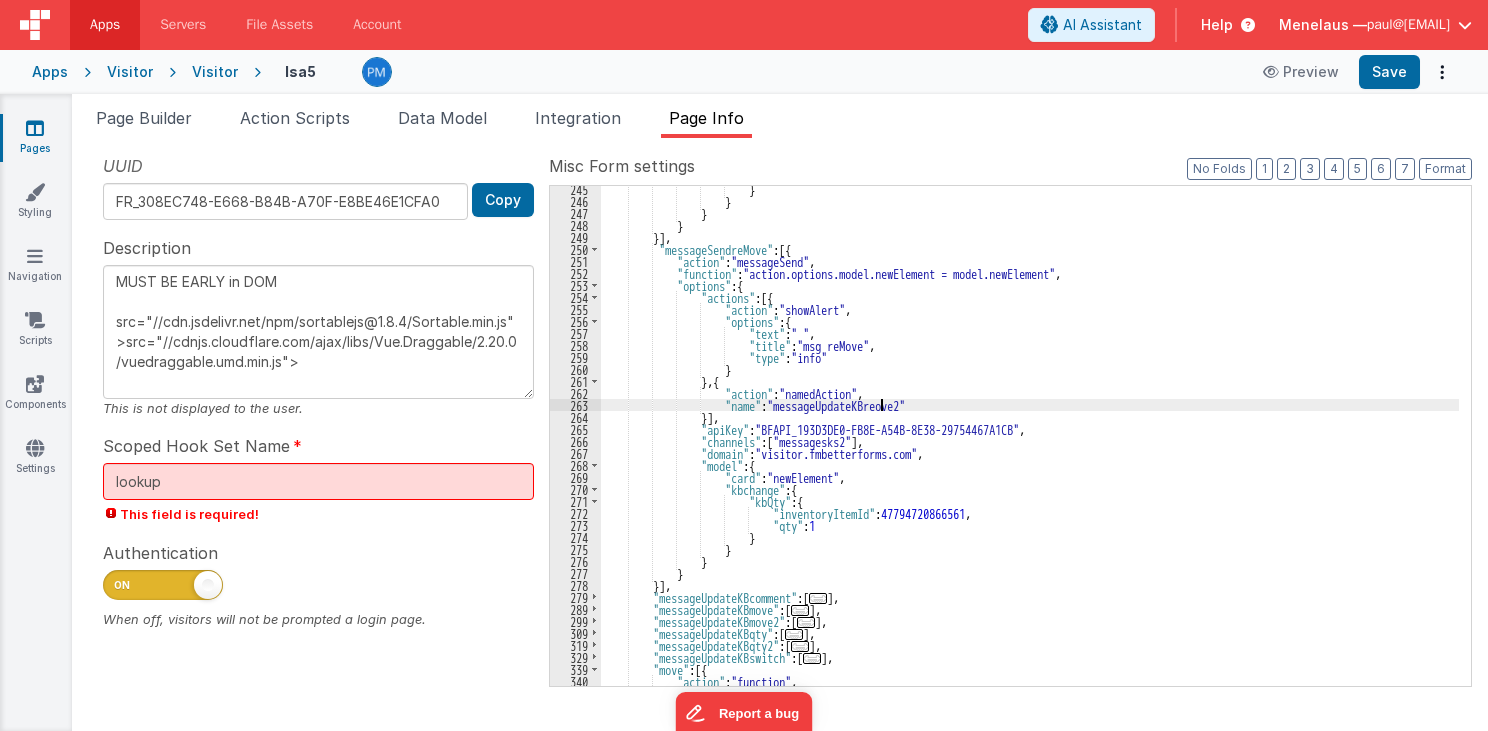 type on "MUST BE EARLY in DOM
src="//cdn.jsdelivr.net/npm/sortablejs@1.8.4/Sortable.min.js">src="//cdnjs.cloudflare.com/ajax/libs/Vue.Draggable/2.20.0/vuedraggable.umd.min.js">" 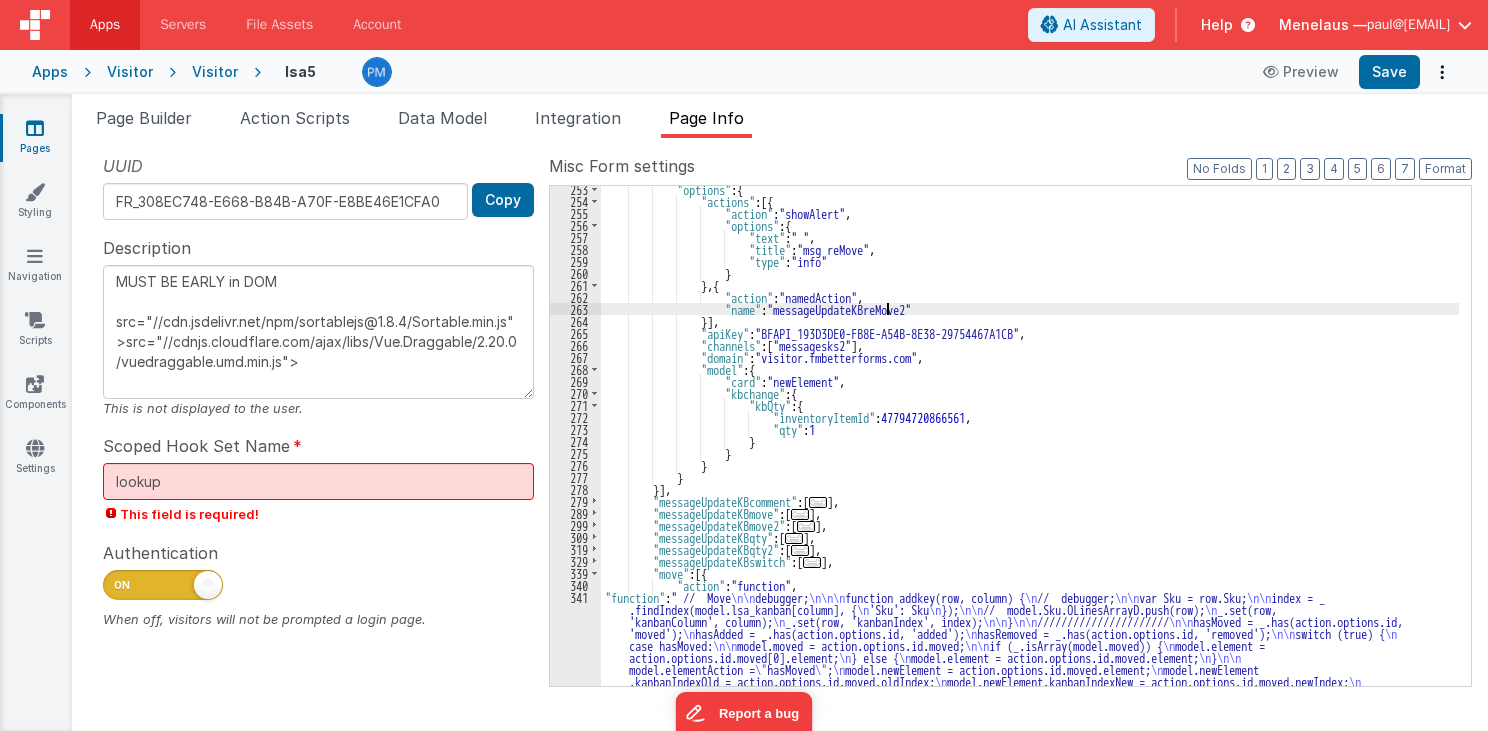 scroll, scrollTop: 615, scrollLeft: 0, axis: vertical 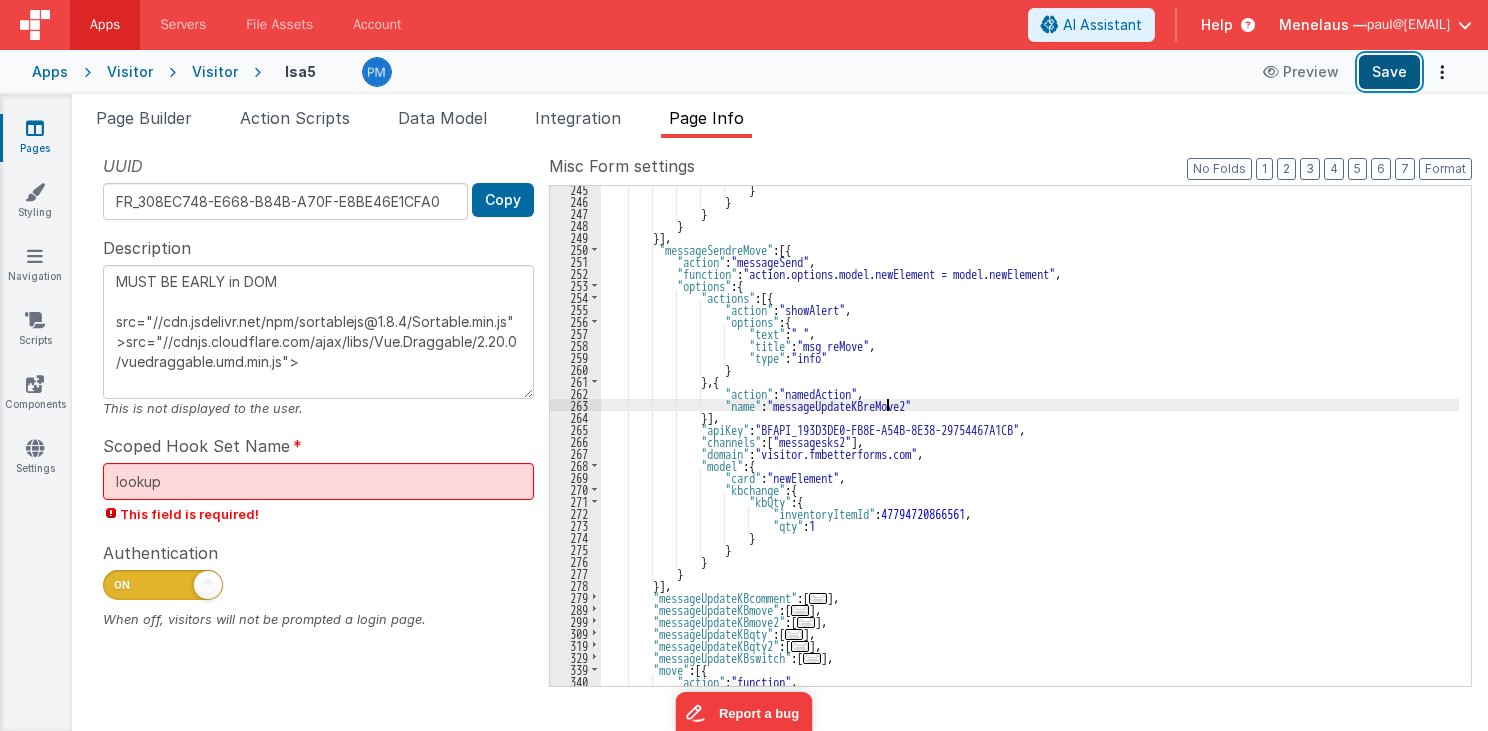 click on "Save" at bounding box center (1389, 72) 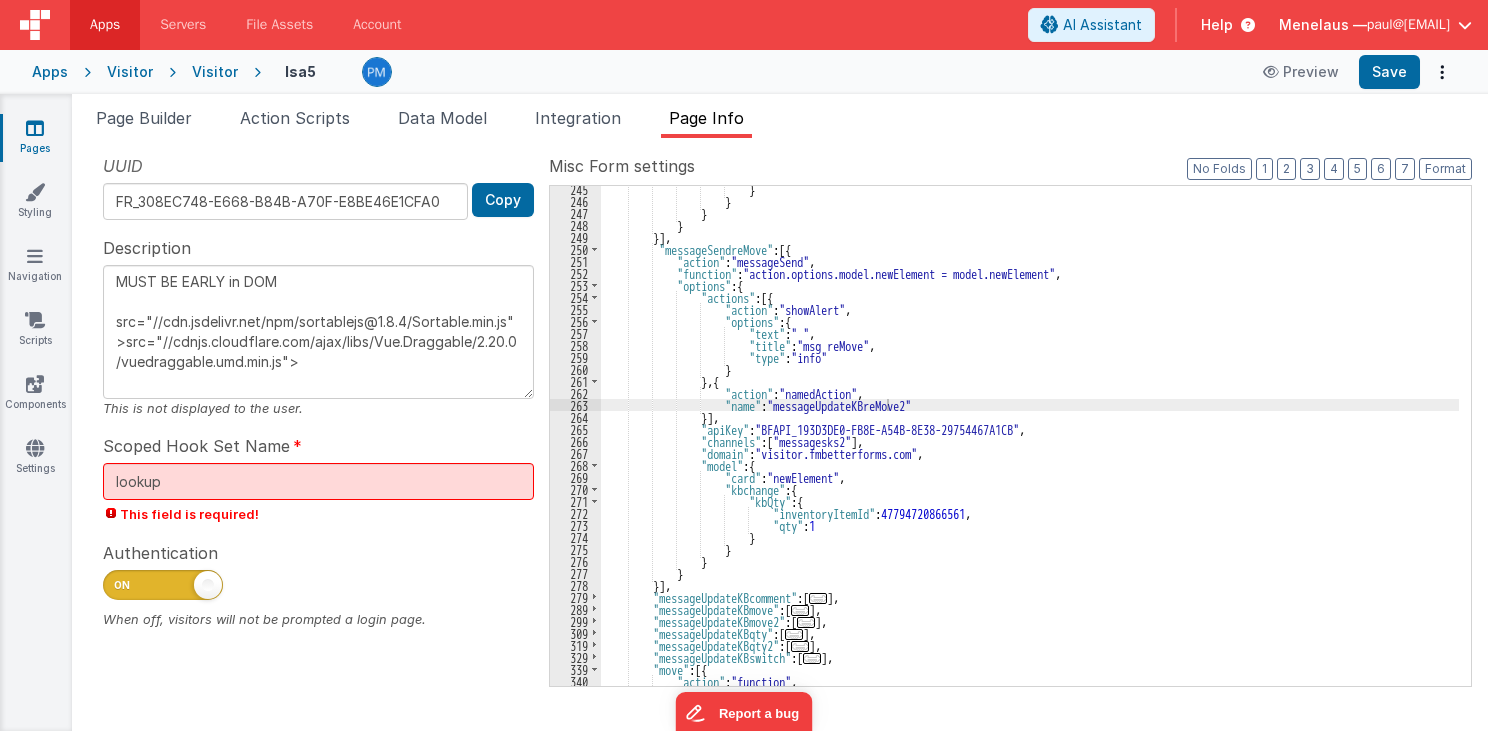 click on "}                          }                     }                }           }] ,             "messageSendreMove" :  [{                "action" :  "messageSend" ,                "function" :  "action.options.model.newElement = model.newElement" ,                "options" :  {                     "actions" :  [{                          "action" :  "showAlert" ,                          "options" :  {                               "text" :  " " ,                               "title" :  "msg reMove" ,                               "type" :  "info"                          }                     } ,  {                          "action" :  "namedAction" ,                          "name" :  "messageUpdateKBreMove2"                     }] ,                     "apiKey" :  "BFAPI_193D3DE0-FB8E-A54B-8E38-29754467A1CB" ,                     "channels" :  [ "messagesks2" ] ,                     "domain" :  "visitor.fmbetterforms.com" ,                     "model" :  {" at bounding box center [1030, 673] 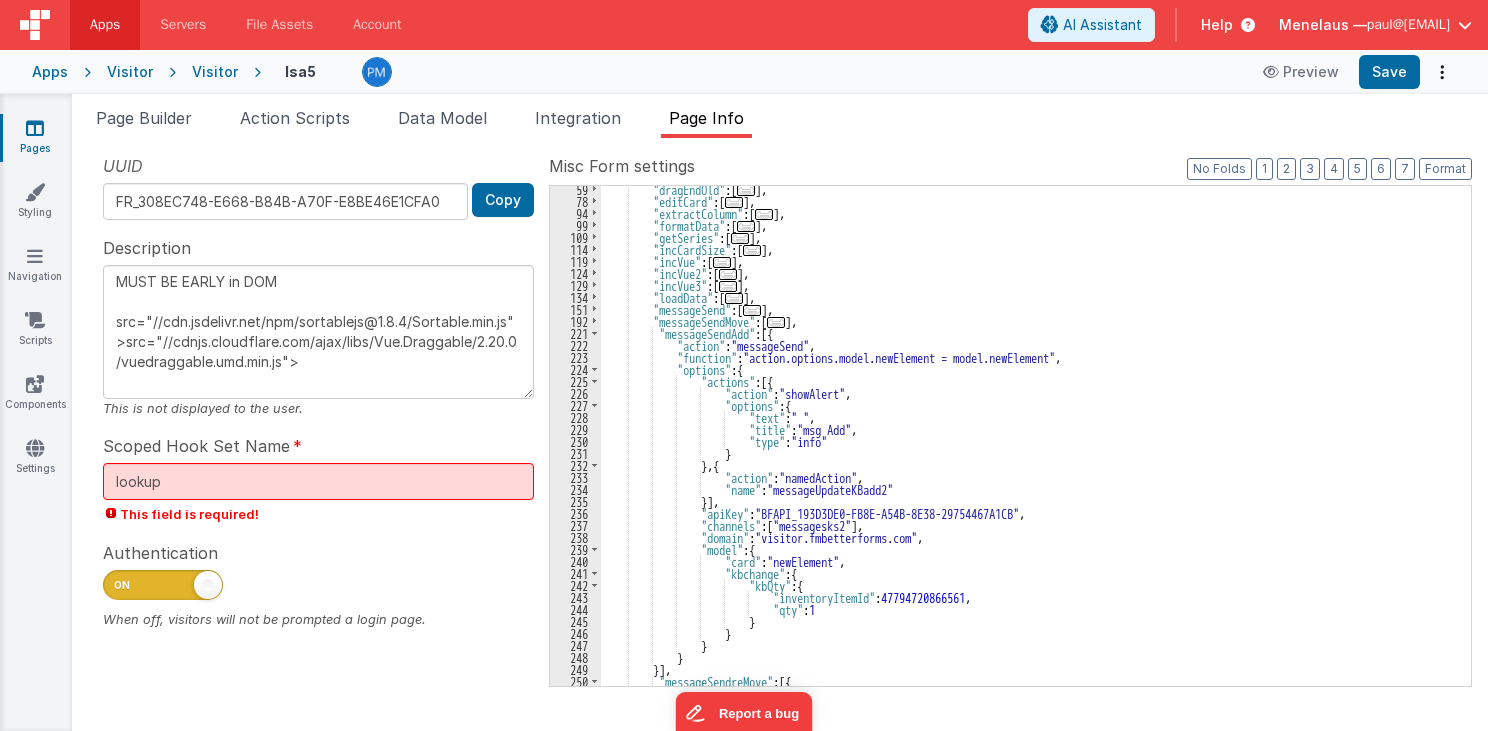 scroll, scrollTop: 183, scrollLeft: 0, axis: vertical 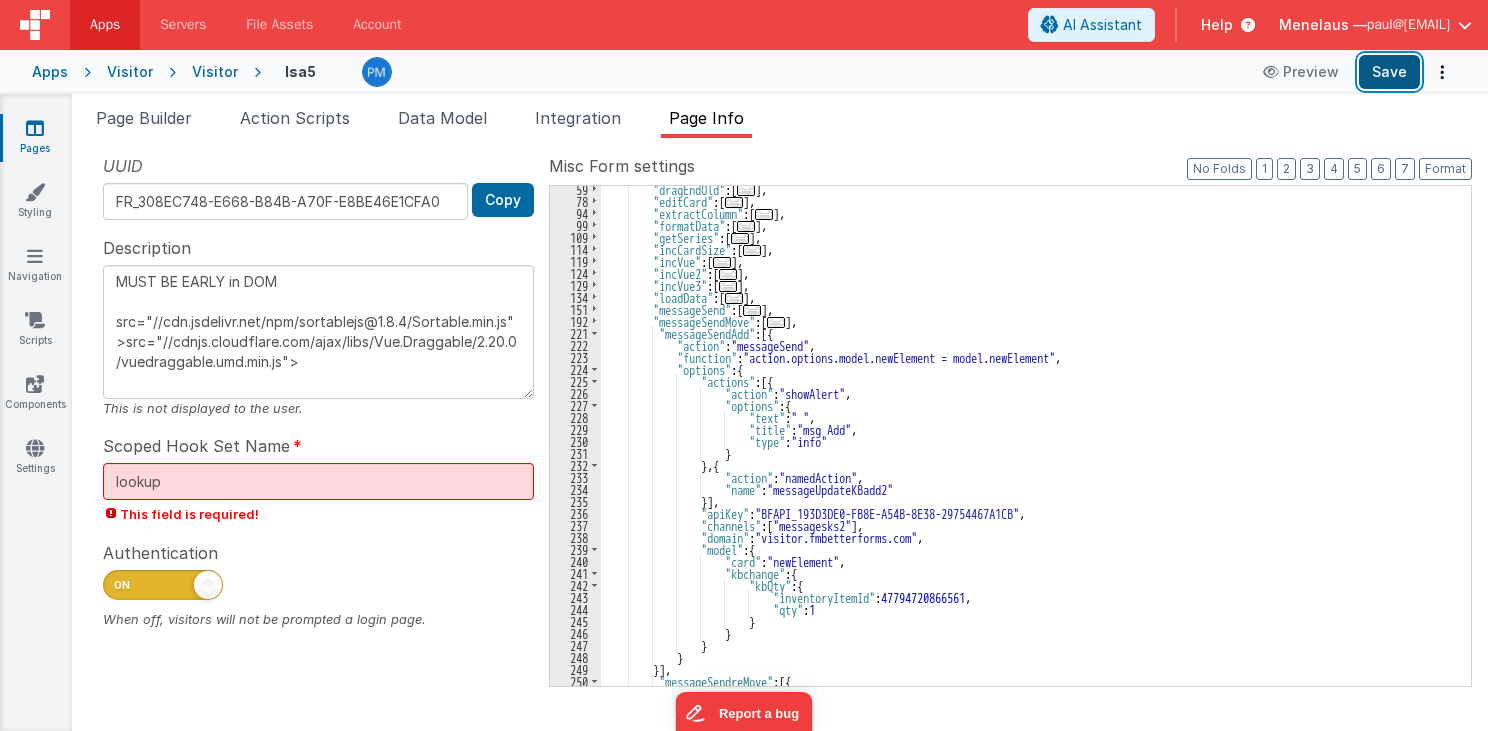 click on "Save" at bounding box center [1389, 72] 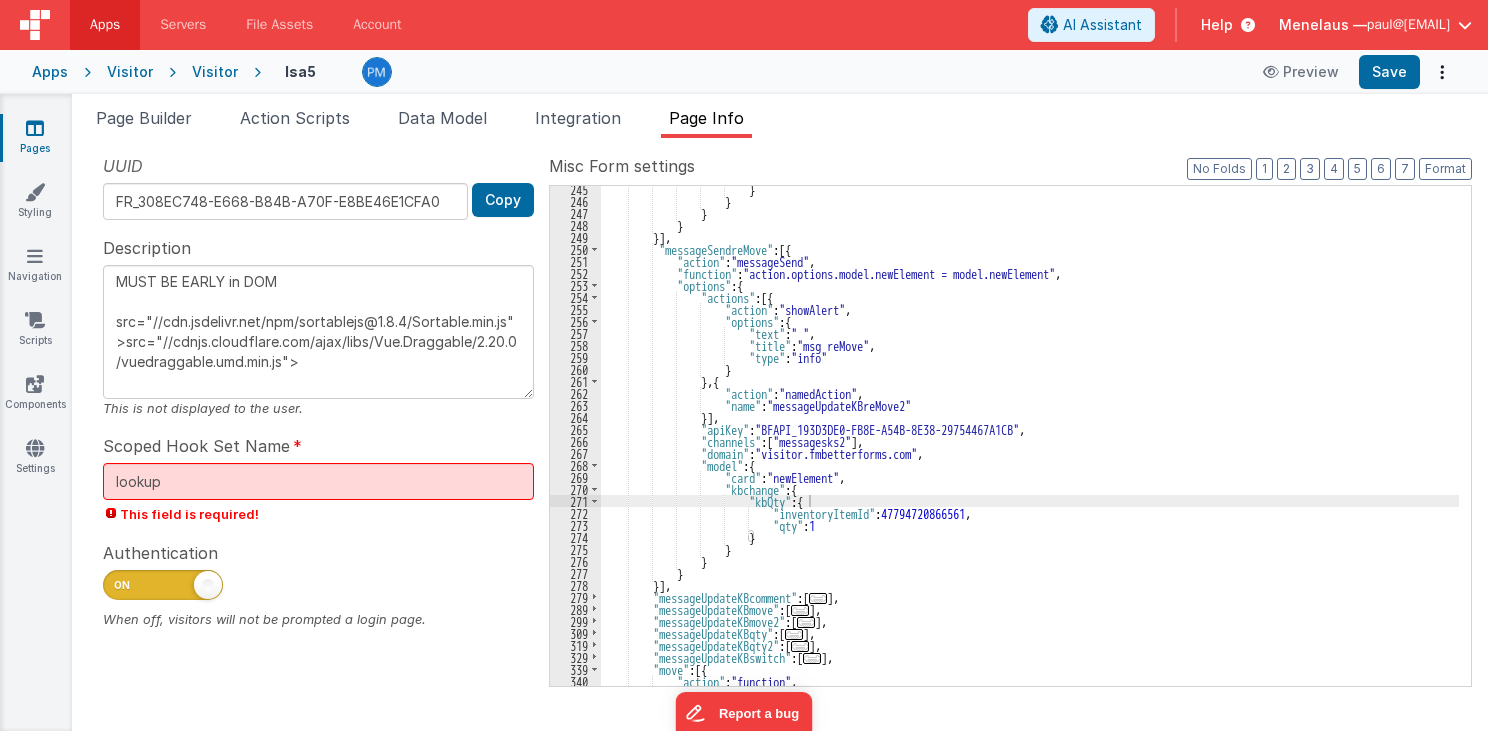 scroll, scrollTop: 663, scrollLeft: 0, axis: vertical 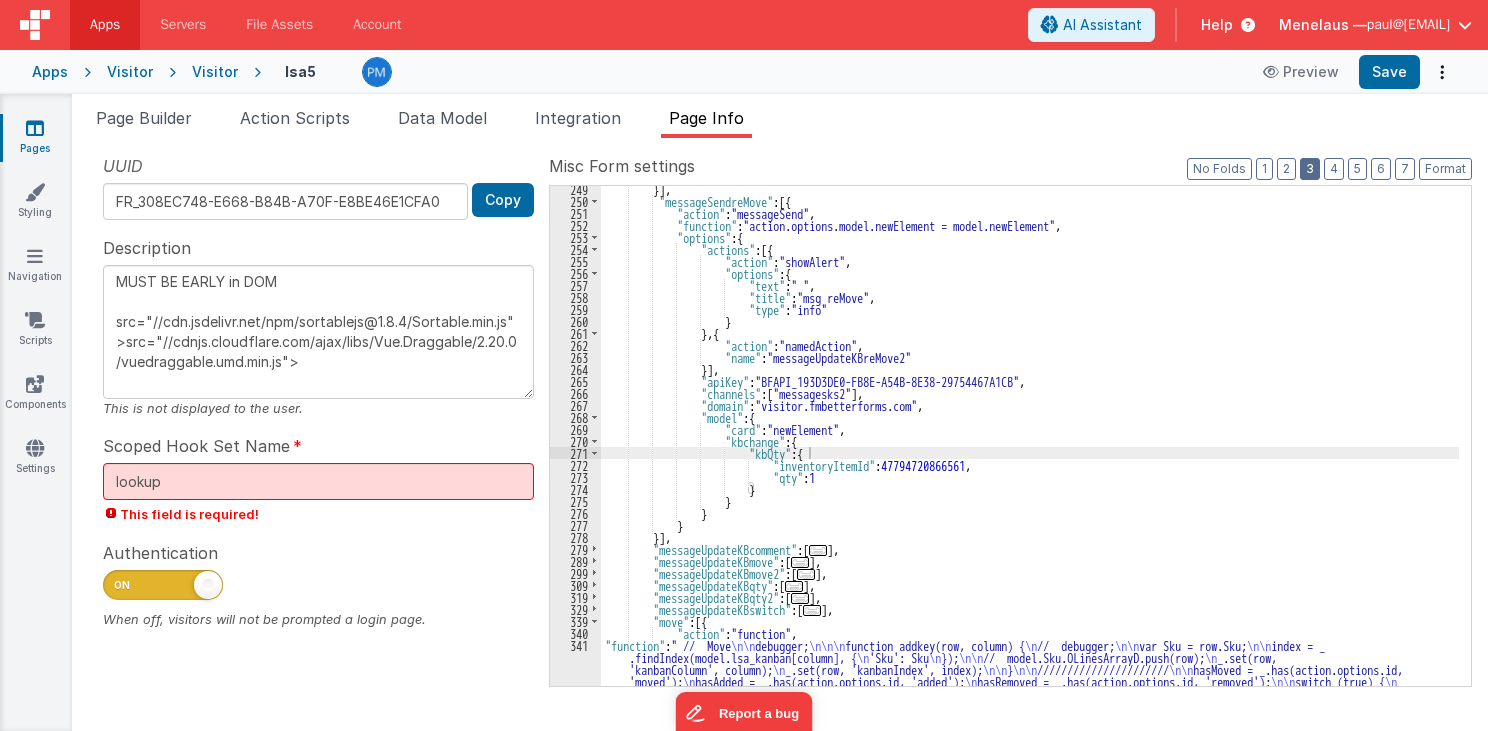 click on "3" at bounding box center [1310, 169] 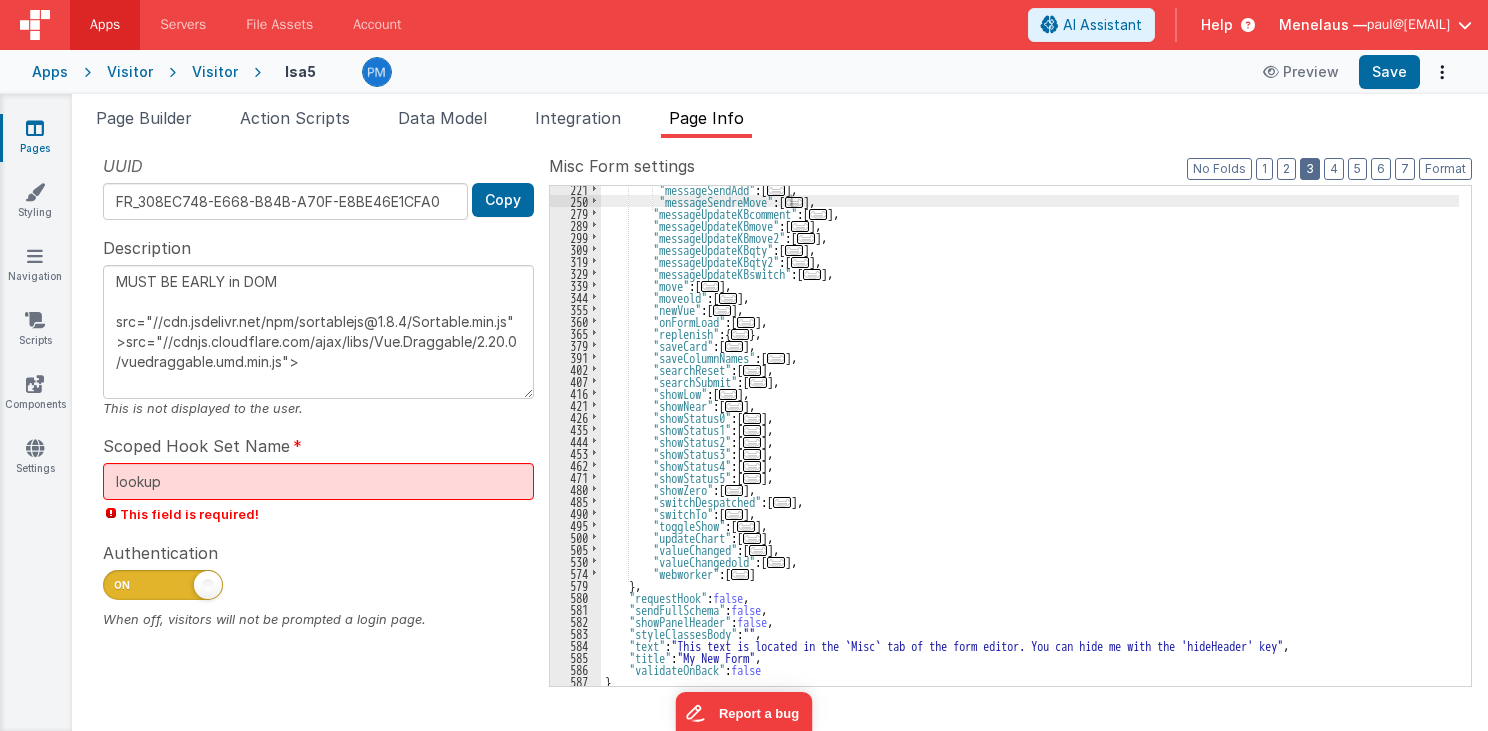 scroll, scrollTop: 183, scrollLeft: 0, axis: vertical 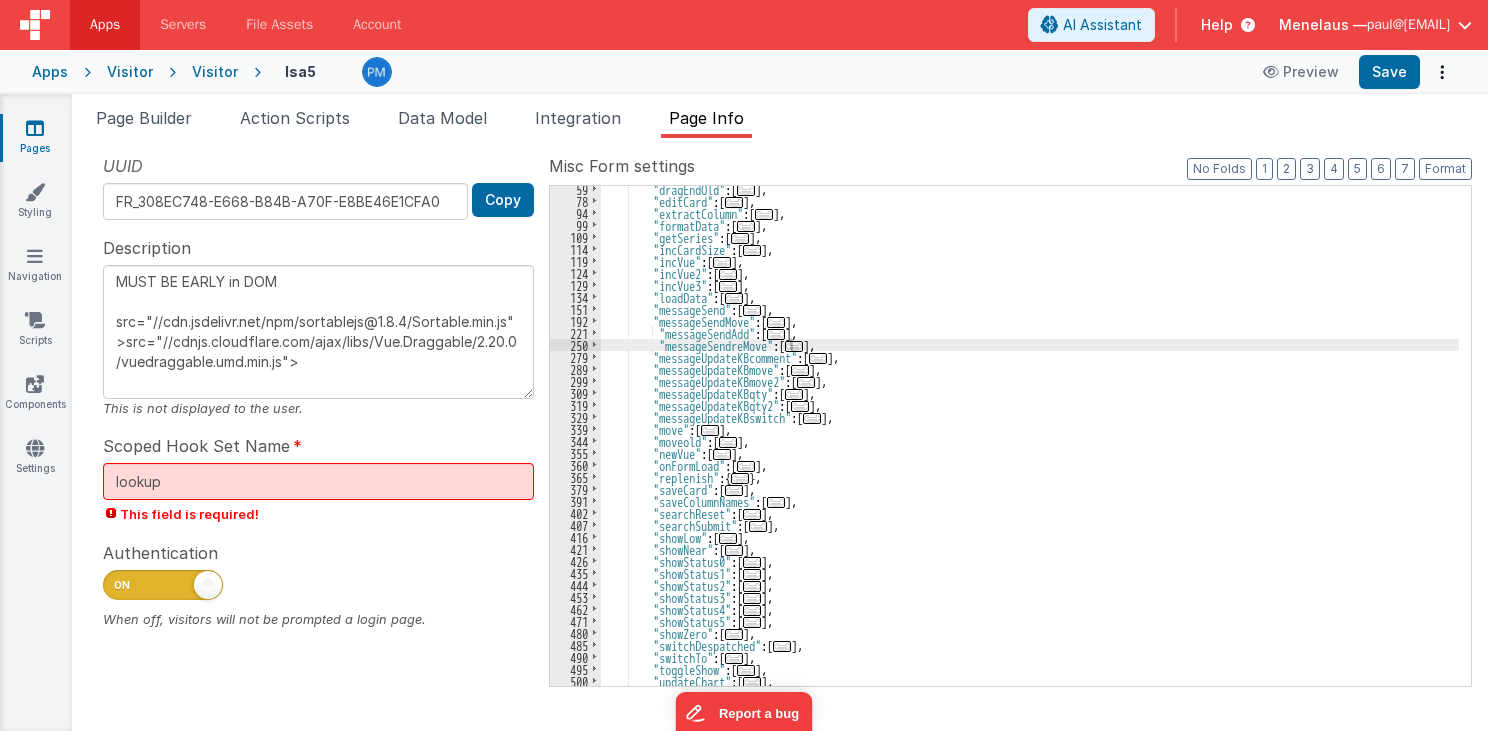 click on "..." at bounding box center (812, 418) 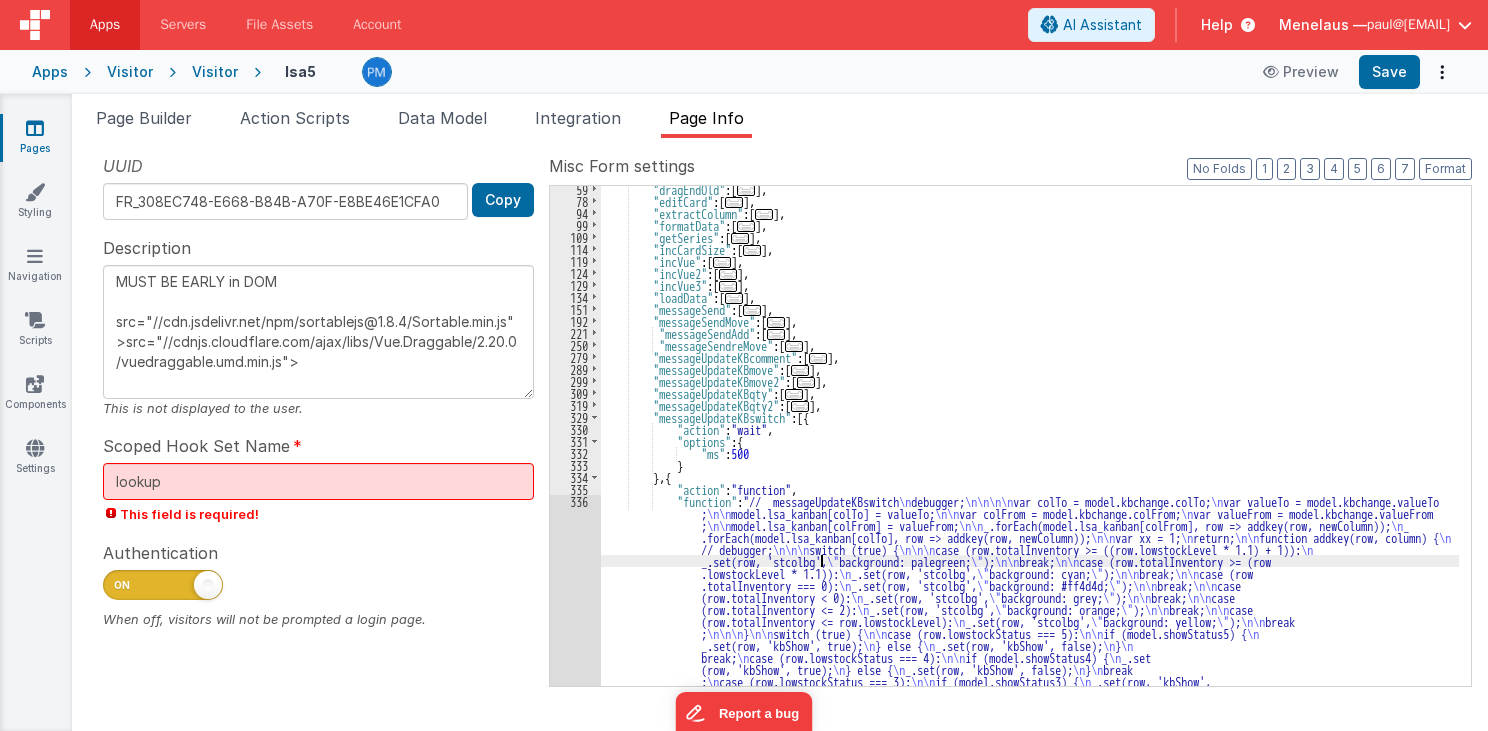 click on ""dragEndOld" :  [ ... ] ,           "editCard" :  [ ... ] ,           "extractColumn" :  [ ... ] ,           "formatData" :  [ ... ] ,           "getSeries" :  [ ... ] ,           "incCardSize" :  [ ... ] ,           "incVue" :  [ ... ] ,           "incVue2" :  [ ... ] ,           "incVue3" :  [ ... ] ,           "loadData" :  [ ... ] ,           "messageSend" :  [ ... ] ,           "messageSendMove" :  [ ... ] ,             "messageSendAdd" :  [ ... ] ,             "messageSendreMove" :  [ ... ] ,           "messageUpdateKBcomment" :  [ ... ] ,           "messageUpdateKBmove" :  [ ... ] ,           "messageUpdateKBmove2" :  [ ... ] ,           "messageUpdateKBqty" :  [ ... ] ,           "messageUpdateKBqty2" :  [ ... ] ,           "messageUpdateKBswitch" :  [{                "action" :  "wait" ,                "options" :  {                     "ms" :  500                }           } ,  {                "action" :  "function" ,                "function" :  "//  messageUpdateKBswitch
debugger; ;" at bounding box center [1030, 577] 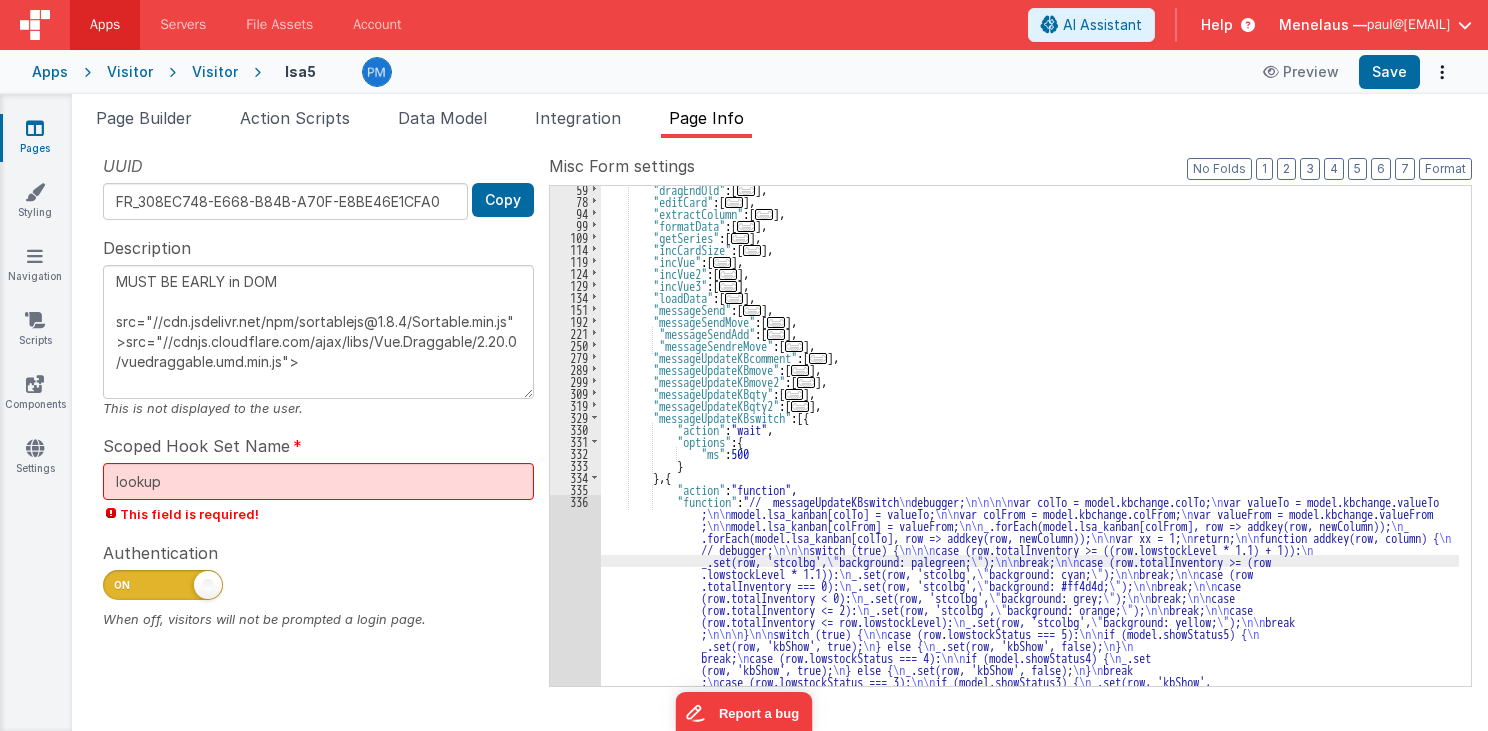 scroll, scrollTop: 279, scrollLeft: 0, axis: vertical 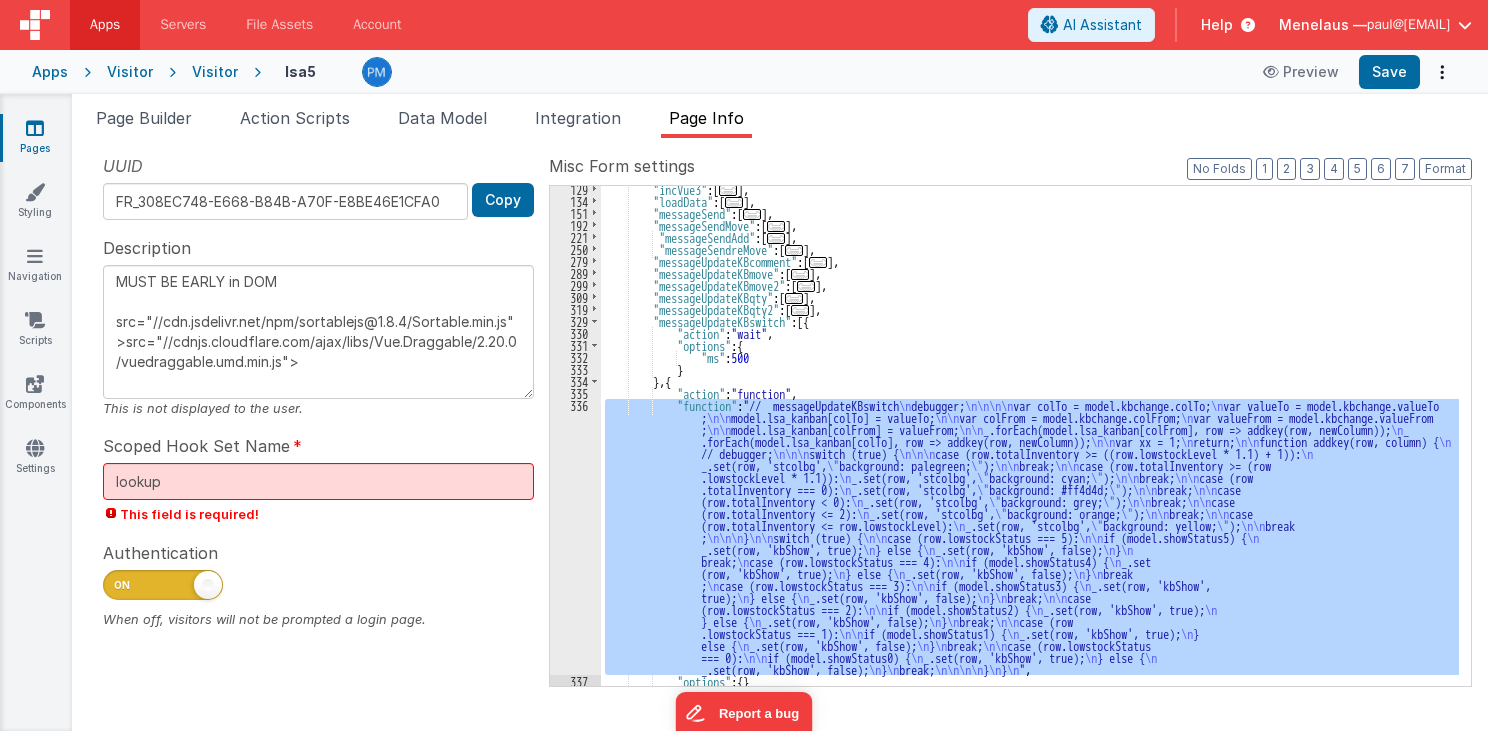 click on "336" at bounding box center (575, 537) 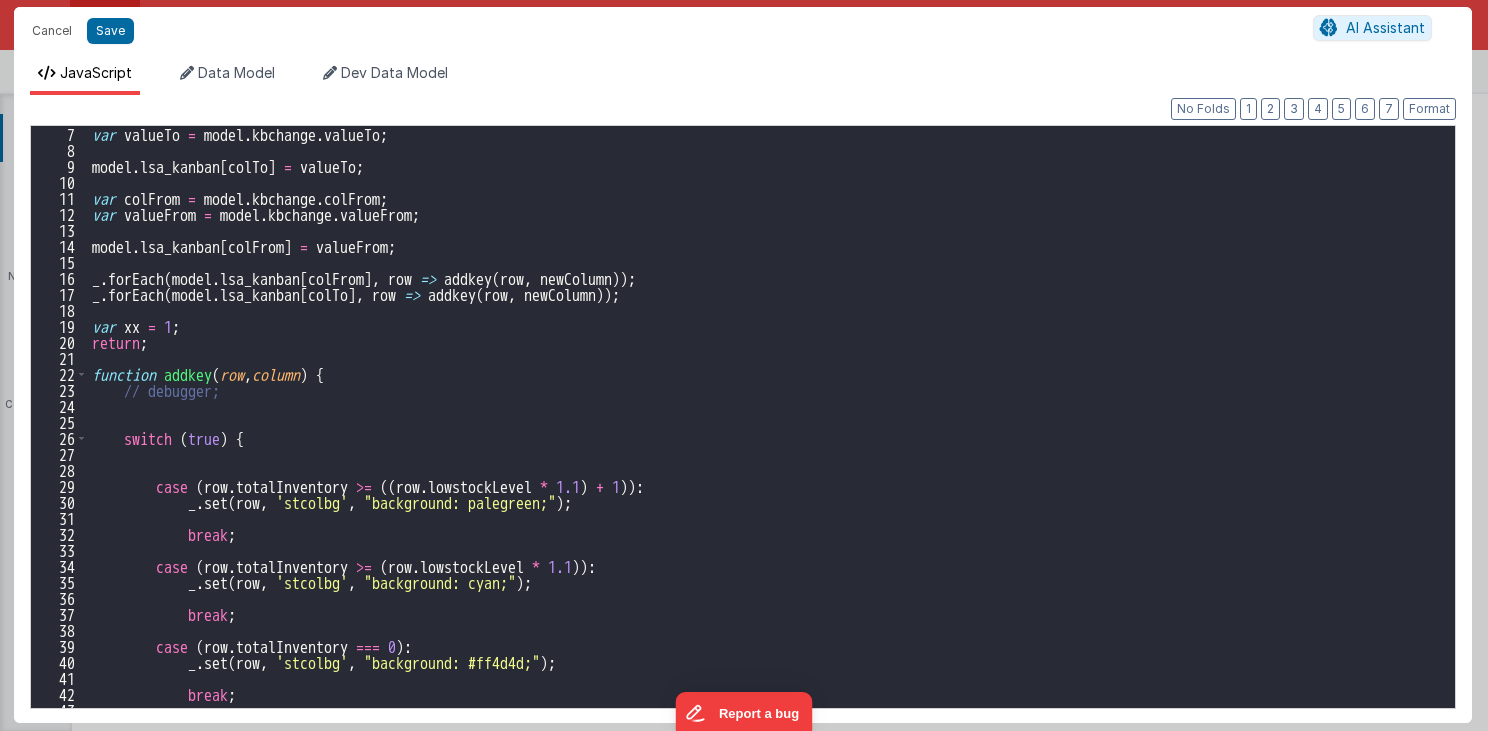 scroll, scrollTop: 0, scrollLeft: 0, axis: both 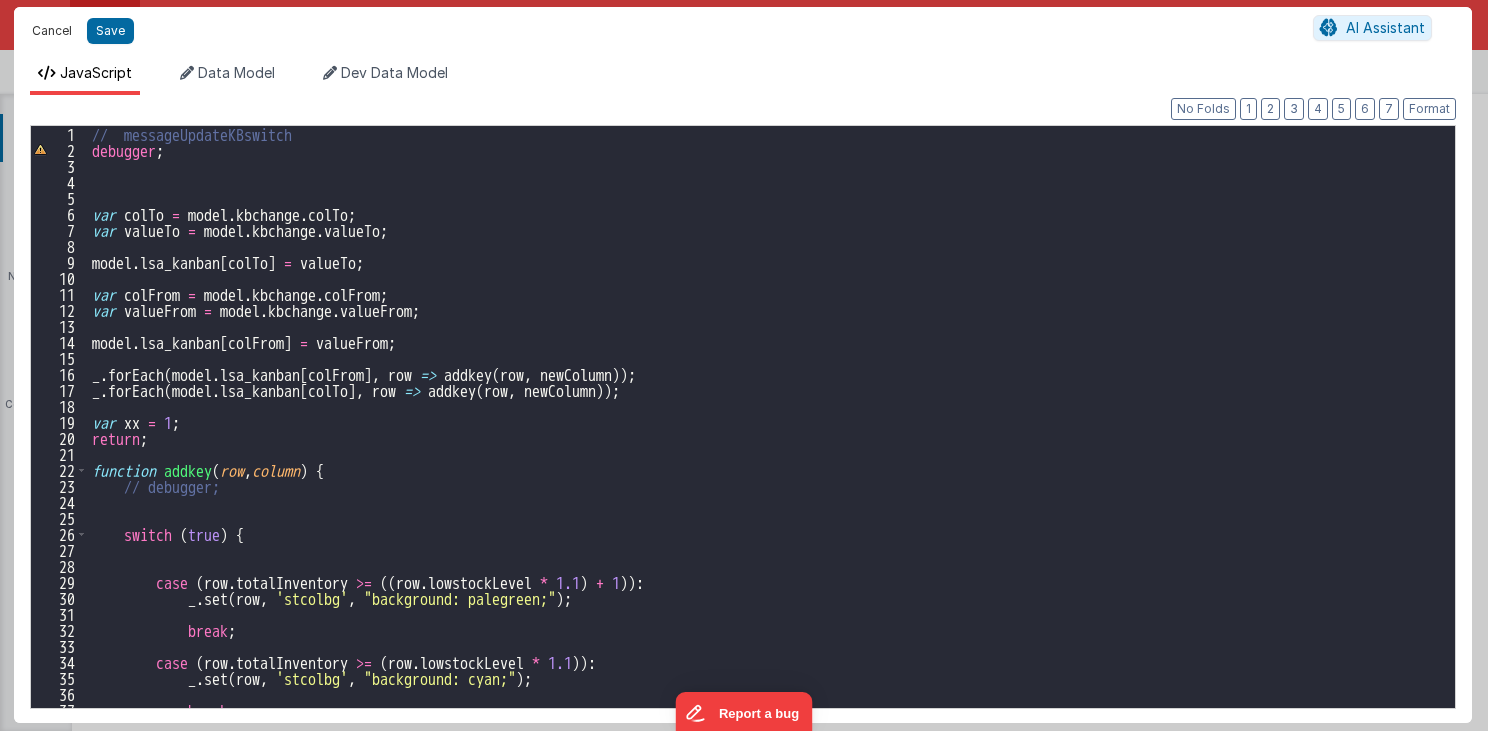 click on "Cancel" at bounding box center (52, 31) 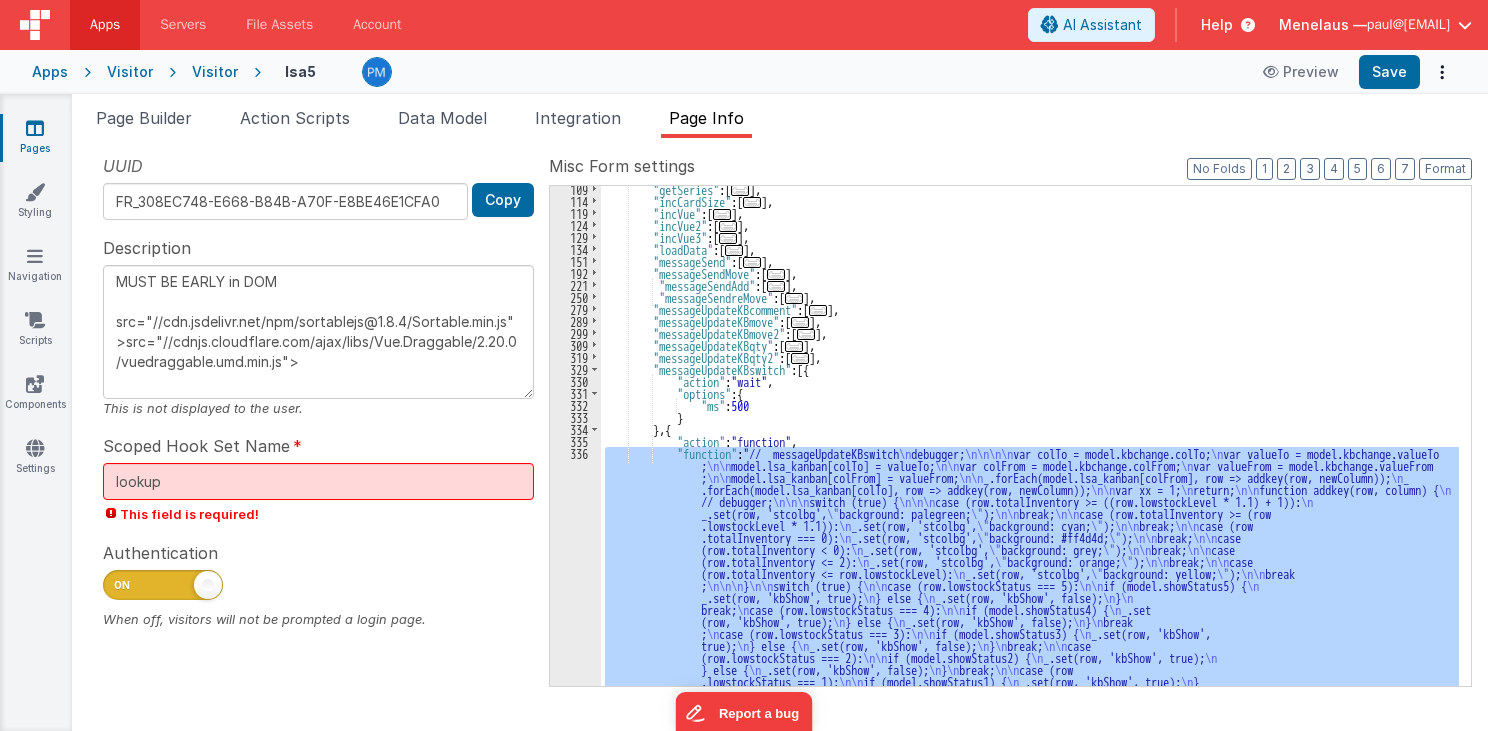 scroll, scrollTop: 231, scrollLeft: 0, axis: vertical 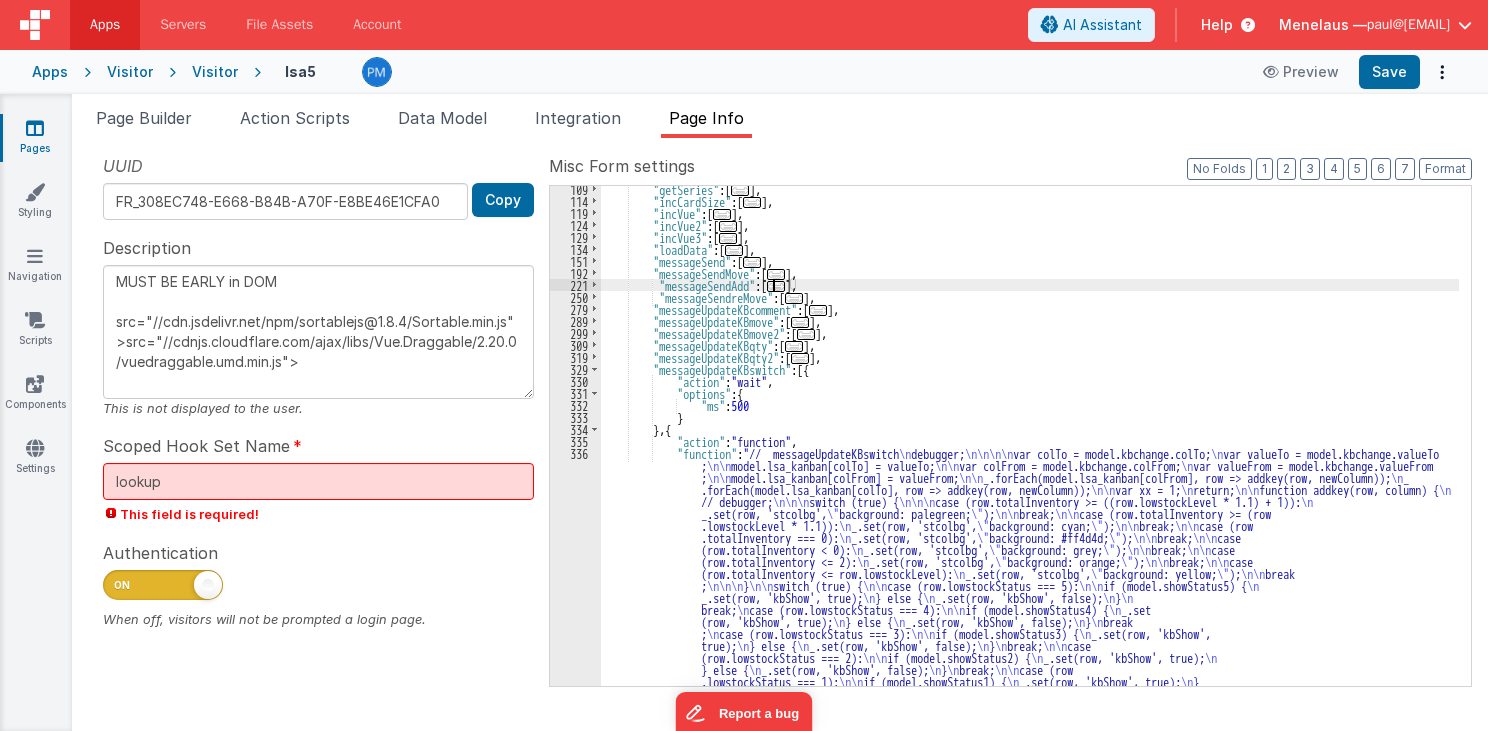 click on "..." at bounding box center (776, 286) 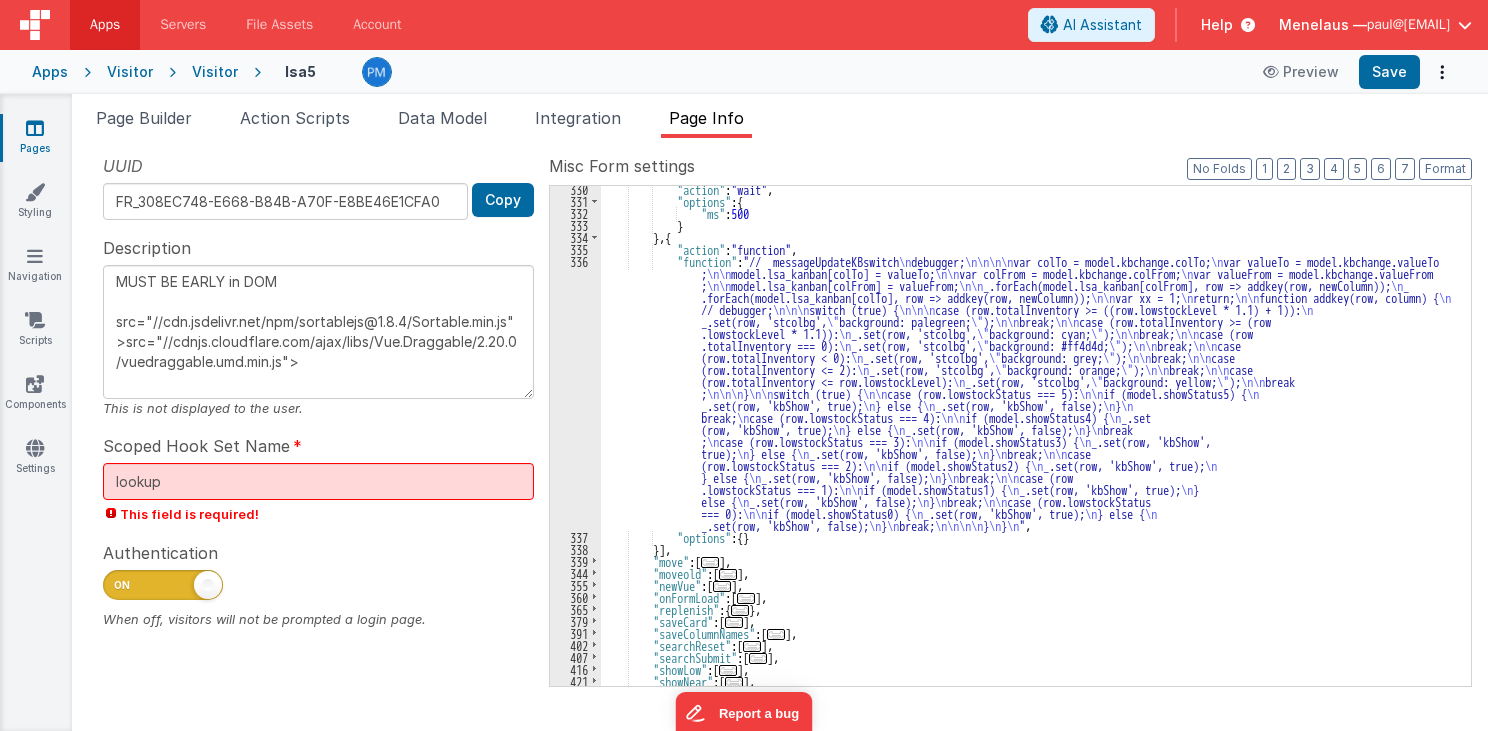 scroll, scrollTop: 759, scrollLeft: 0, axis: vertical 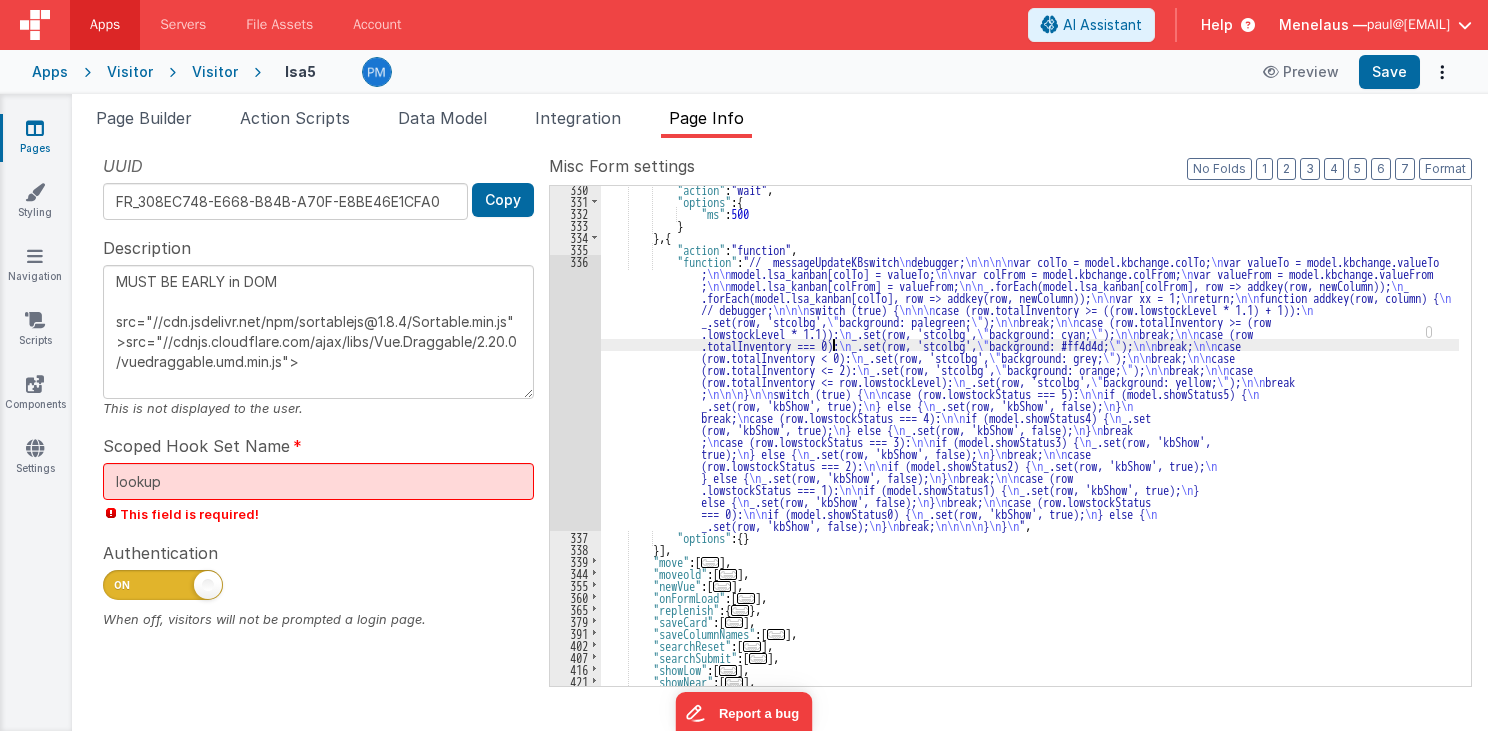 click on ""action" :  "wait" ,                "options" :  {                     "ms" :  500                }           } ,  {                "action" :  "function" ,                "function" :  "//  messageUpdateKBswitch \n debugger; \n\n\n\n var colTo = model.kbchange.colTo; \n var valueTo = model.kbchange.valueTo                  ; \n\n model.lsa_kanban[colTo] = valueTo; \n\n var colFrom = model.kbchange.colFrom; \n var valueFrom = model.kbchange.valueFrom                  ; \n\n model.lsa_kanban[colFrom] = valueFrom; \n\n _.forEach(model.lsa_kanban[colFrom], row => addkey(row, newColumn)); \n _                  .forEach(model.lsa_kanban[colTo], row => addkey(row, newColumn)); \n\n var xx = 1; \n return; \n\n function addkey(row, column) { \n                       // debugger; \n\n\n     switch (true) { \n\n\n         case (row.totalInventory >= ((row.lowstockLevel * 1.1) + 1)): \n                           \" \" ); \n\n"" at bounding box center [1030, 445] 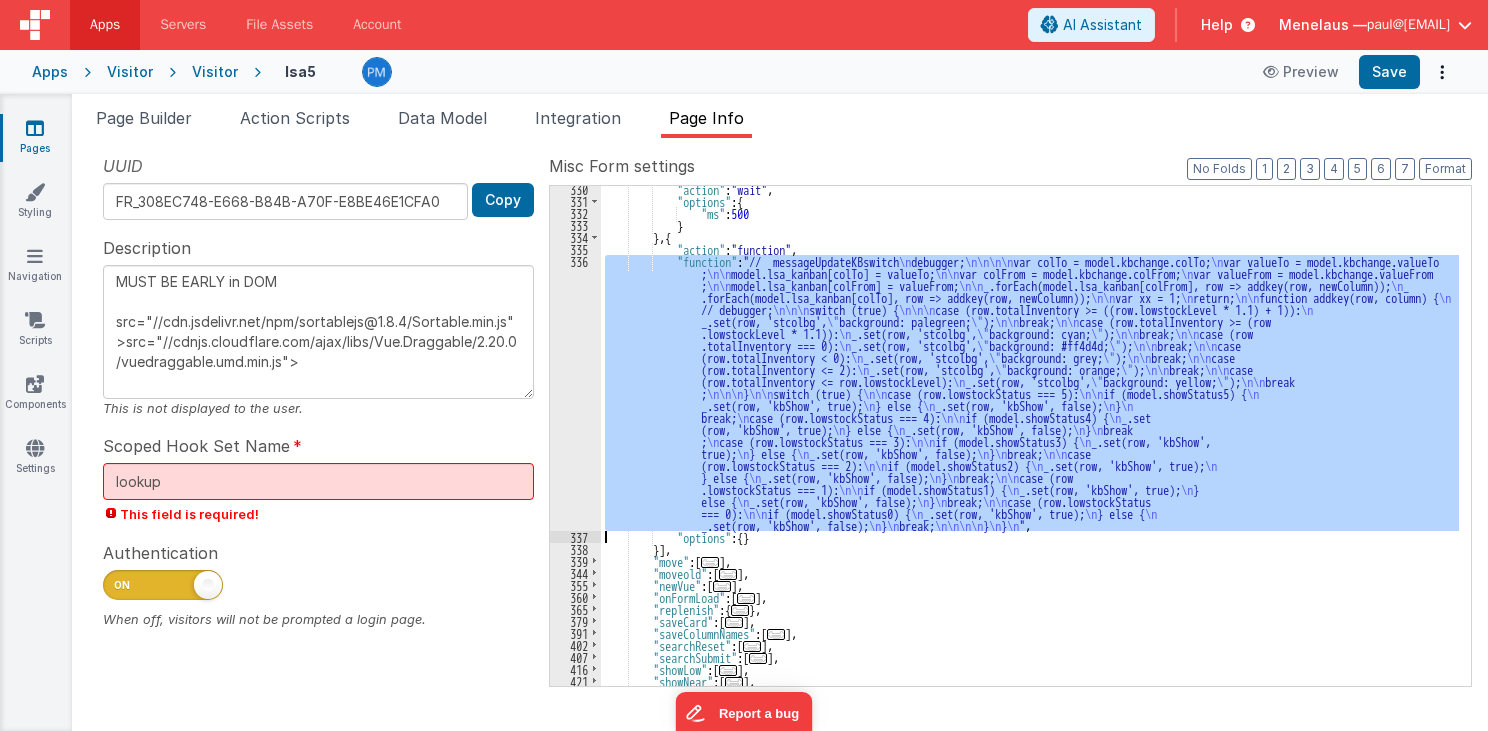 click on "336" at bounding box center [575, 393] 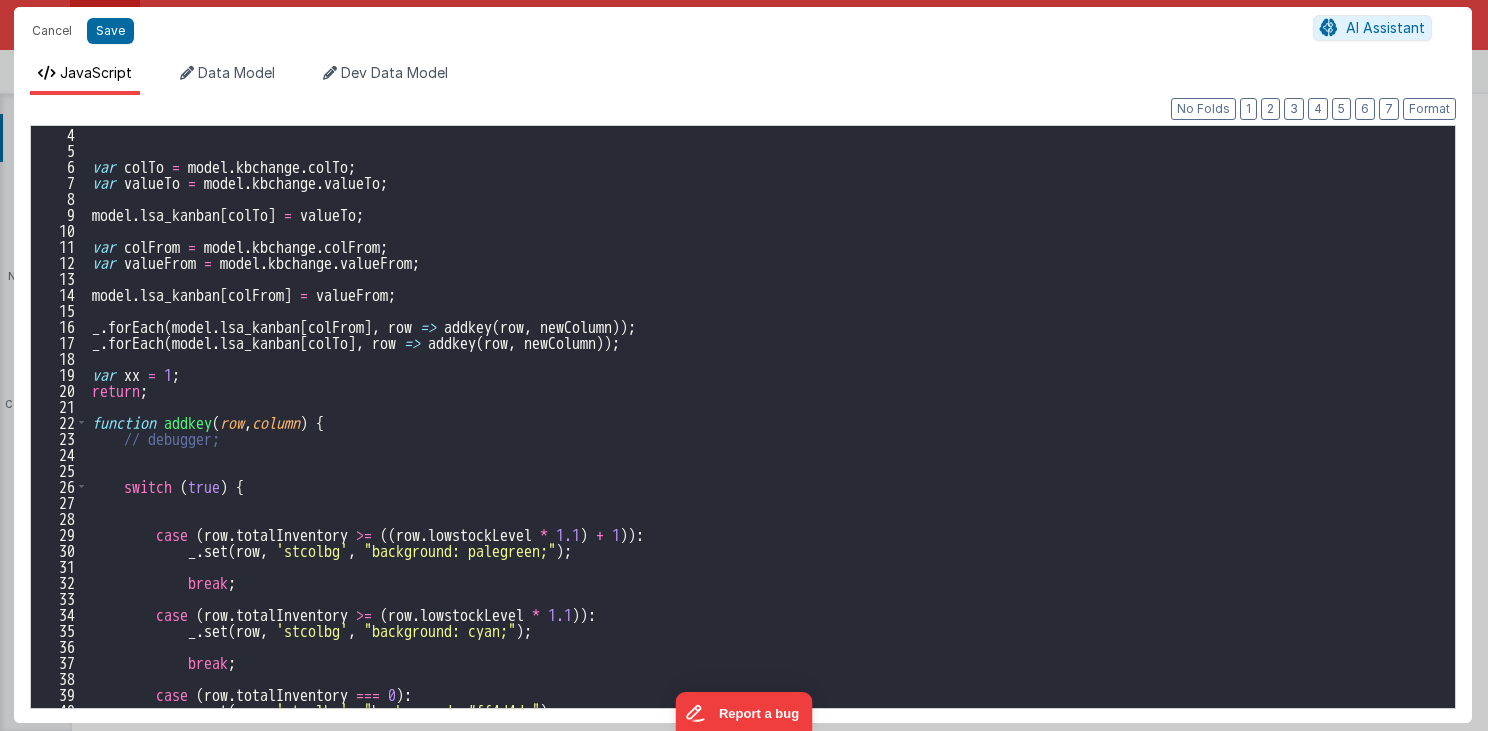 scroll, scrollTop: 0, scrollLeft: 0, axis: both 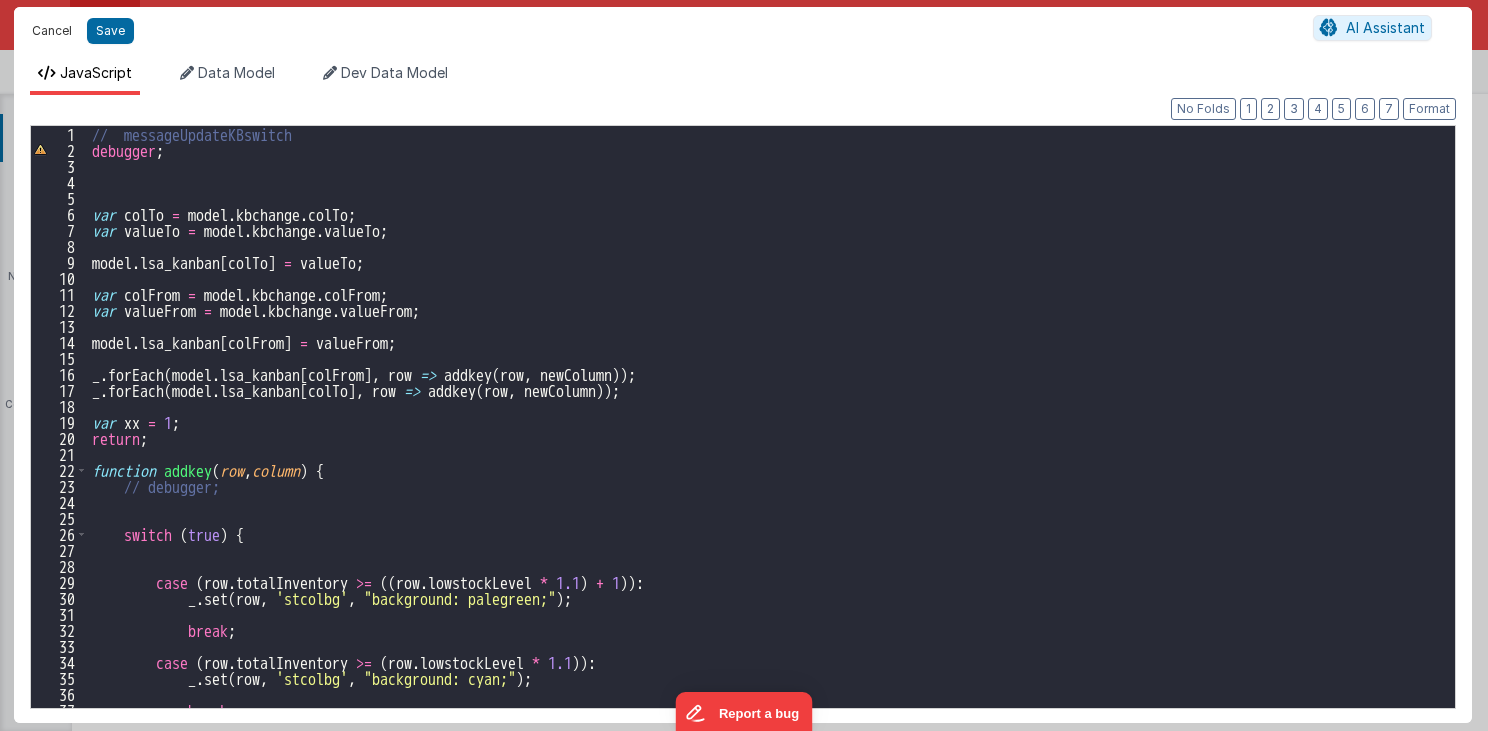 click on "Cancel" at bounding box center [52, 31] 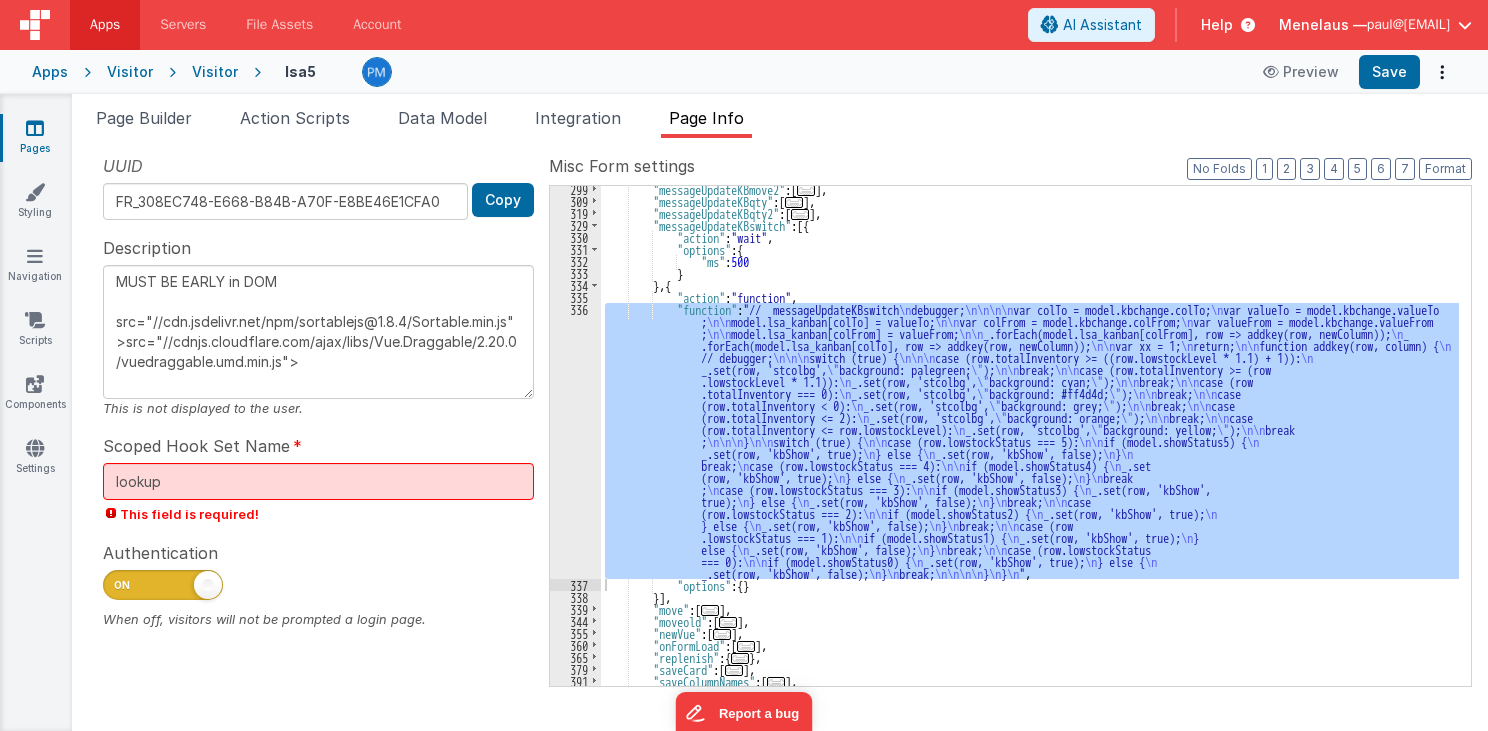 scroll, scrollTop: 615, scrollLeft: 0, axis: vertical 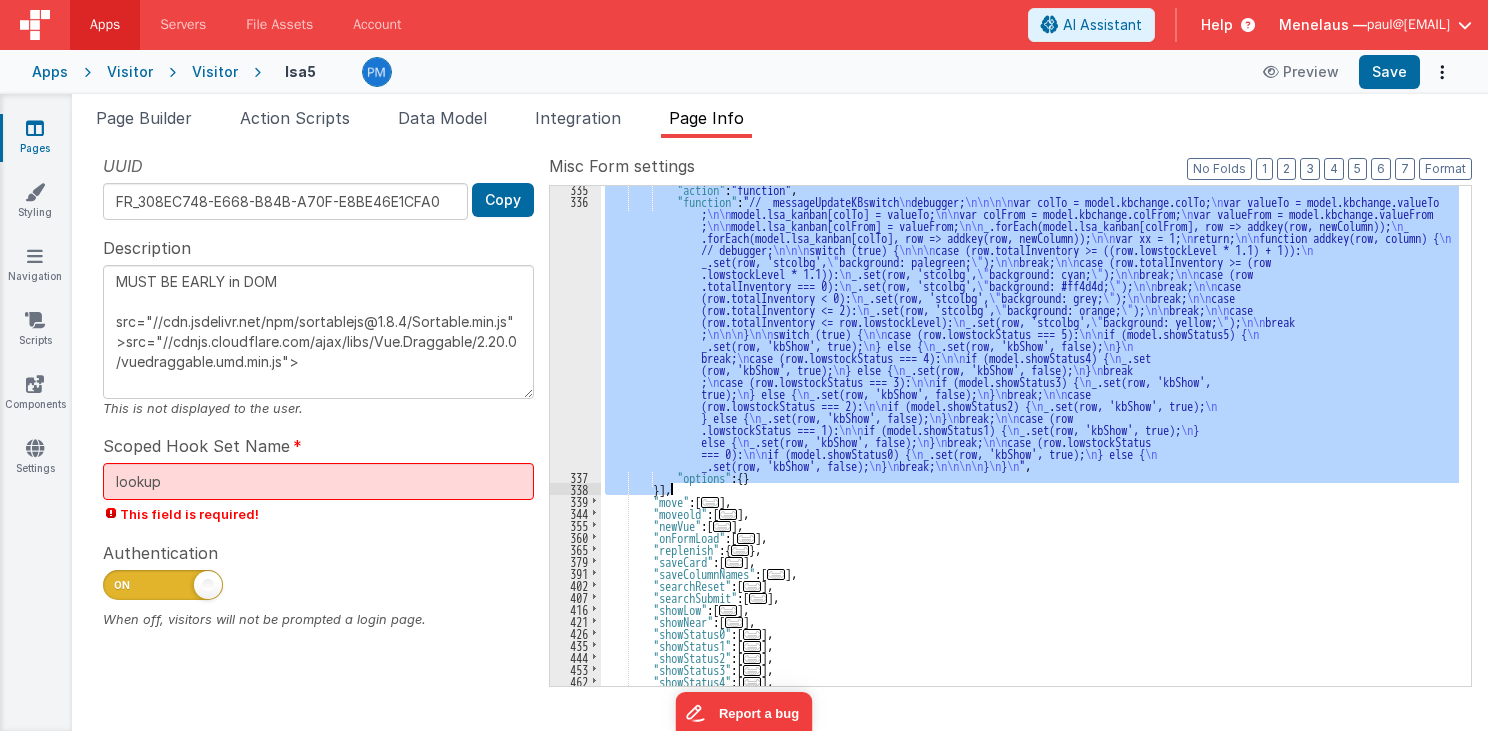 drag, startPoint x: 695, startPoint y: 404, endPoint x: 749, endPoint y: 483, distance: 95.692215 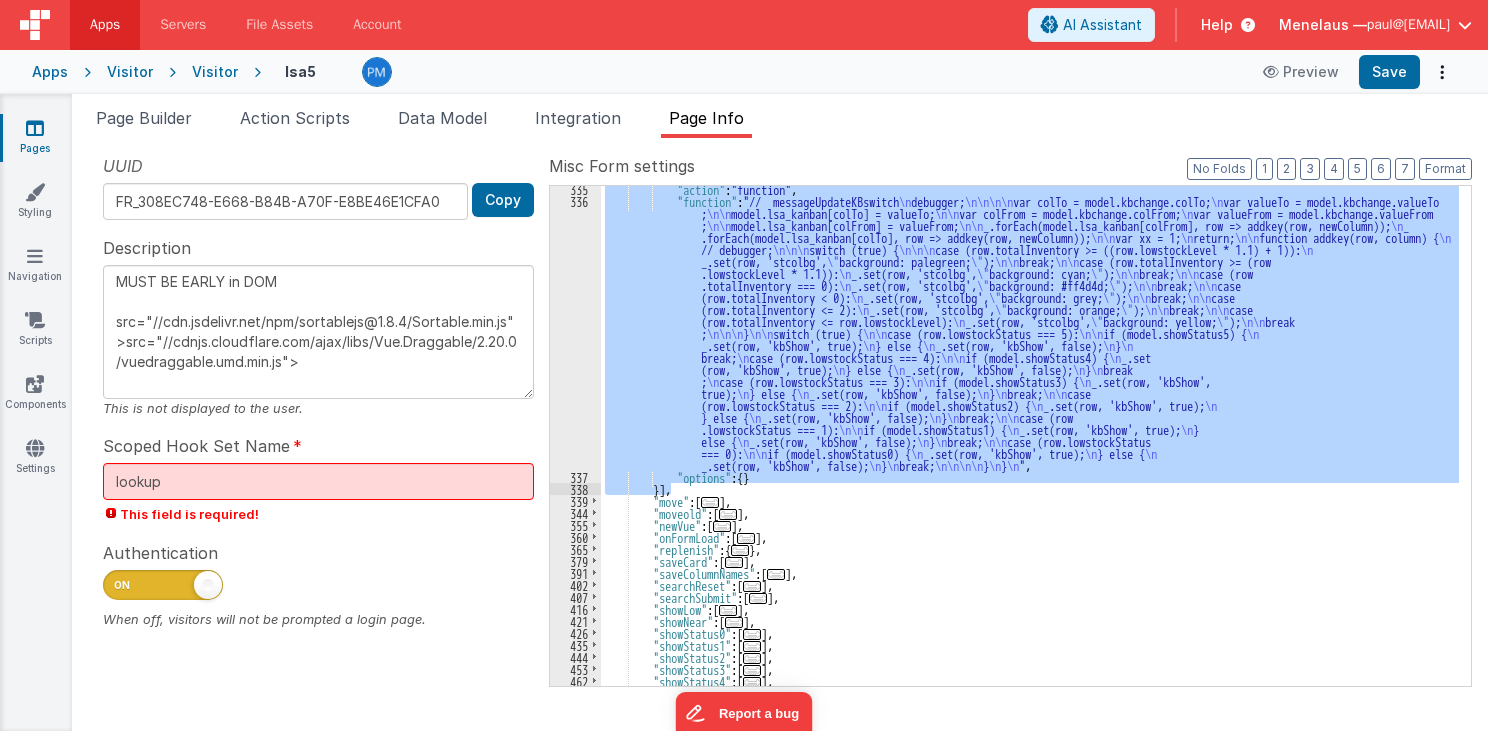 click on ""action" :  "function" ,                "function" :  "//  messageUpdateKBswitch \n debugger; \n\n\n\n var colTo = model.kbchange.colTo; \n var valueTo = model.kbchange.valueTo                  ; \n\n model.lsa_kanban[colTo] = valueTo; \n\n var colFrom = model.kbchange.colFrom; \n var valueFrom = model.kbchange.valueFrom                  ; \n\n model.lsa_kanban[colFrom] = valueFrom; \n\n _.forEach(model.lsa_kanban[colFrom], row => addkey(row, newColumn)); \n _                  .forEach(model.lsa_kanban[colTo], row => addkey(row, newColumn)); \n\n var xx = 1; \n return; \n\n function addkey(row, column) { \n                       // debugger; \n\n\n     switch (true) { \n\n\n         case (row.totalInventory >= ((row.lowstockLevel * 1.1) + 1)): \n                               _.set(row, 'stcolbg',  \" background: palegreen; \" ); \n\n             break; \n\n         case (row.totalInventory >= (row \n \" \" ); \n\n"" at bounding box center (1030, 436) 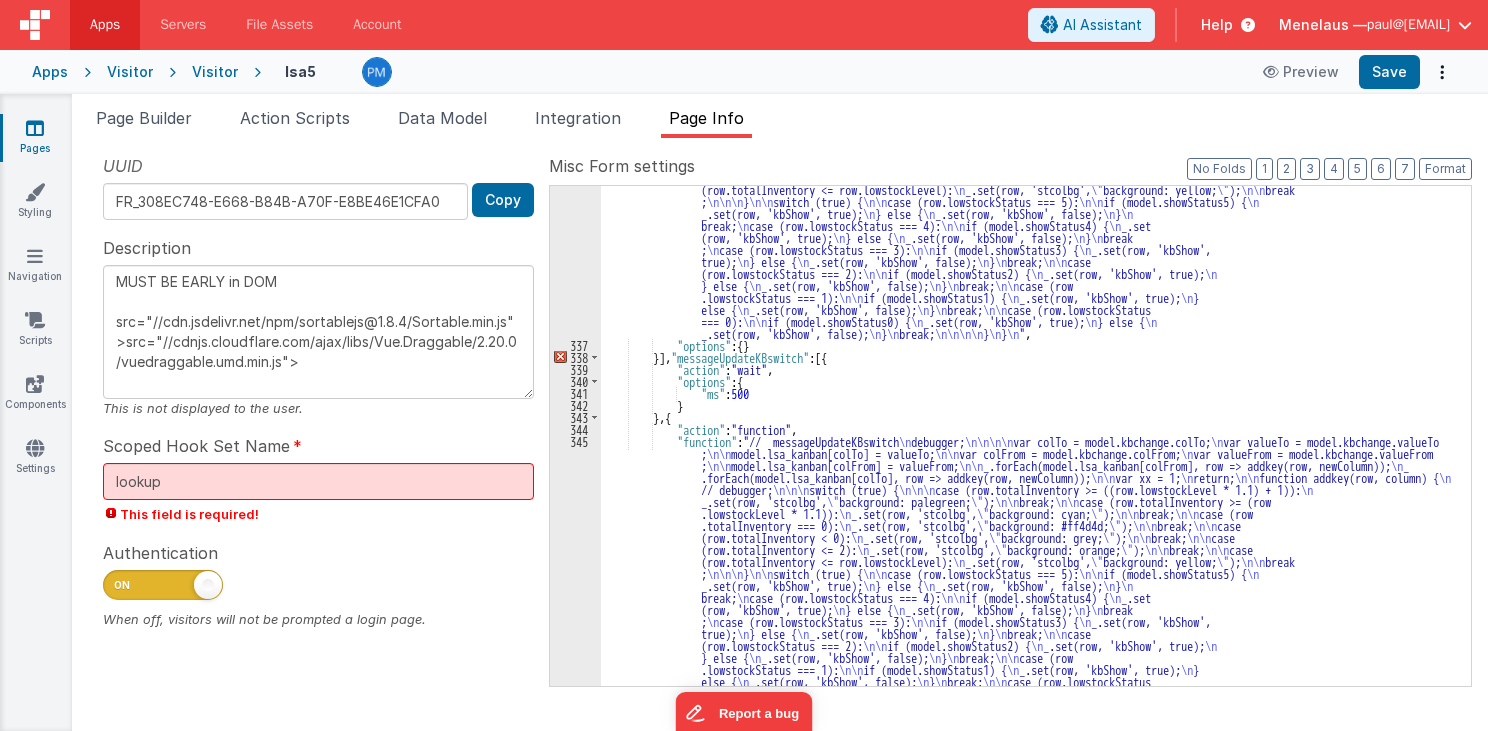 scroll, scrollTop: 951, scrollLeft: 0, axis: vertical 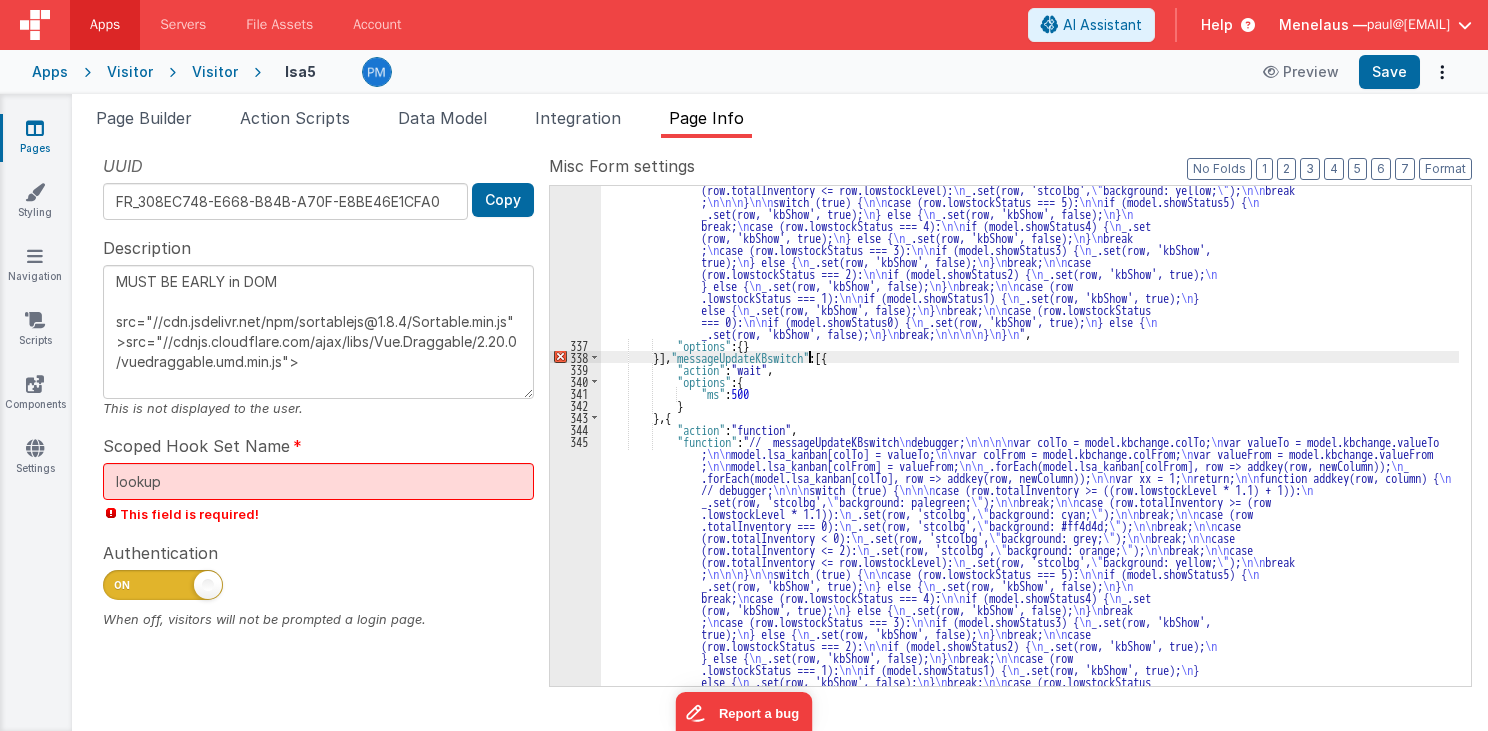 click on ""function" :  "//  messageUpdateKBswitch
debugger;
var colTo = model.kbchange.colTo;
var valueTo = model.kbchange.valueTo              ;
model.lsa_kanban[colTo] = valueTo;
var colFrom = model.kbchange.colFrom;
var valueFrom = model.kbchange.valueFrom              ;
model.lsa_kanban[colFrom] = valueFrom;
_.forEach(model.lsa_kanban[colFrom], row => addkey(row, newColumn));
_              .forEach(model.lsa_kanban[colTo], row => addkey(row, newColumn));
var xx = 1;
return;
function addkey(row, column) {
// debugger;
switch (true) {
case (row.totalInventory >= ((row.lowstockLevel * 1.1) + 1)):
_.set(row, 'stcolbg',  <br/>" background: palegreen; " <br/> );
break;
case (row.totalInventory >= (row
.lowstockLevel * 1.1)):" at bounding box center (1030, 589) 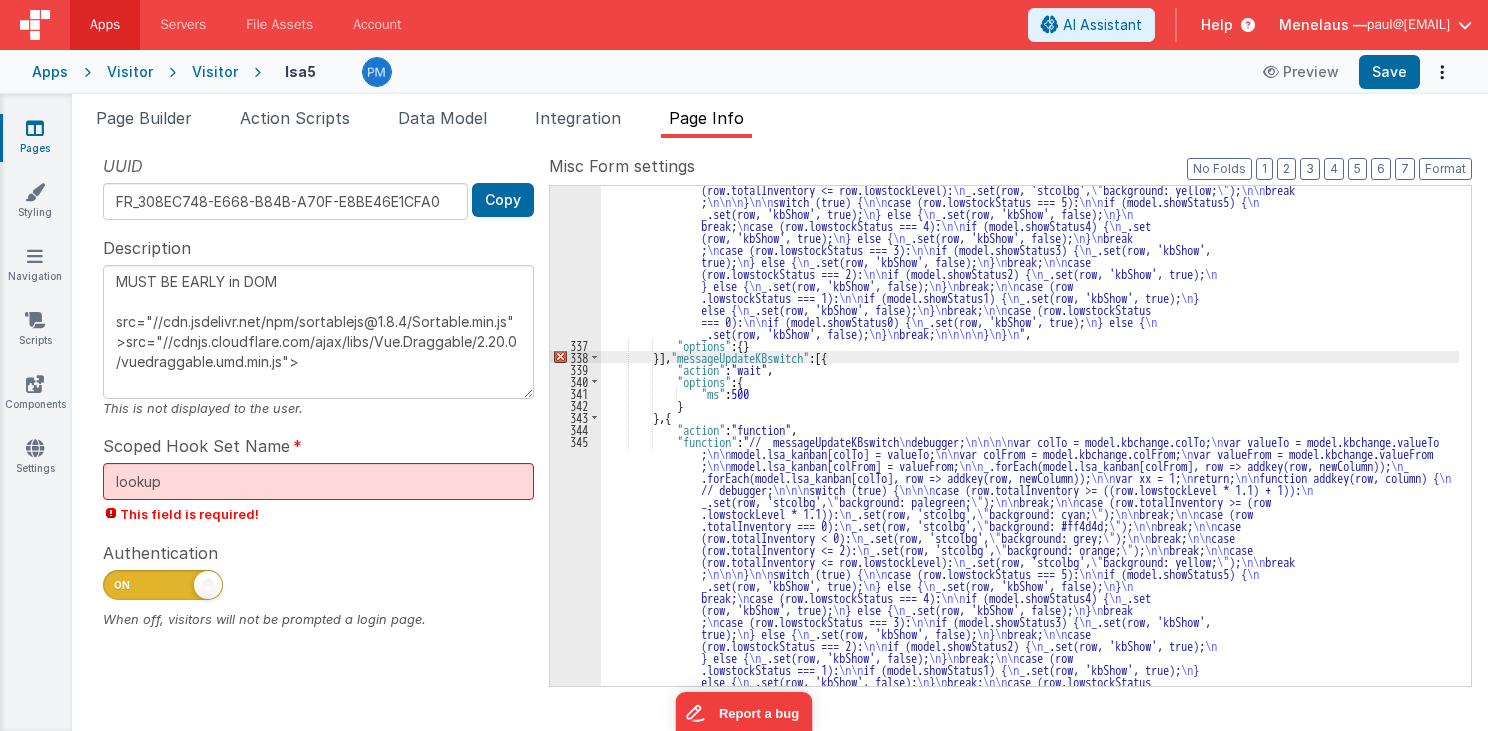 type on "MUST BE EARLY in DOM
src="//cdn.jsdelivr.net/npm/sortablejs@1.8.4/Sortable.min.js">src="//cdnjs.cloudflare.com/ajax/libs/Vue.Draggable/2.20.0/vuedraggable.umd.min.js">" 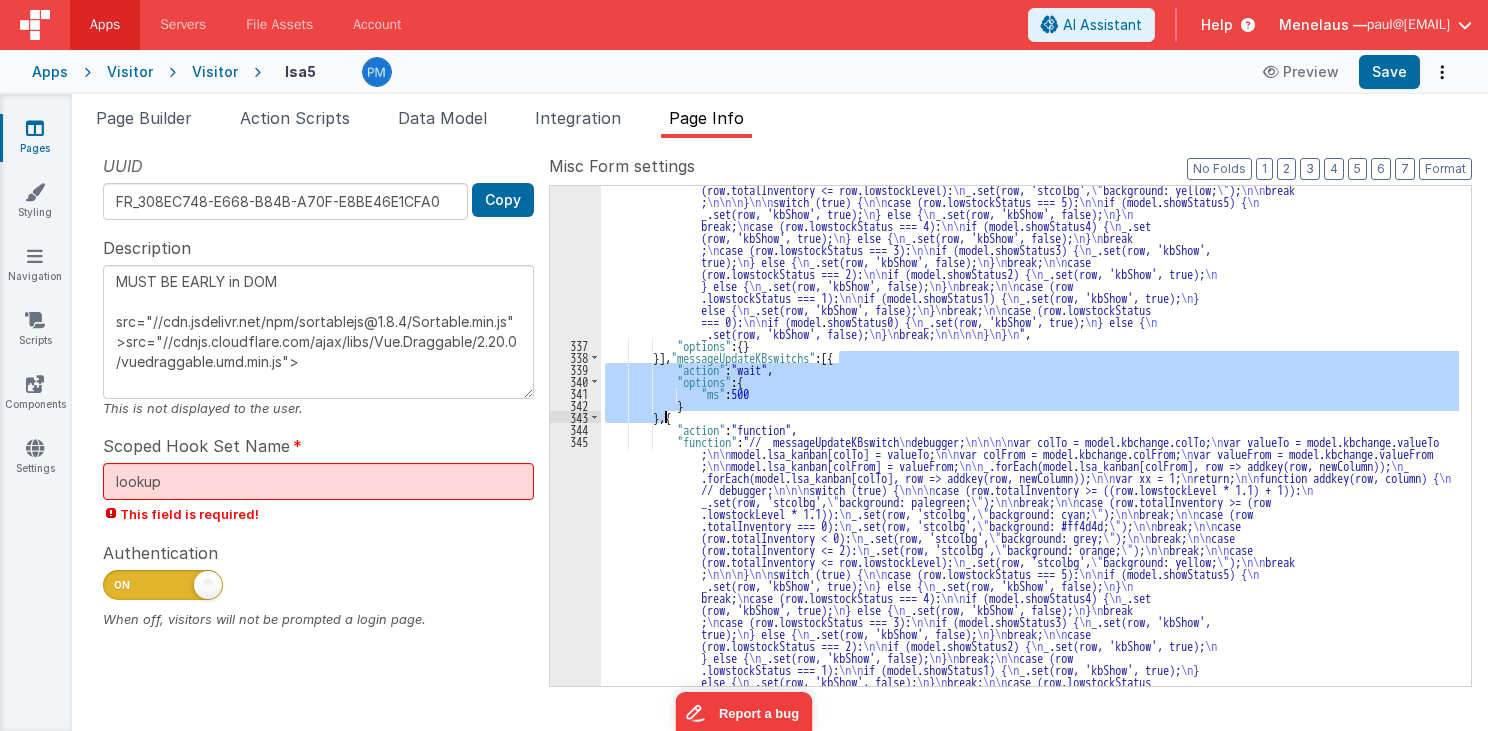 drag, startPoint x: 839, startPoint y: 356, endPoint x: 668, endPoint y: 411, distance: 179.6274 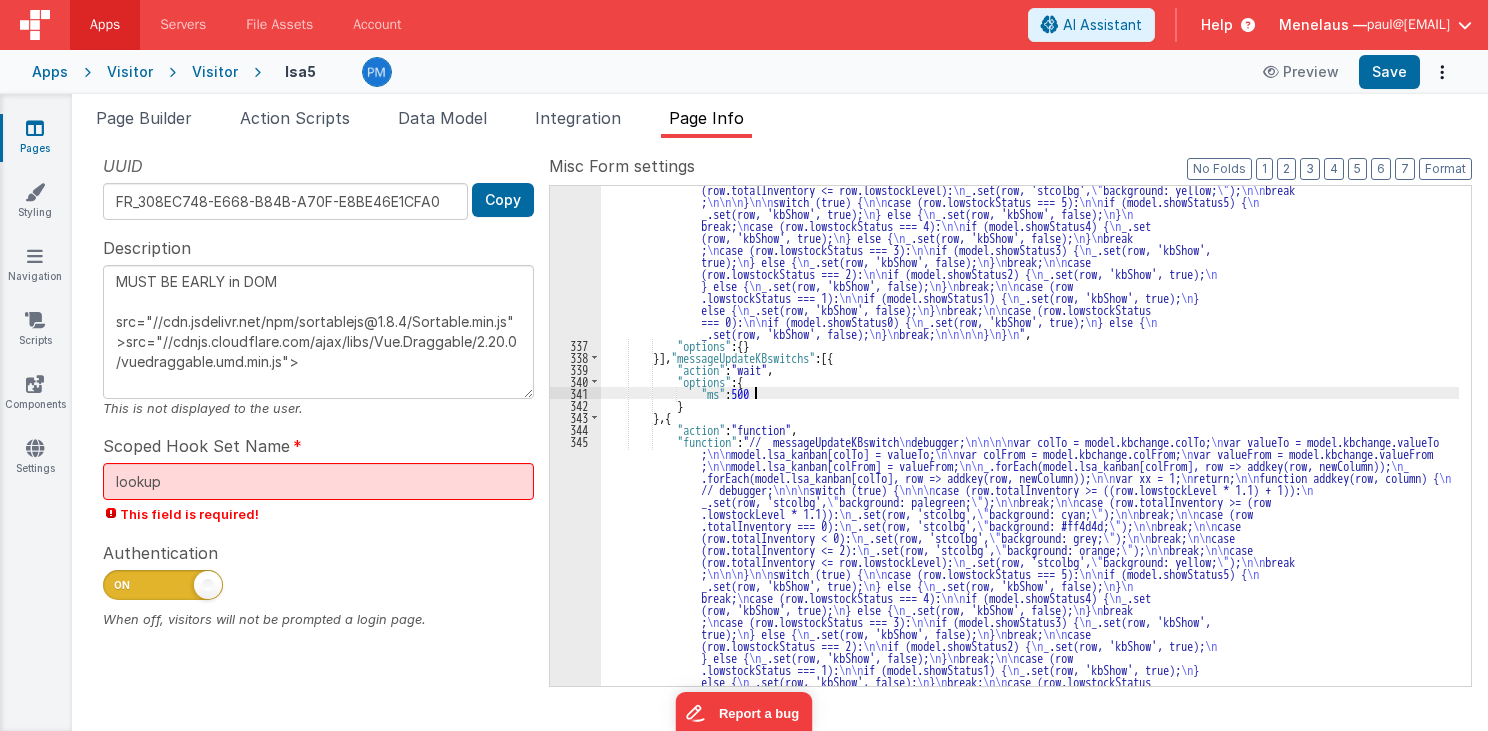 click on ""function" :  "//  messageUpdateKBswitch
debugger;
var colTo = model.kbchange.colTo;
var valueTo = model.kbchange.valueTo              ;
model.lsa_kanban[colTo] = valueTo;
var colFrom = model.kbchange.colFrom;
var valueFrom = model.kbchange.valueFrom              ;
model.lsa_kanban[colFrom] = valueFrom;
_.forEach(model.lsa_kanban[colFrom], row => addkey(row, newColumn));
_              .forEach(model.lsa_kanban[colTo], row => addkey(row, newColumn));
var xx = 1;
return;
function addkey(row, column) {
// debugger;
switch (true) {
case (row.totalInventory >= ((row.lowstockLevel * 1.1) + 1)):
_.set(row, 'stcolbg',  <br/>" background: palegreen; " <br/> );
break;
case (row.totalInventory >= (row
.lowstockLevel * 1.1)):" at bounding box center (1030, 589) 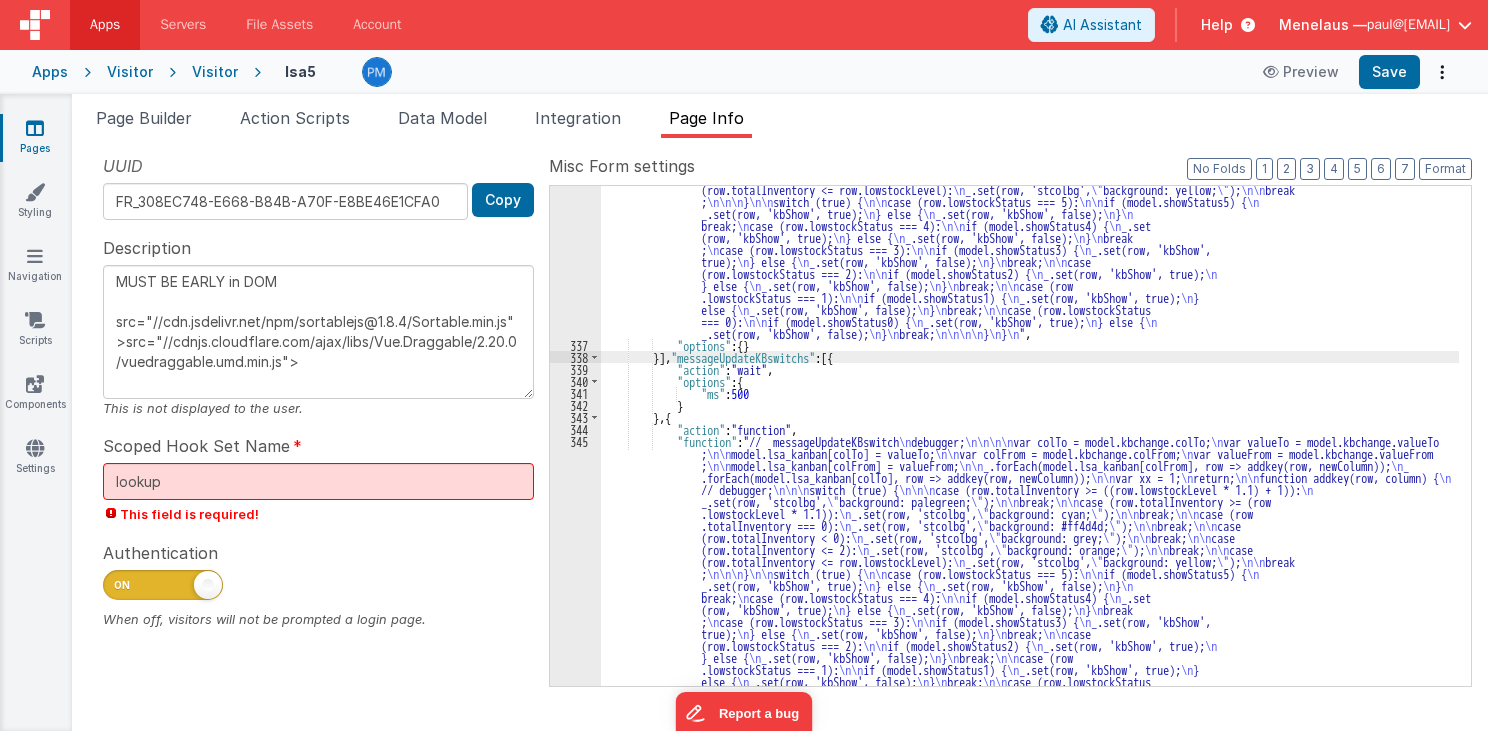 type on "MUST BE EARLY in DOM
src="//cdn.jsdelivr.net/npm/sortablejs@1.8.4/Sortable.min.js">src="//cdnjs.cloudflare.com/ajax/libs/Vue.Draggable/2.20.0/vuedraggable.umd.min.js">" 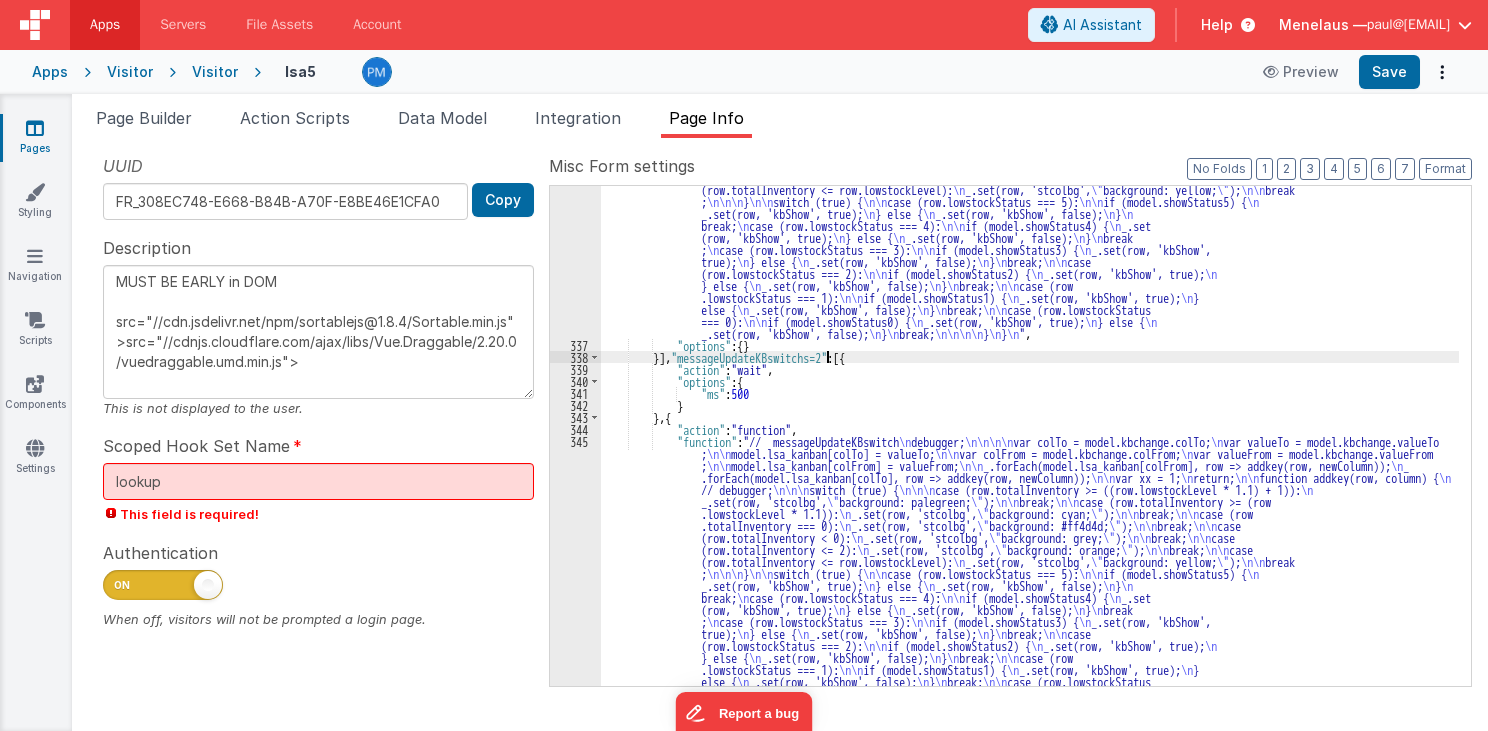 type on "MUST BE EARLY in DOM
src="//cdn.jsdelivr.net/npm/sortablejs@1.8.4/Sortable.min.js">src="//cdnjs.cloudflare.com/ajax/libs/Vue.Draggable/2.20.0/vuedraggable.umd.min.js">" 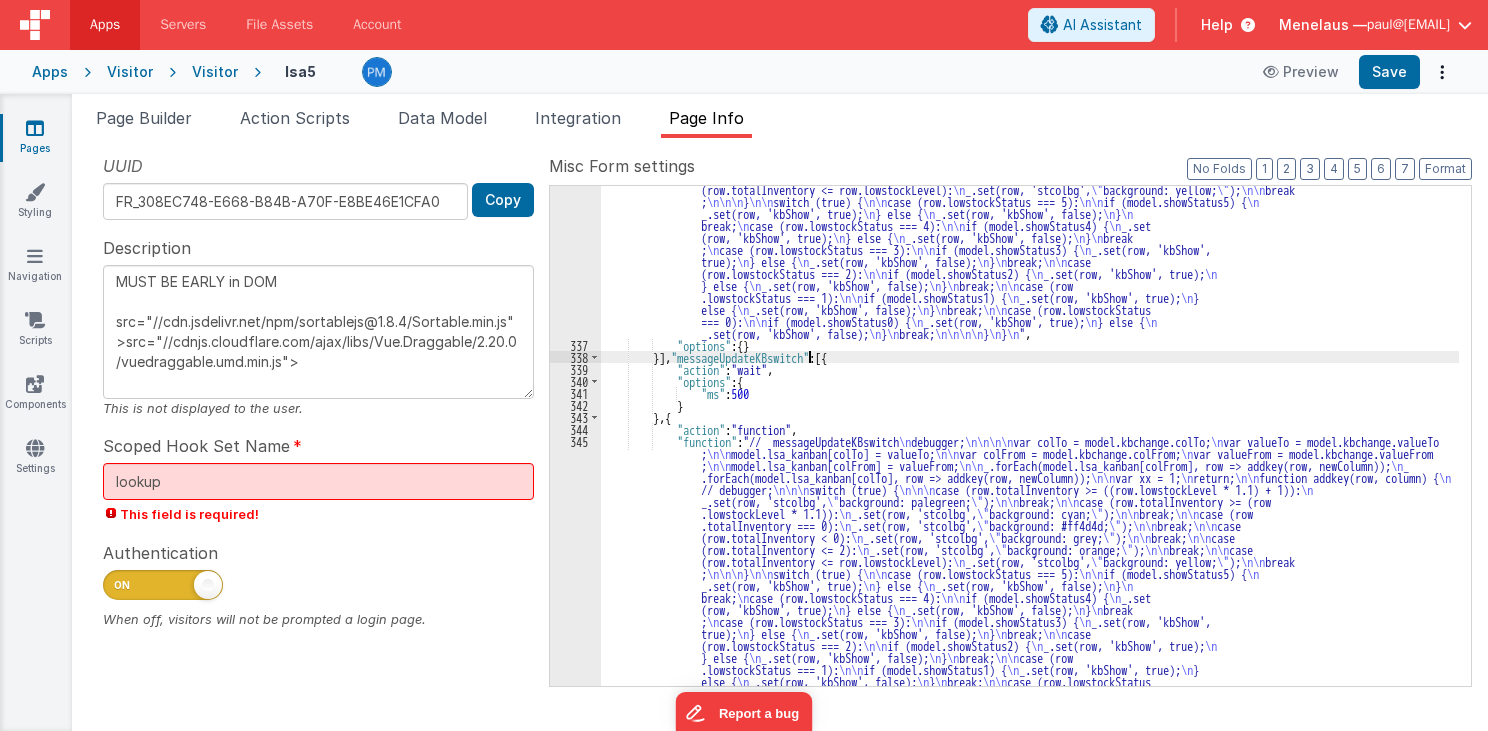 type on "MUST BE EARLY in DOM
src="//cdn.jsdelivr.net/npm/sortablejs@1.8.4/Sortable.min.js">src="//cdnjs.cloudflare.com/ajax/libs/Vue.Draggable/2.20.0/vuedraggable.umd.min.js">" 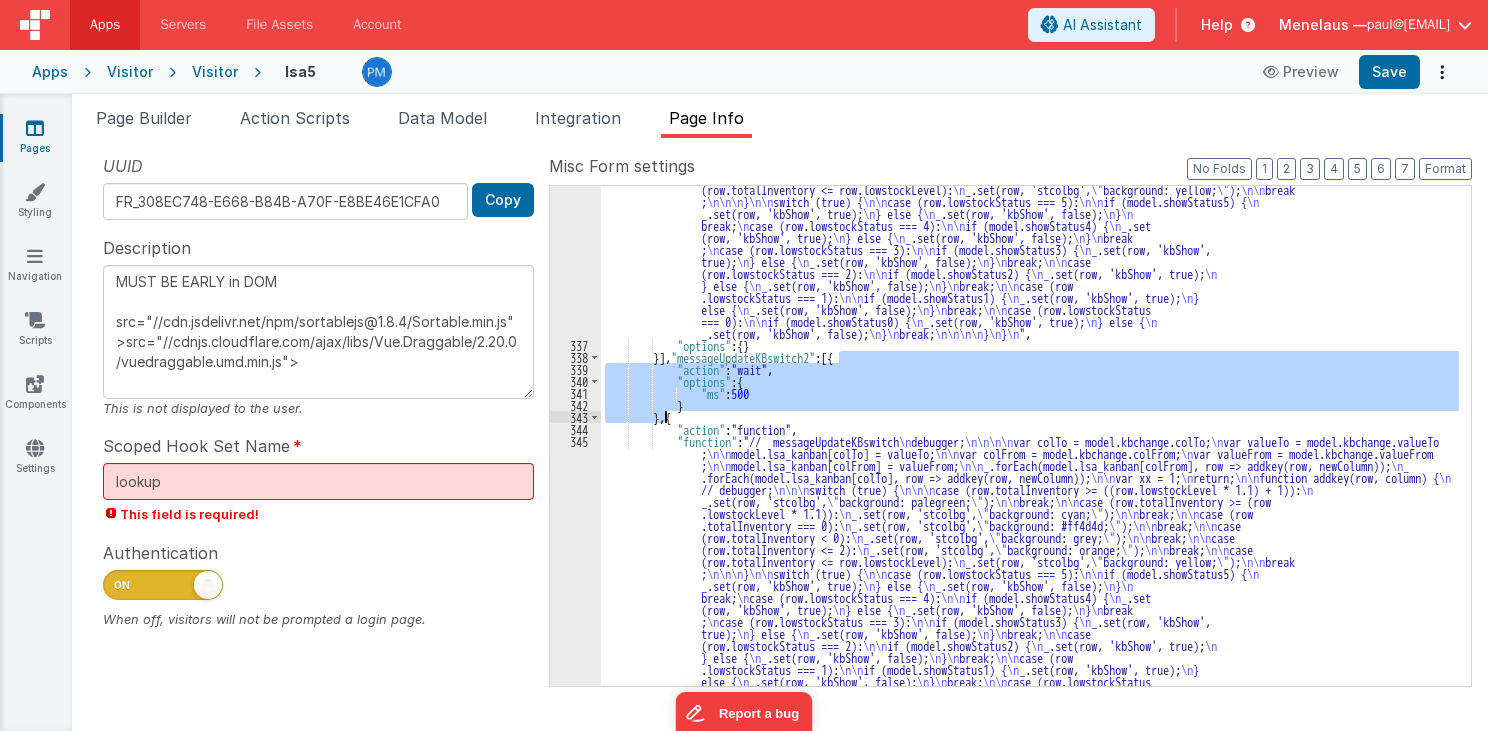 drag, startPoint x: 837, startPoint y: 355, endPoint x: 670, endPoint y: 424, distance: 180.69312 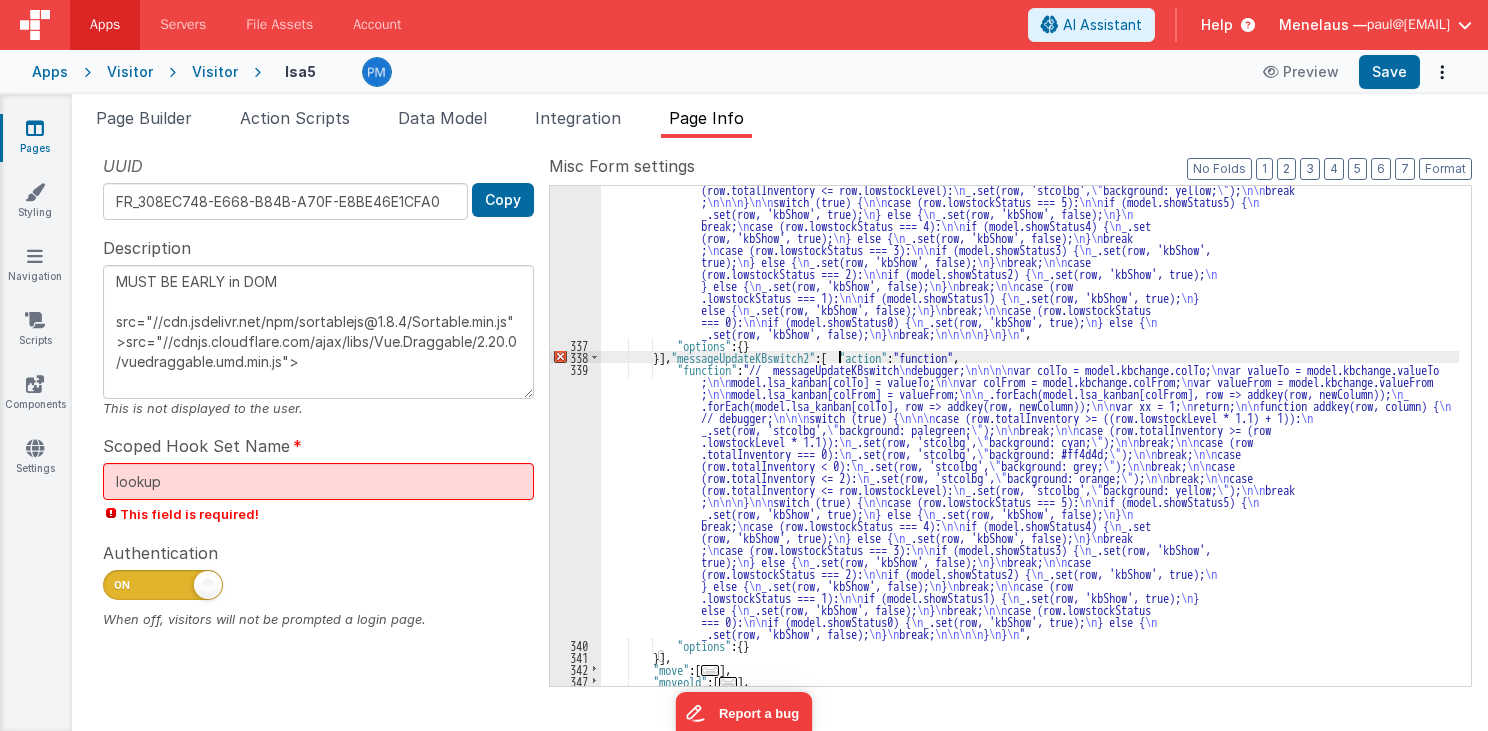 click on ""function" :  "//  messageUpdateKBswitch
debugger;
var colTo = model.kbchange.colTo;
var valueTo = model.kbchange.valueTo              ;
model.lsa_kanban[colTo] = valueTo;
var colFrom = model.kbchange.colFrom;
var valueFrom = model.kbchange.valueFrom              ;
model.lsa_kanban[colFrom] = valueFrom;
_.forEach(model.lsa_kanban[colFrom], row => addkey(row, newColumn));
_              .forEach(model.lsa_kanban[colTo], row => addkey(row, newColumn));
var xx = 1;
return;
function addkey(row, column) {
// debugger;
switch (true) {
case (row.totalInventory >= ((row.lowstockLevel * 1.1) + 1)):
_.set(row, 'stcolbg',  <br/>" background: palegreen; " <br/> );
break;
case (row.totalInventory >= (row
.lowstockLevel * 1.1)):" at bounding box center (1030, 457) 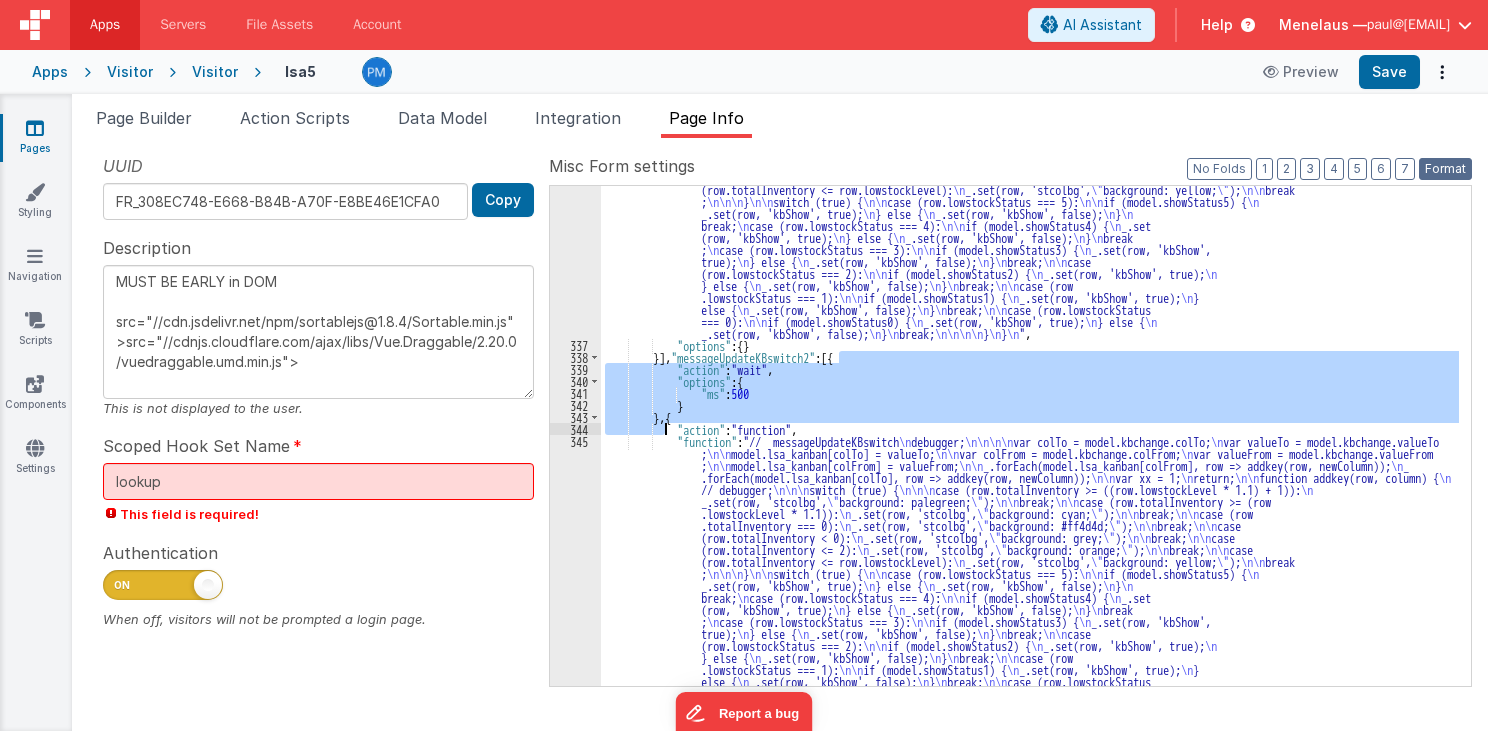 click on "Format" at bounding box center [1445, 169] 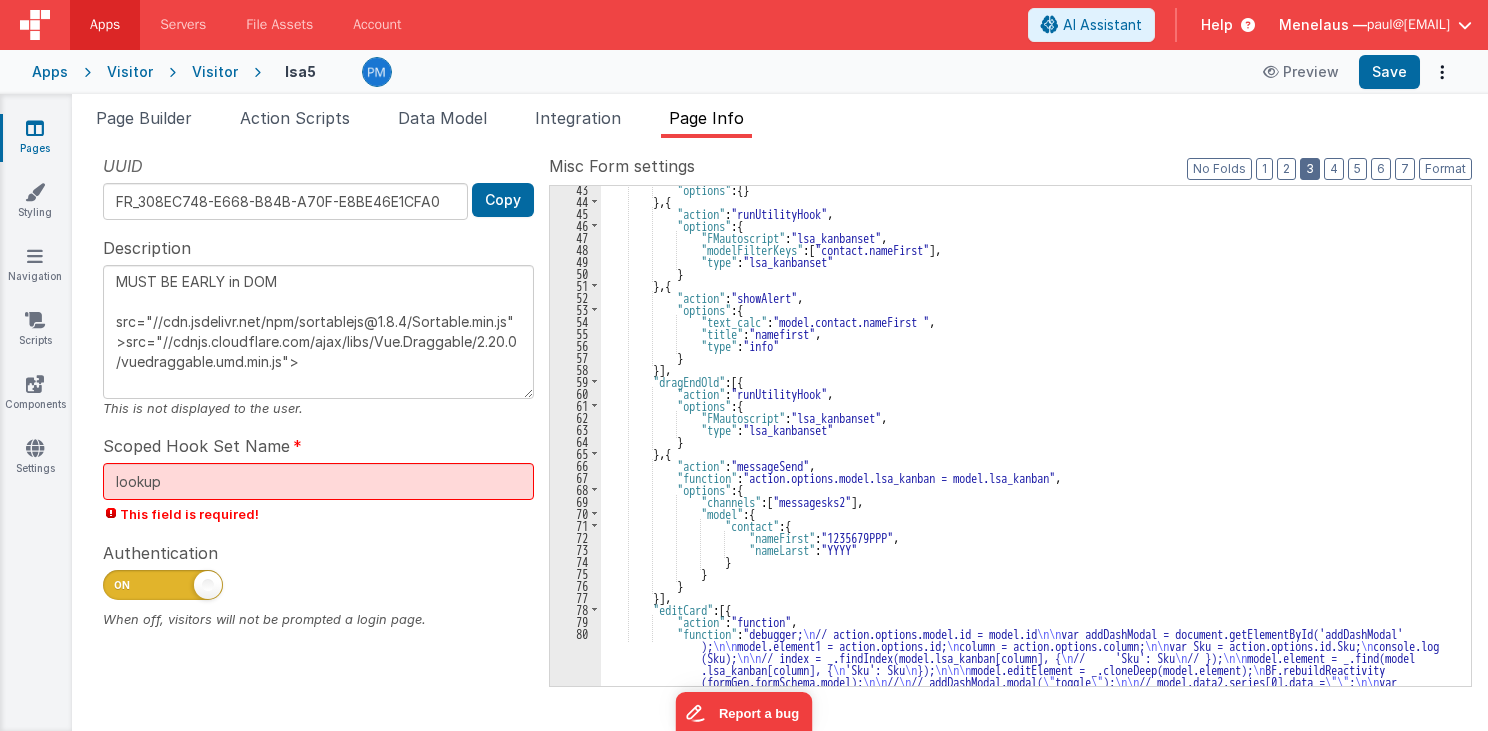 click on "3" at bounding box center [1310, 169] 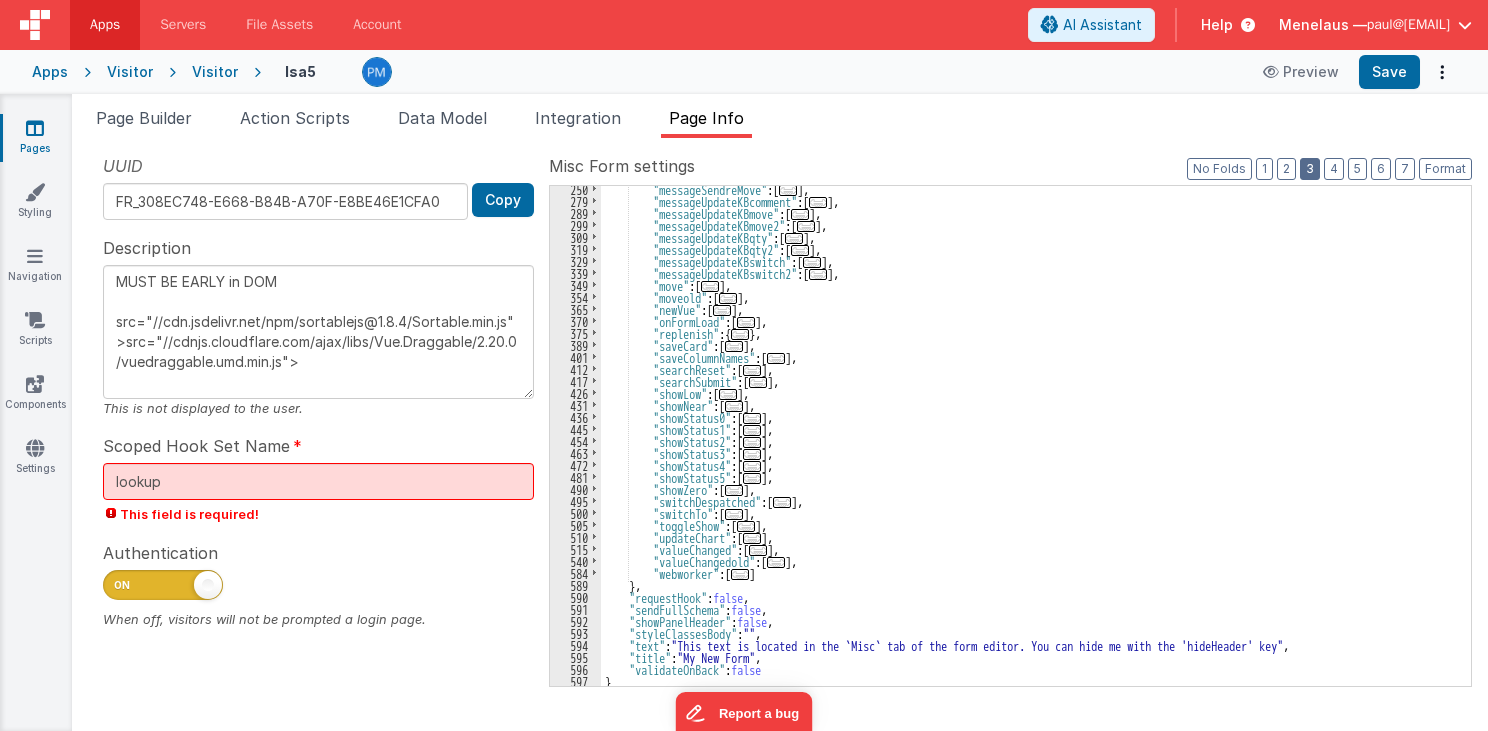 scroll, scrollTop: 243, scrollLeft: 0, axis: vertical 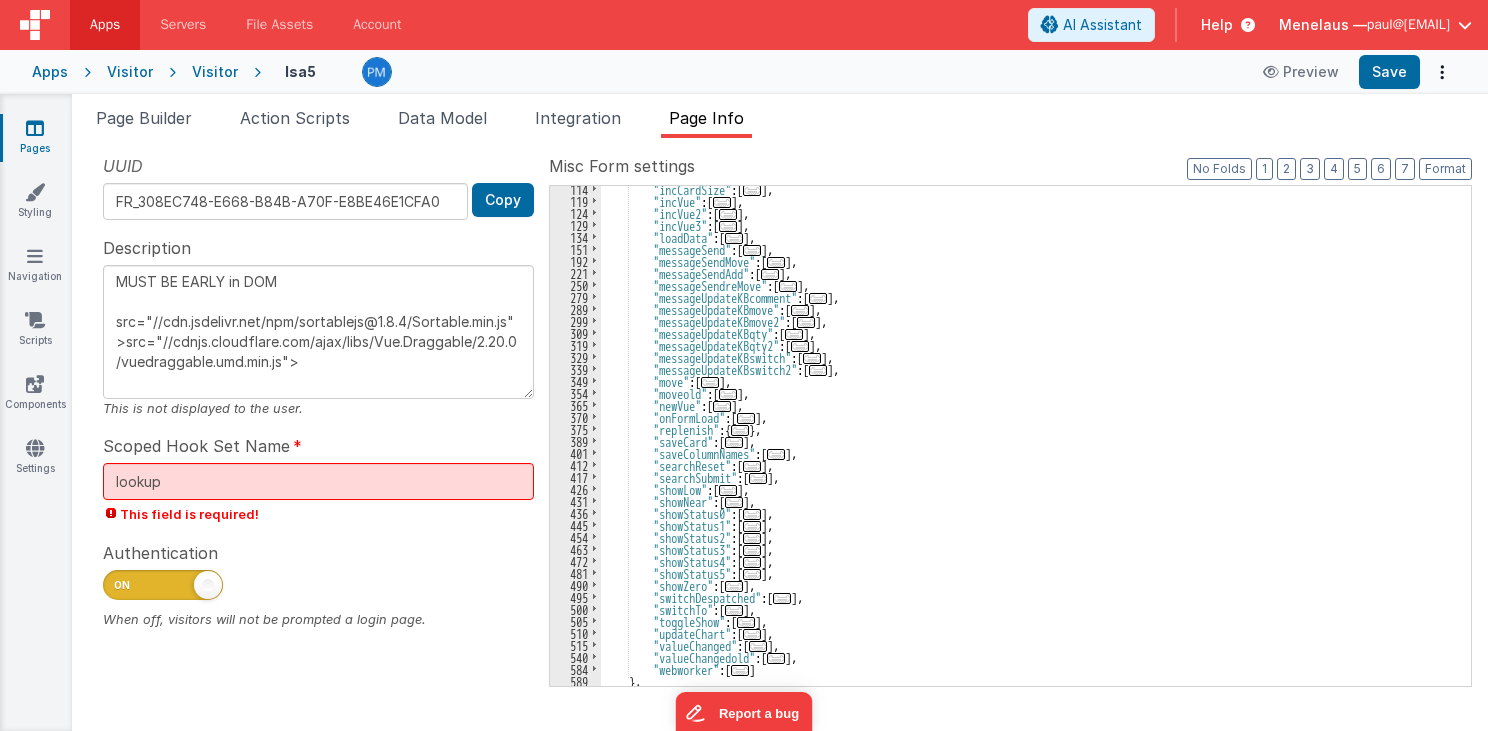 click on "..." at bounding box center (818, 370) 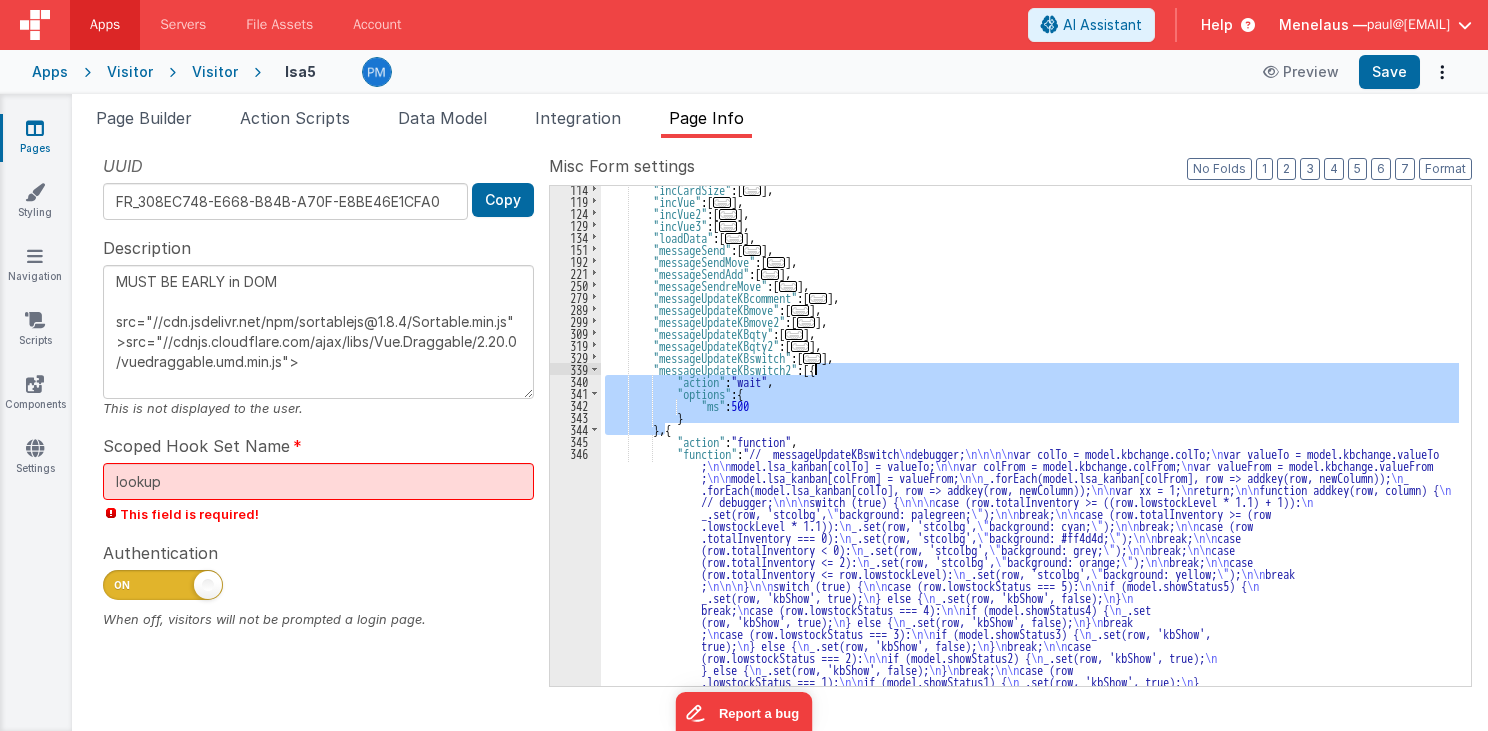 drag, startPoint x: 663, startPoint y: 428, endPoint x: 815, endPoint y: 372, distance: 161.98766 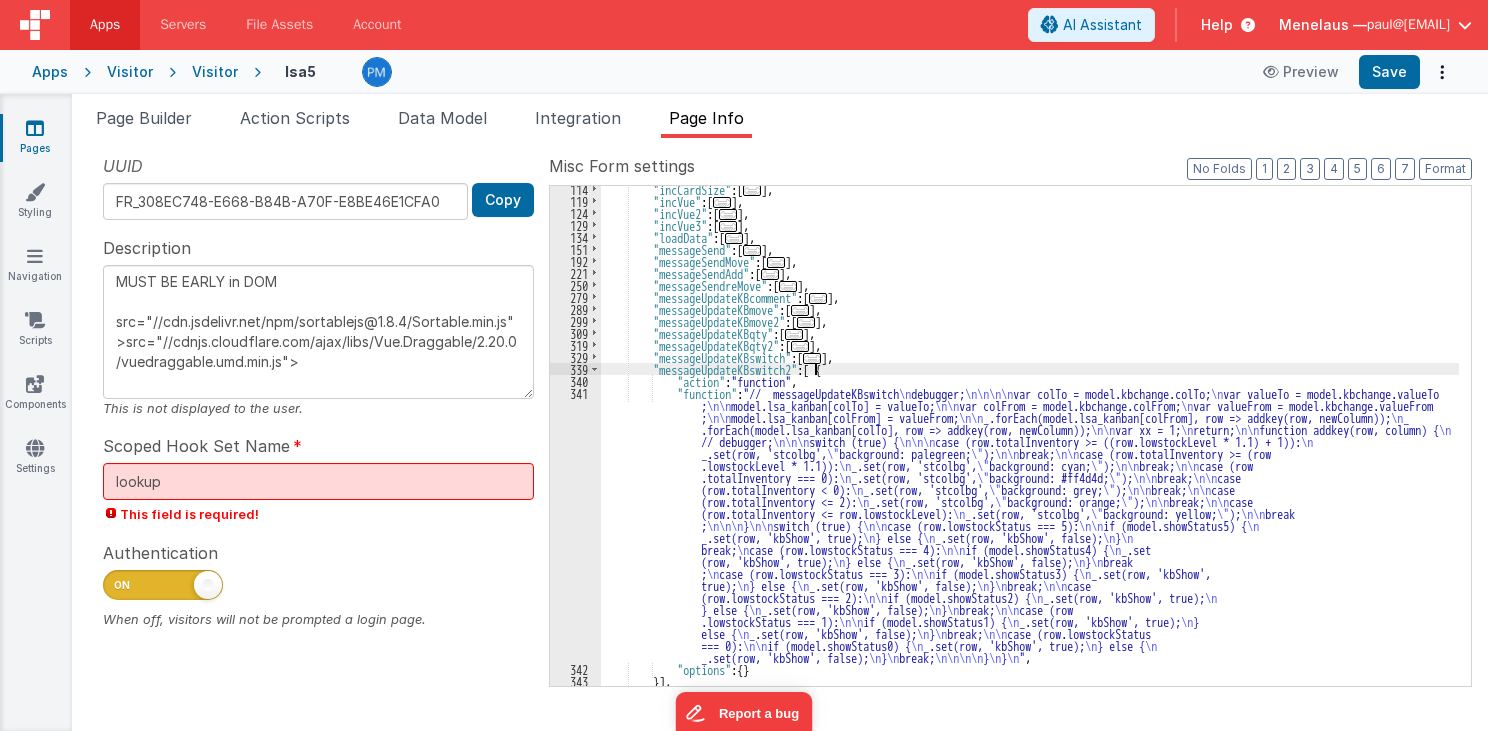 click on ""incCardSize" :  [ ... ] ,           "incVue" :  [ ... ] ,           "incVue2" :  [ ... ] ,           "incVue3" :  [ ... ] ,           "loadData" :  [ ... ] ,           "messageSend" :  [ ... ] ,           "messageSendMove" :  [ ... ] ,           "messageSendAdd" :  [ ... ] ,           "messageSendreMove" :  [ ... ] ,           "messageUpdateKBcomment" :  [ ... ] ,           "messageUpdateKBmove" :  [ ... ] ,           "messageUpdateKBmove2" :  [ ... ] ,           "messageUpdateKBqty" :  [ ... ] ,           "messageUpdateKBqty2" :  [ ... ] ,           "messageUpdateKBswitch" :  [ ... ] ,           "messageUpdateKBswitch2" :  [   {                "action" :  "function" ,                "function" :  "//  messageUpdateKBswitch \n debugger; \n\n\n\n var colTo = model.kbchange.colTo; \n var valueTo = model.kbchange.valueTo                  ; \n\n model.lsa_kanban[colTo] = valueTo; \n\n var colFrom = model.kbchange.colFrom; \n var valueFrom = model.kbchange.valueFrom                  ; \n\n \n\n \n _ \n\n"" at bounding box center (1030, 445) 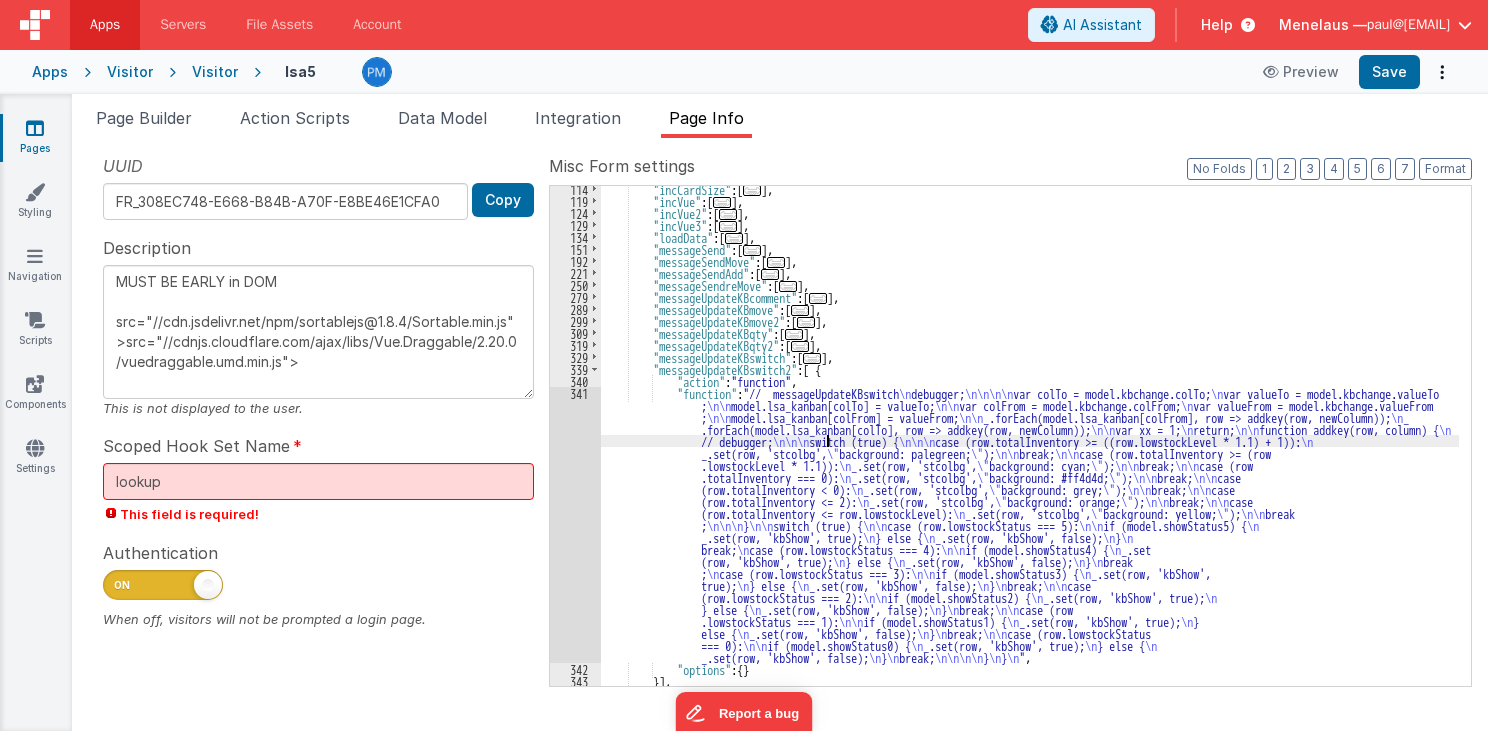 click on "341" at bounding box center (575, 525) 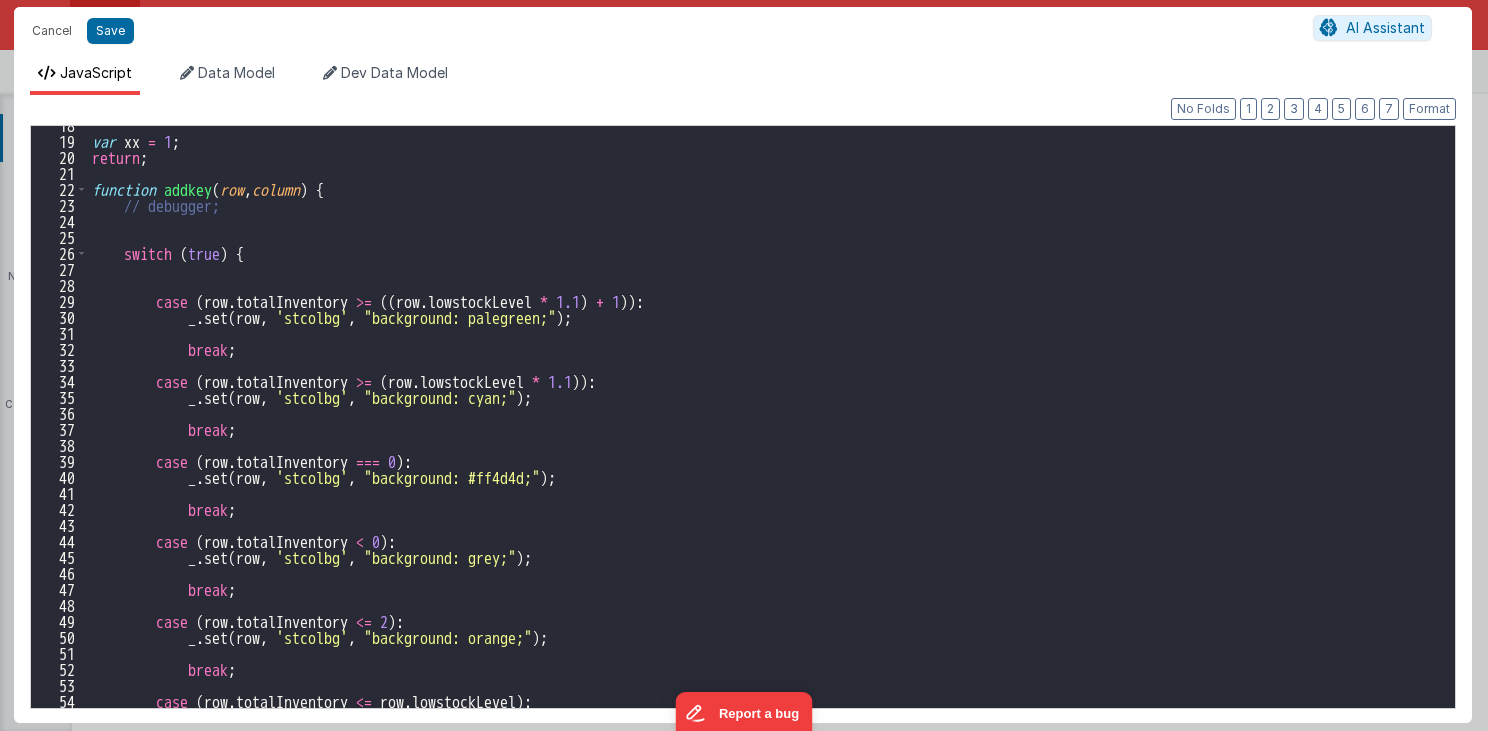 scroll, scrollTop: 0, scrollLeft: 0, axis: both 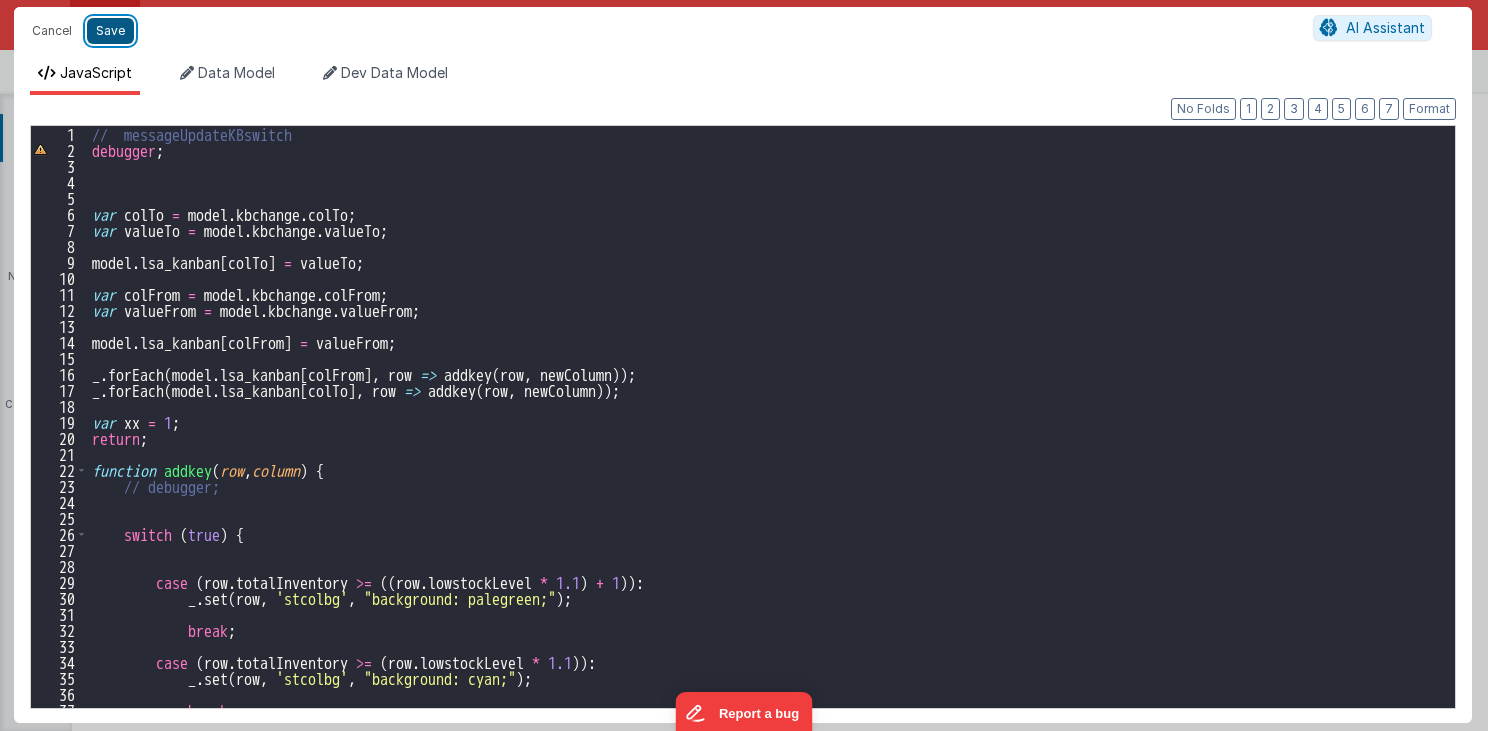 click on "Save" at bounding box center (110, 31) 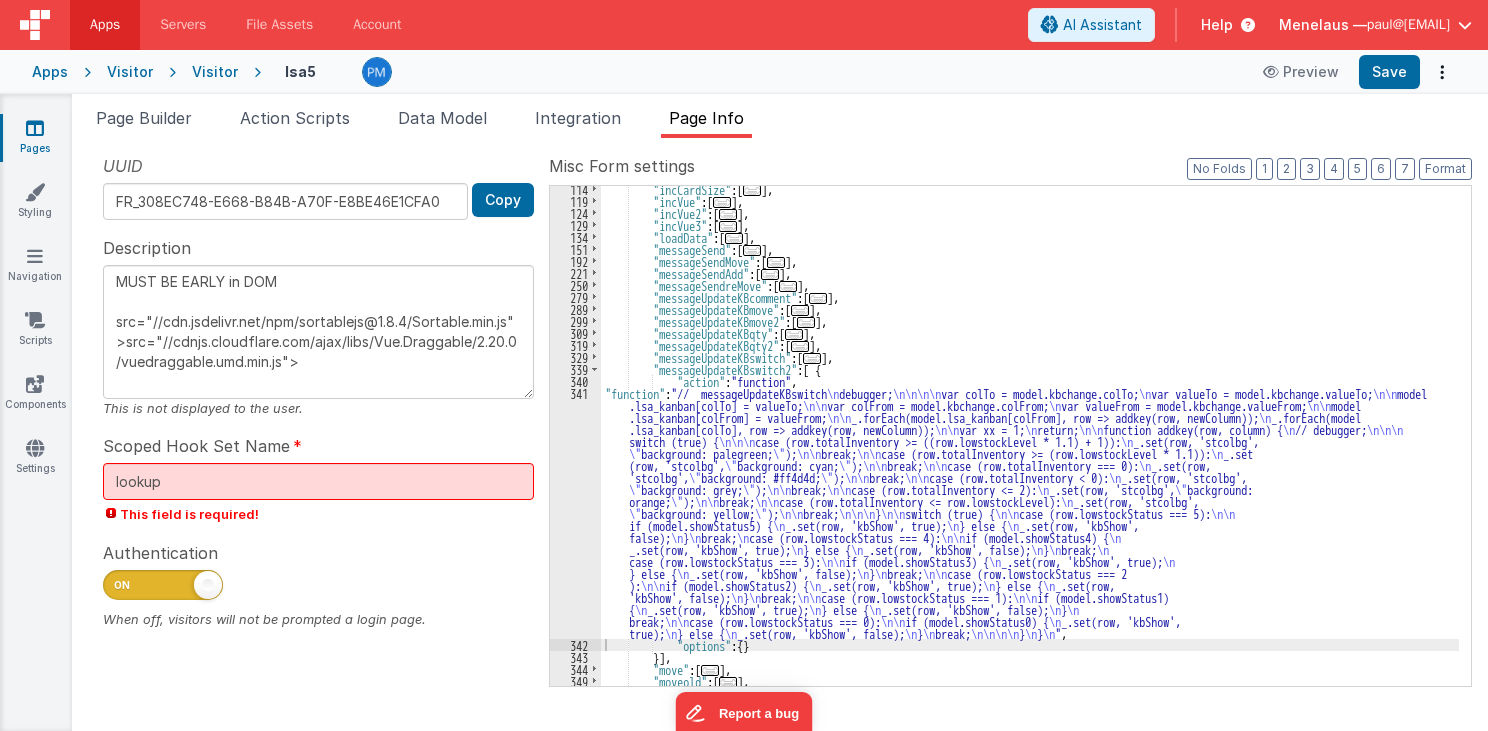 click on "..." at bounding box center (800, 310) 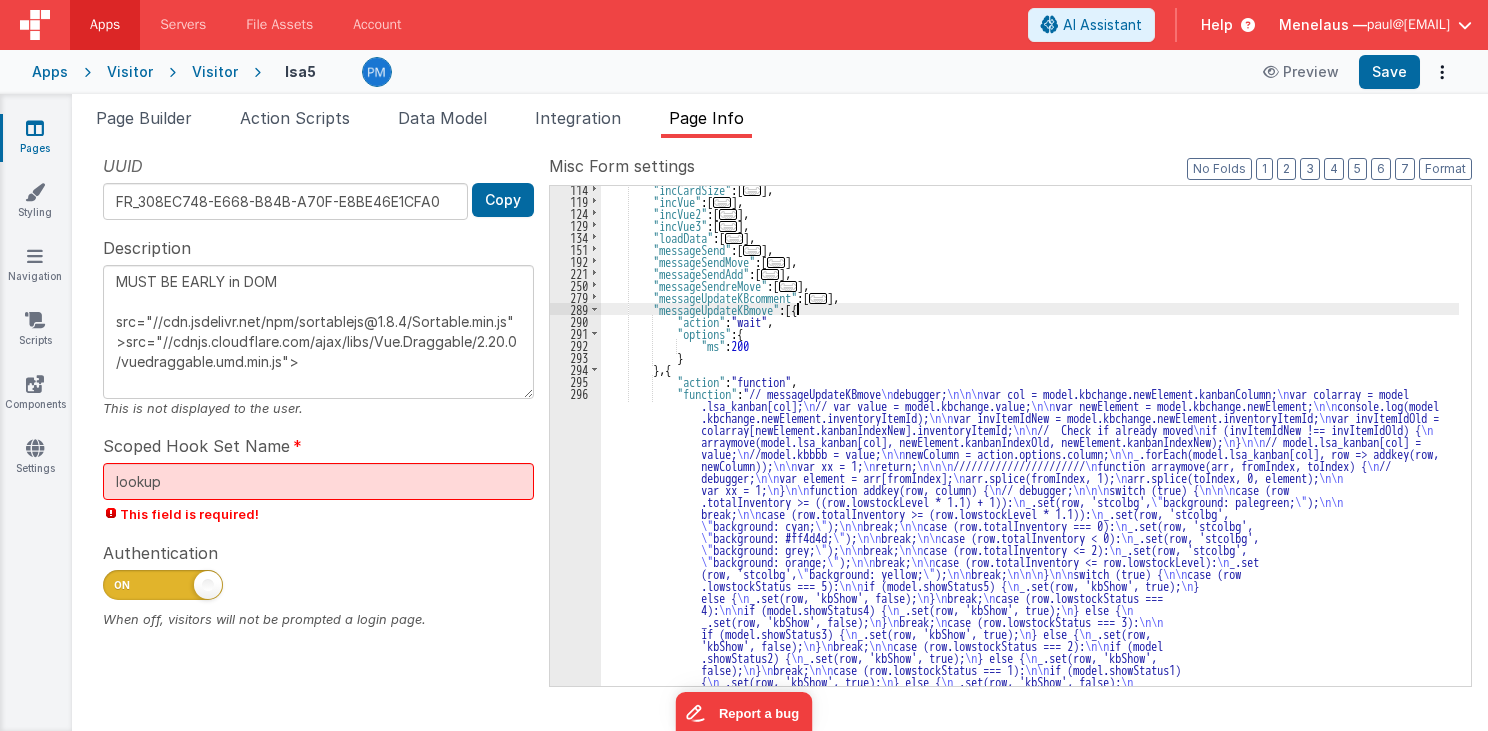 click on ""incCardSize" :  [ ... ] ,           "incVue" :  [ ... ] ,           "incVue2" :  [ ... ] ,           "incVue3" :  [ ... ] ,           "loadData" :  [ ... ] ,           "messageSend" :  [ ... ] ,           "messageSendMove" :  [ ... ] ,           "messageSendAdd" :  [ ... ] ,           "messageSendreMove" :  [ ... ] ,           "messageUpdateKBcomment" :  [ ... ] ,           "messageUpdateKBmove" :  [ ... ] ,           "messageUpdateKBmove2" :  [ ... ] ,           "messageUpdateKBqty" :  [ ... ] ,           "messageUpdateKBqty2" :  [ ... ] ,           "messageUpdateKBswitch" :  [{                "action" :  "wait" ,                "options" :  {                     "ms" :  200                }           } ,  {                "action" :  "function" ,                "function" :  "// messageUpdateKBmove
debugger;
var col = model.kbchange.newElement.kanbanColumn;
var colarray = model              .lsa_kanban[col];
// var value = model.kbchange.value;
var newElement = model.kbchange.newElement;
console.log(model              .kbchange.newElement.inventoryItemId);
var invItemIdOld =
}
}" at bounding box center [1030, 607] 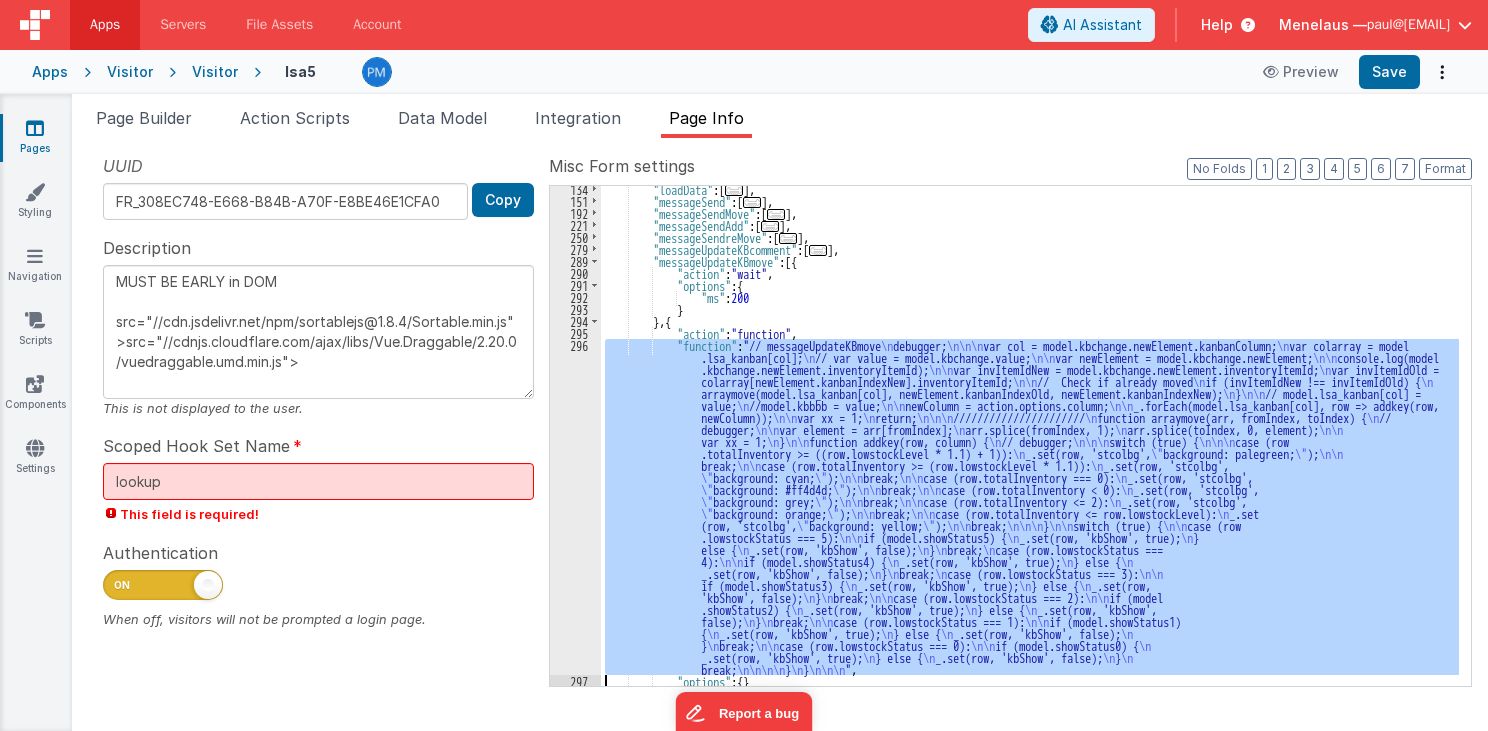 scroll, scrollTop: 291, scrollLeft: 0, axis: vertical 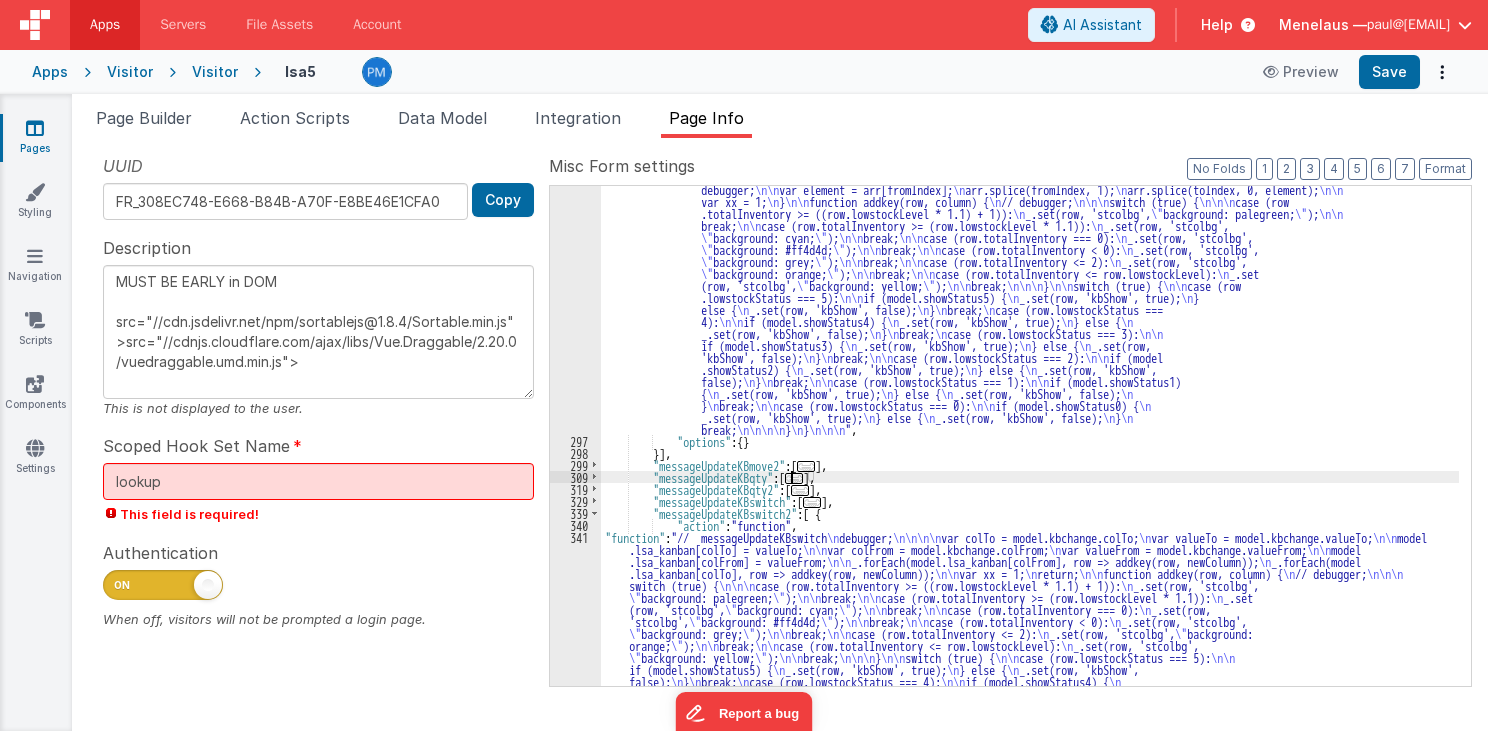 click on "..." at bounding box center [794, 478] 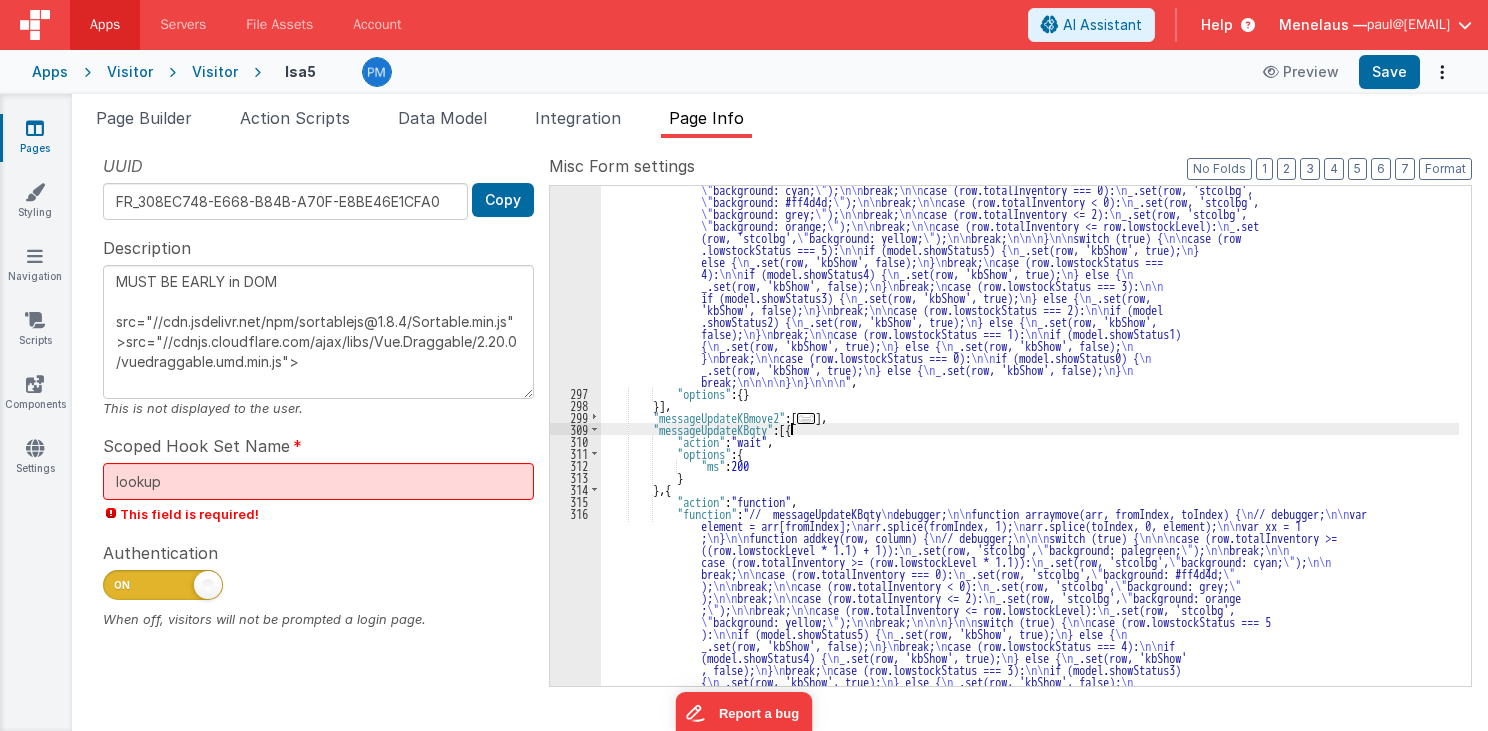 scroll, scrollTop: 723, scrollLeft: 0, axis: vertical 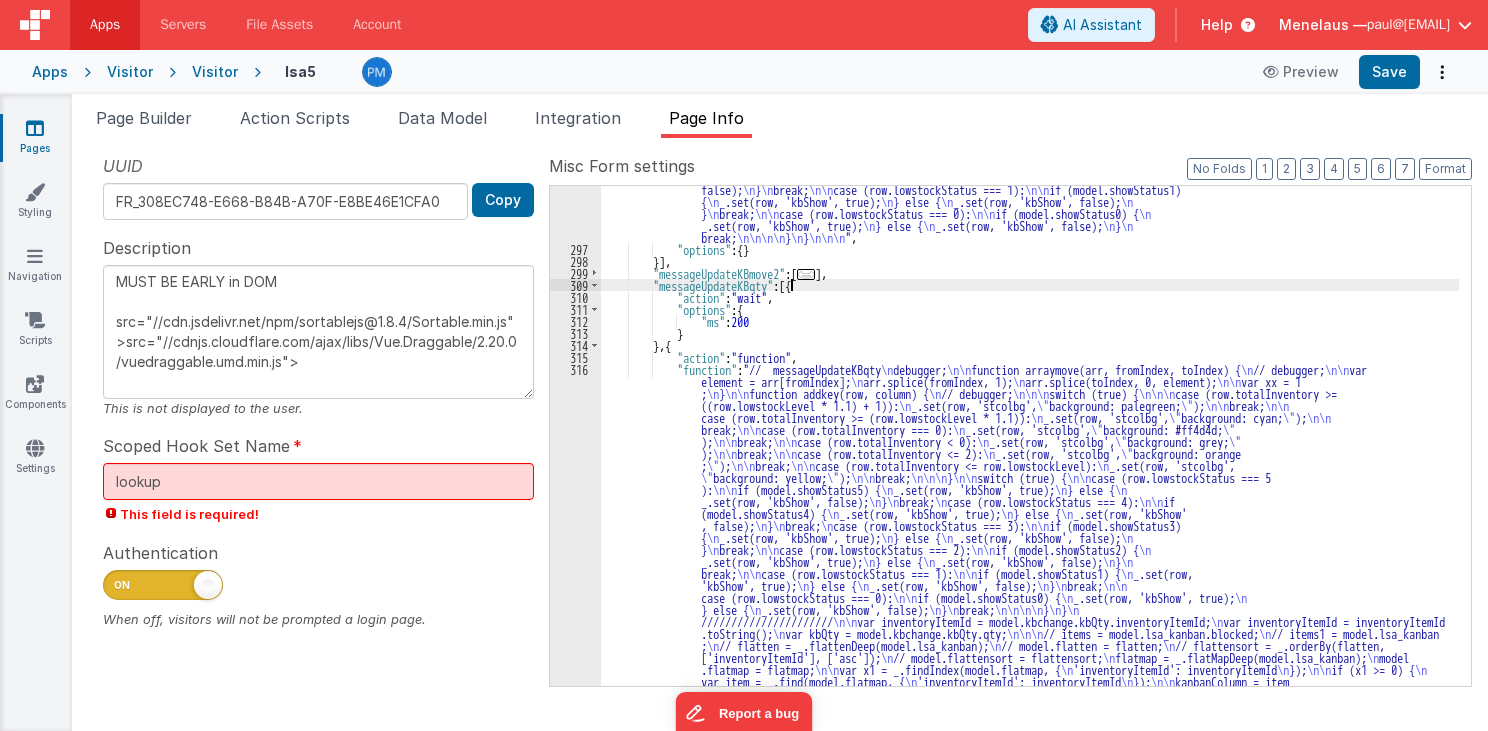 click on ""function" :  "// messageUpdateKBmove \n debugger; \n\n\n var col = model.kbchange.newElement.kanbanColumn; \n var colarray = model                  .lsa_kanban[col]; \n // var value = model.kbchange.value; \n\n var newElement = model.kbchange.newElement; \n\n console.log(model                  .kbchange.newElement.inventoryItemId); \n\n var invItemIdNew = model.kbchange.newElement.inventoryItemId; \n var invItemIdOld =                   colarray[newElement.kanbanIndexNew].inventoryItemId; \n\n //  Check if already moved \n if (invItemIdNew !== invItemIdOld) { \n                       arraymove(model.lsa_kanban[col], newElement.kanbanIndexOld, newElement.kanbanIndexNew); \n } \n\n // model.lsa_kanban[col] =                   value; \n //model.kbbbb = value; \n\n newColumn = action.options.column; \n\n _.forEach(model.lsa_kanban[col], row => addkey(row,                   newColumn)); \n\n var xx = 1;" at bounding box center [1030, 523] 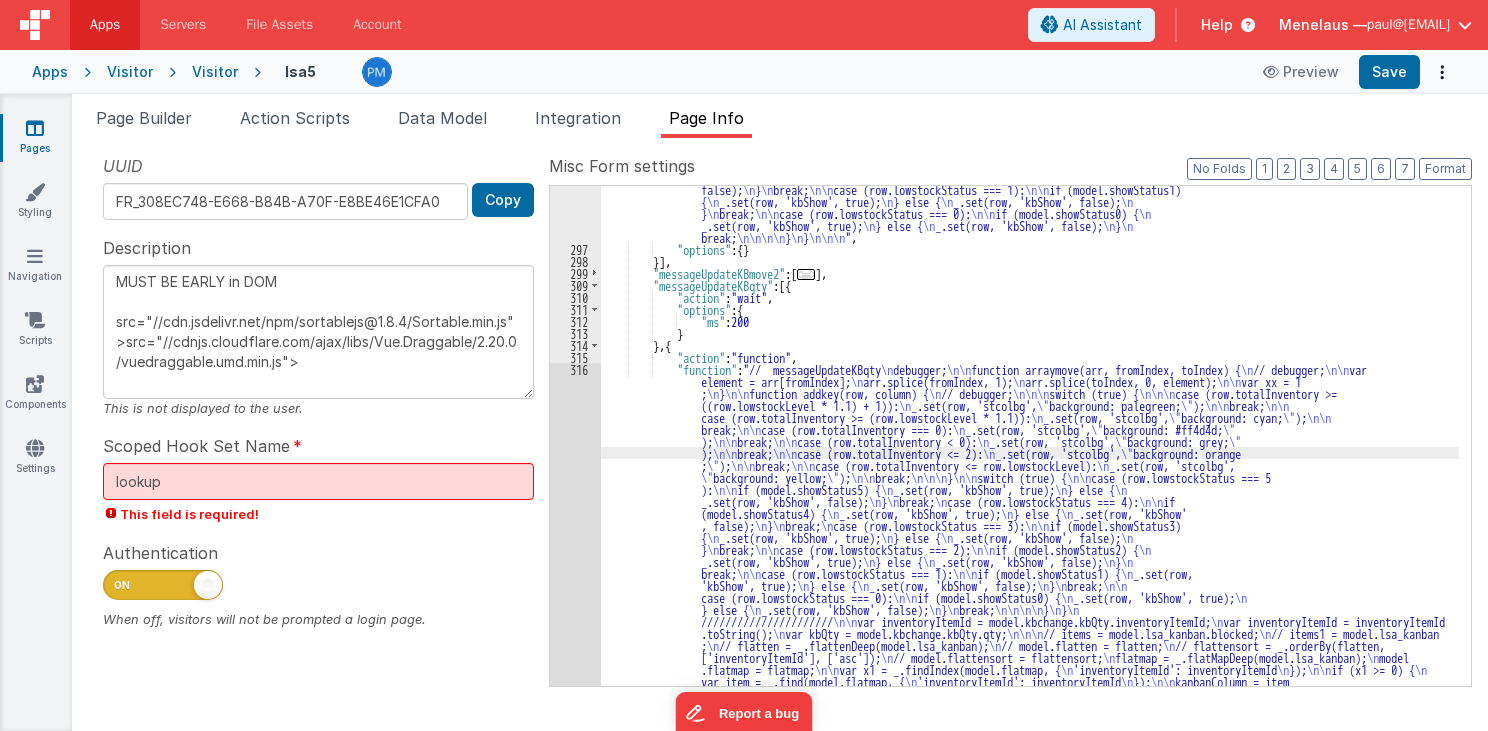 scroll, scrollTop: 807, scrollLeft: 0, axis: vertical 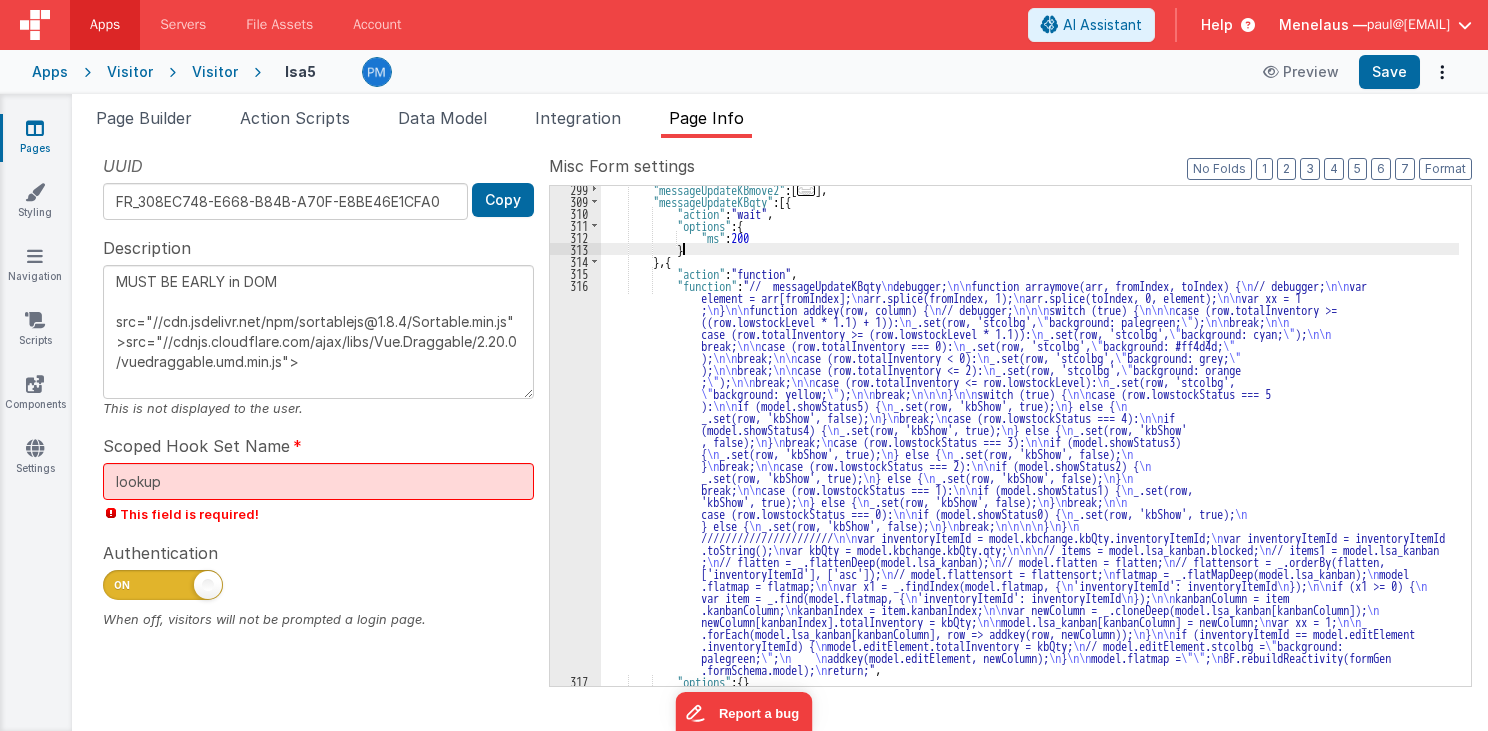 click on ""messageUpdateKBmove2" :  [ ... ] ,           "messageUpdateKBqty" :  [{                "action" :  "wait" ,                "options" :  {                     "ms" :  200                }           } ,  {                "action" :  "function" ,                "function" :  "//  messageUpdateKBqty \n debugger; \n\n function arraymove(arr, fromIndex, toIndex) { \n     // debugger; \n\n     var                   element = arr[fromIndex]; \n     arr.splice(fromIndex, 1); \n     arr.splice(toIndex, 0, element); \n\n     var xx = 1                  ; \n } \n\n function addkey(row, column) { \n     // debugger; \n\n\n     switch (true) { \n\n\n         case (row.totalInventory >=                   ((row.lowstockLevel * 1.1) + 1)): \n             _.set(row, 'stcolbg',  \" background: palegreen; \" ); \n\n             break; \n\n                           case (row.totalInventory >= (row.lowstockLevel * 1.1)): \n \" background: cyan; \" ); \n\n"" at bounding box center (1030, 445) 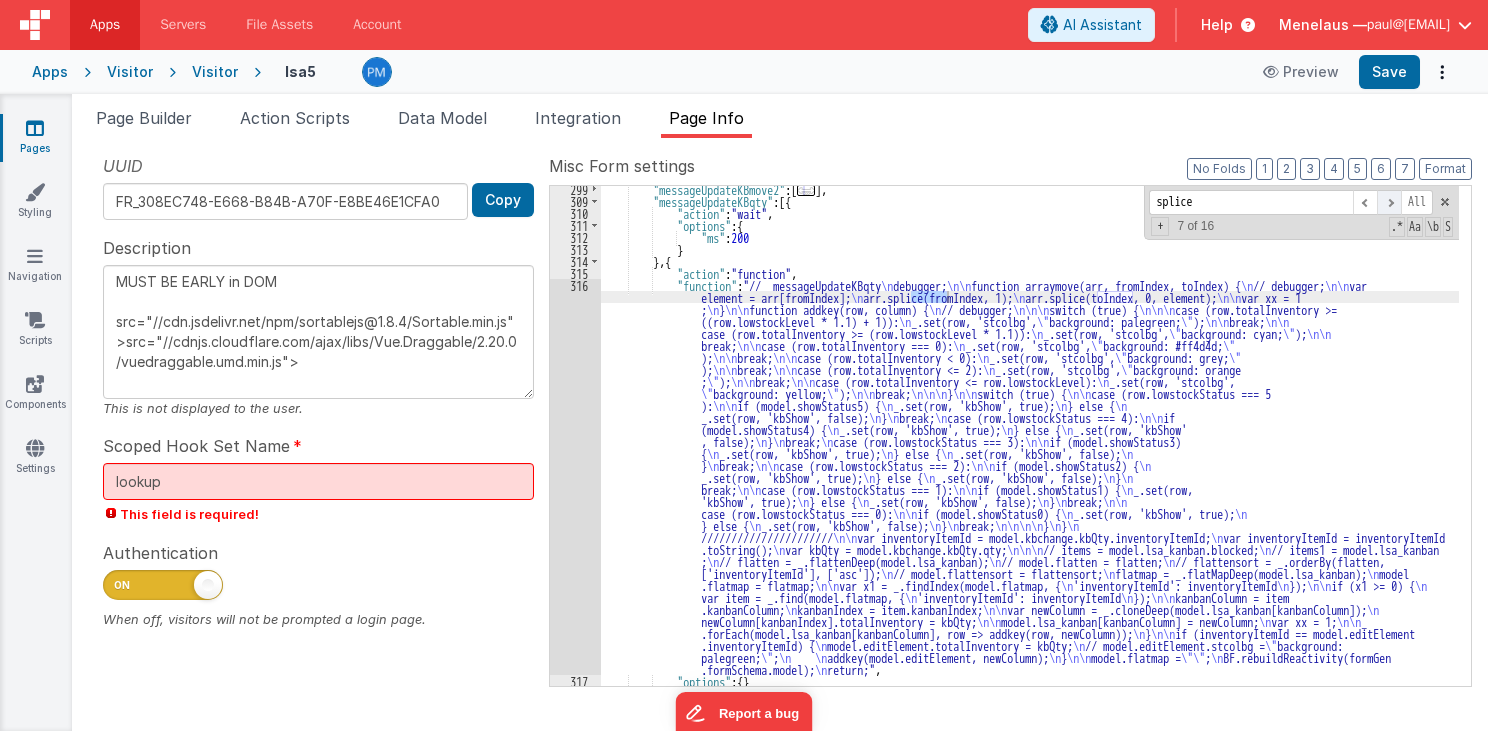 type on "splice" 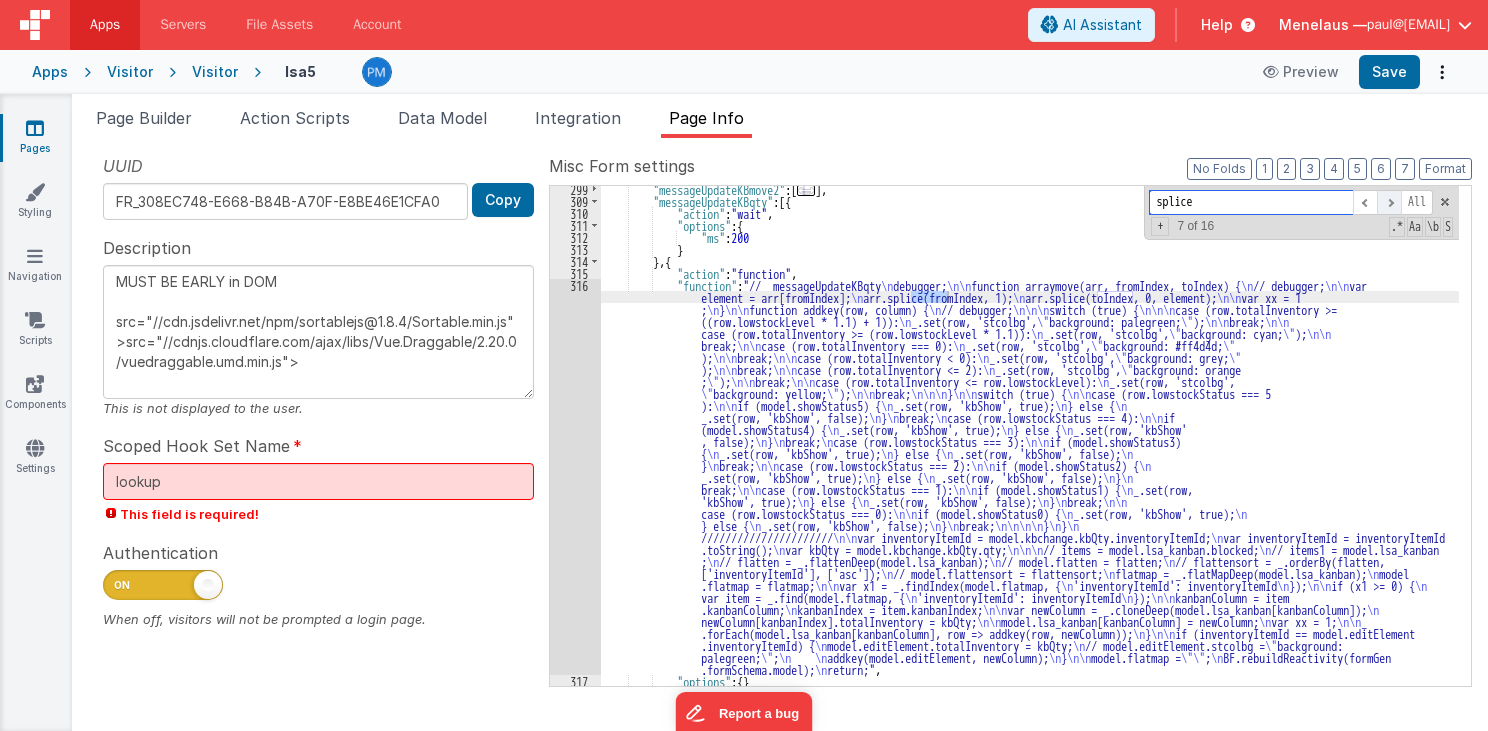 click at bounding box center (1389, 202) 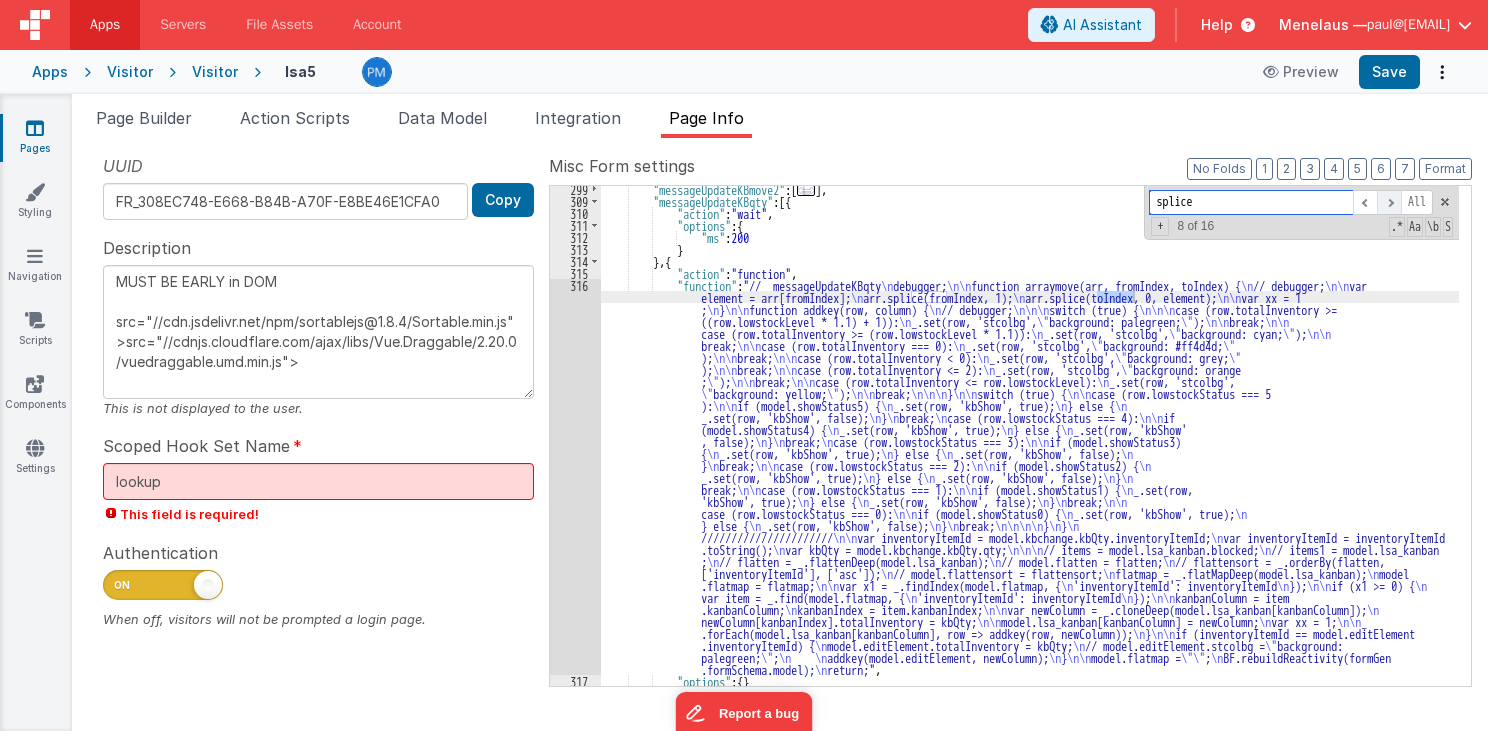 click at bounding box center [1389, 202] 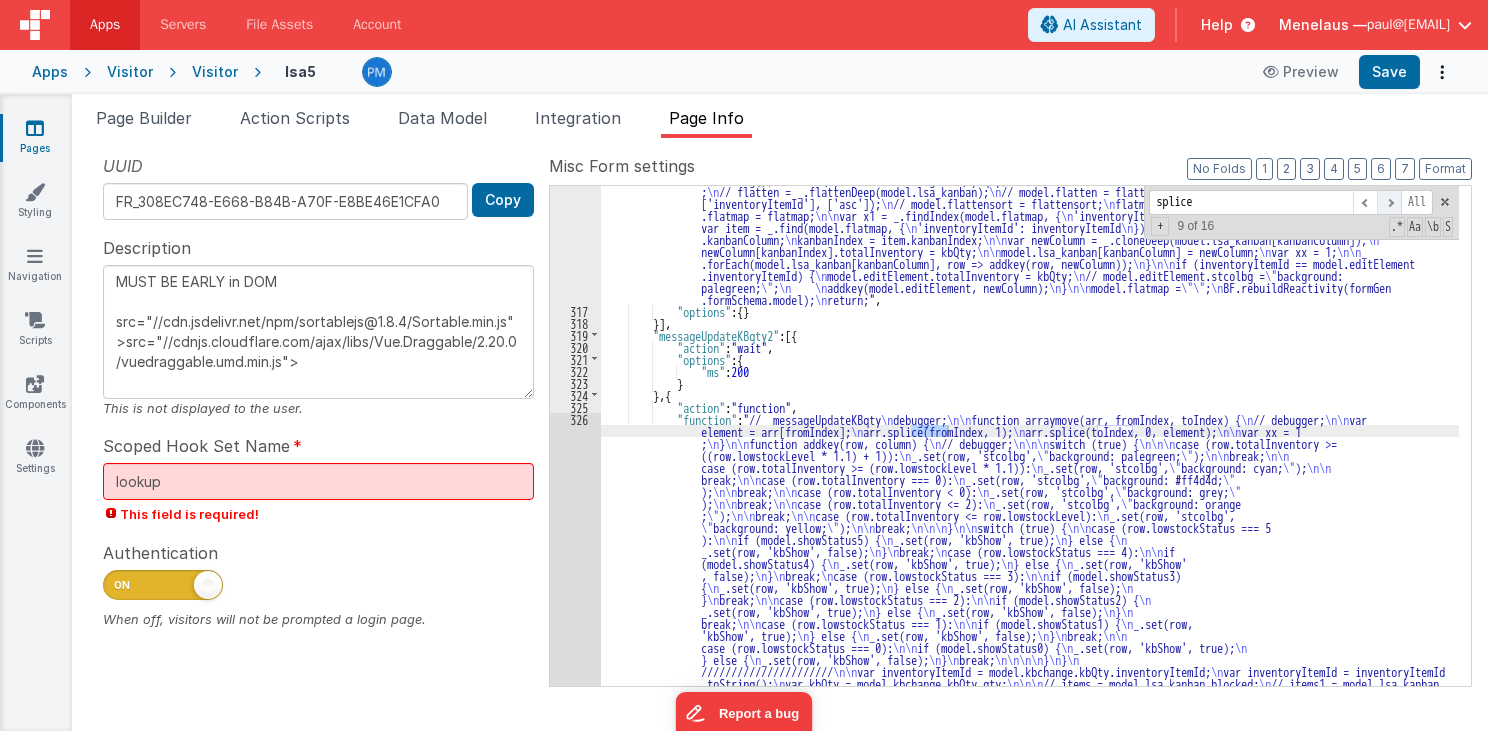 click at bounding box center (1389, 202) 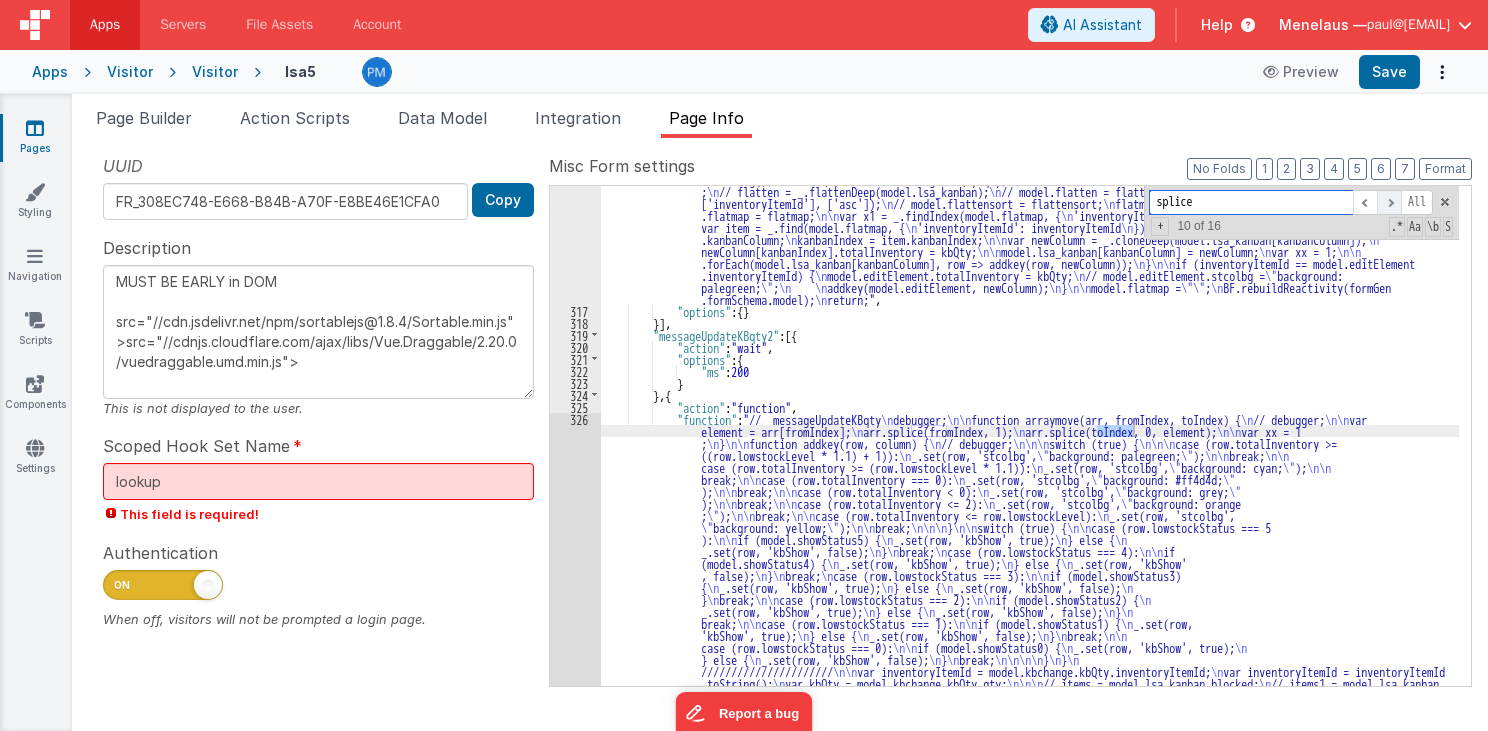 click at bounding box center (1389, 202) 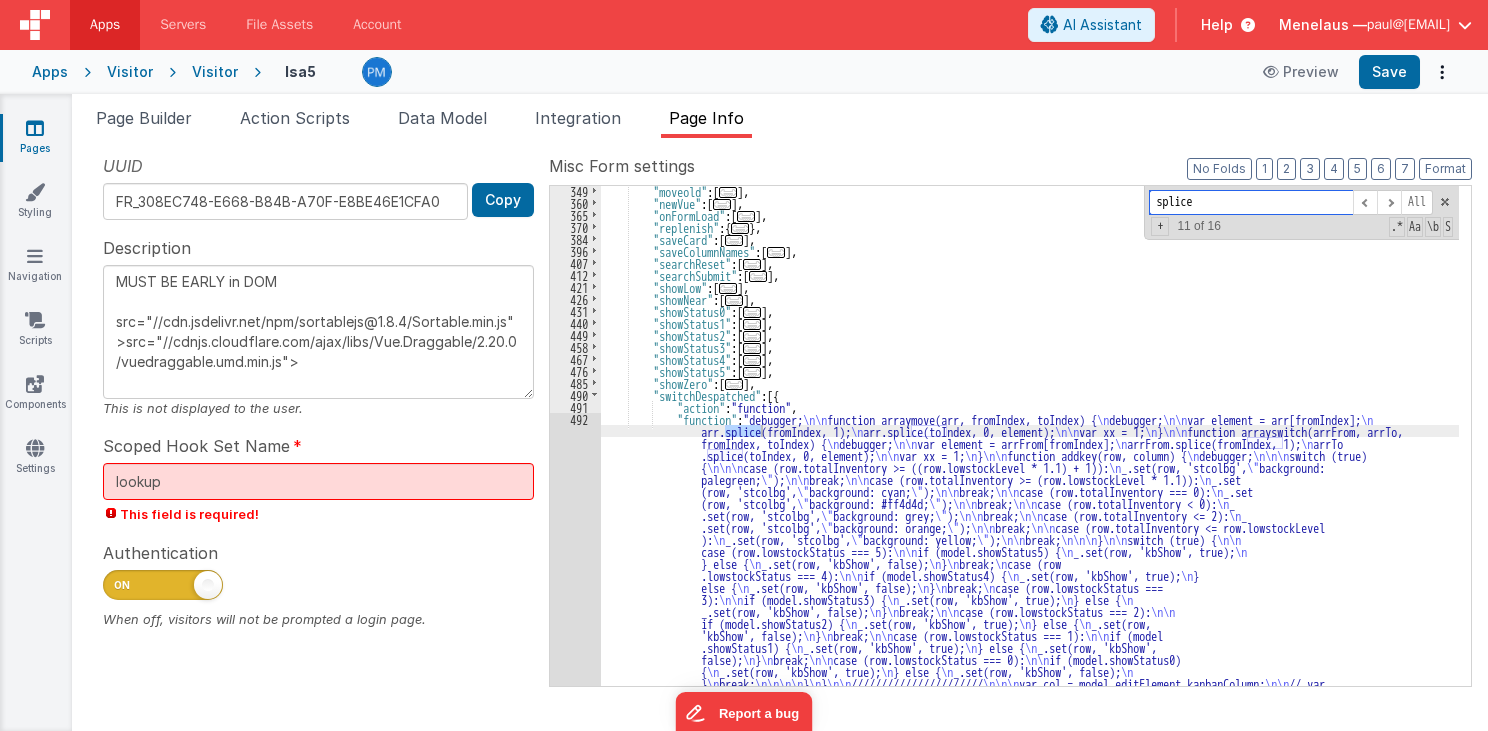 drag, startPoint x: 1390, startPoint y: 203, endPoint x: 1240, endPoint y: 312, distance: 185.42114 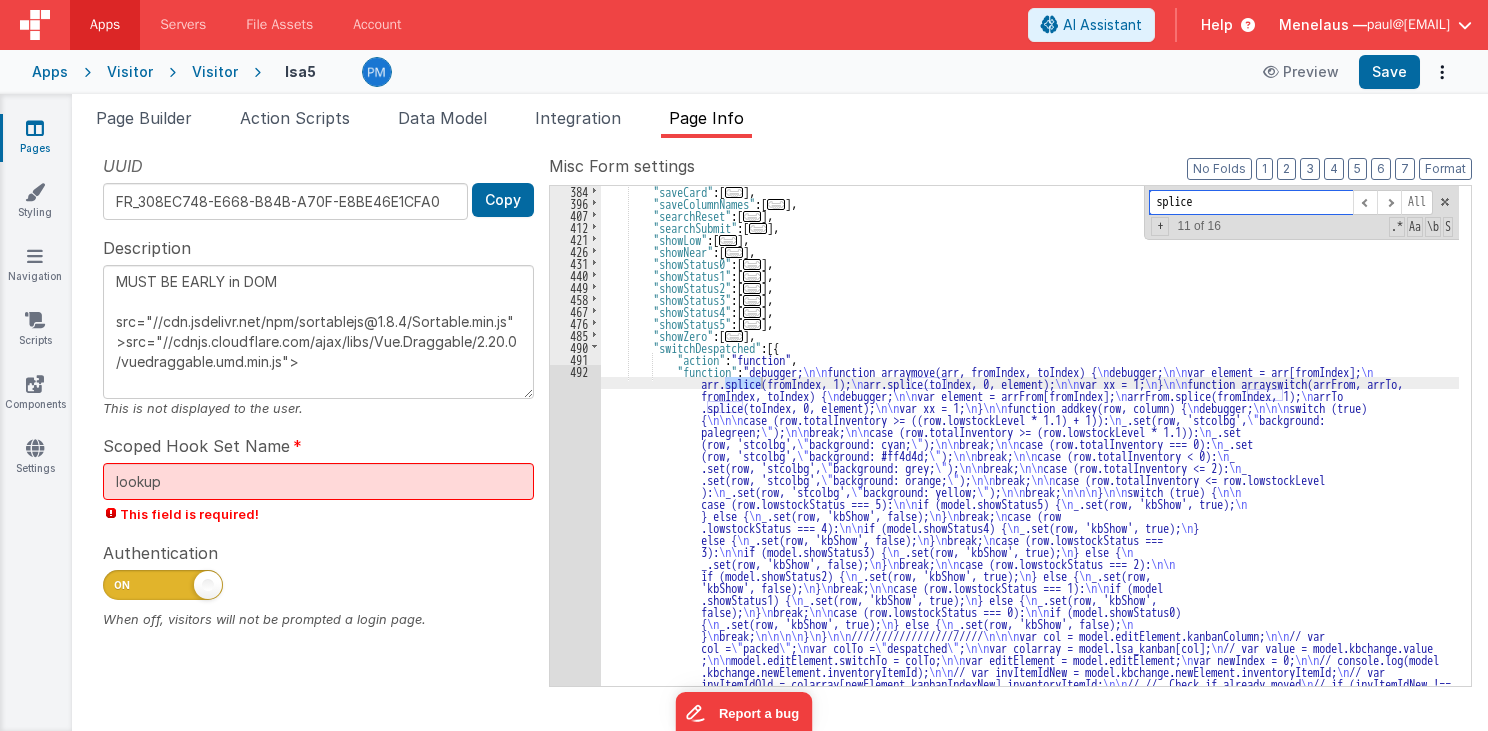 scroll, scrollTop: 2197, scrollLeft: 0, axis: vertical 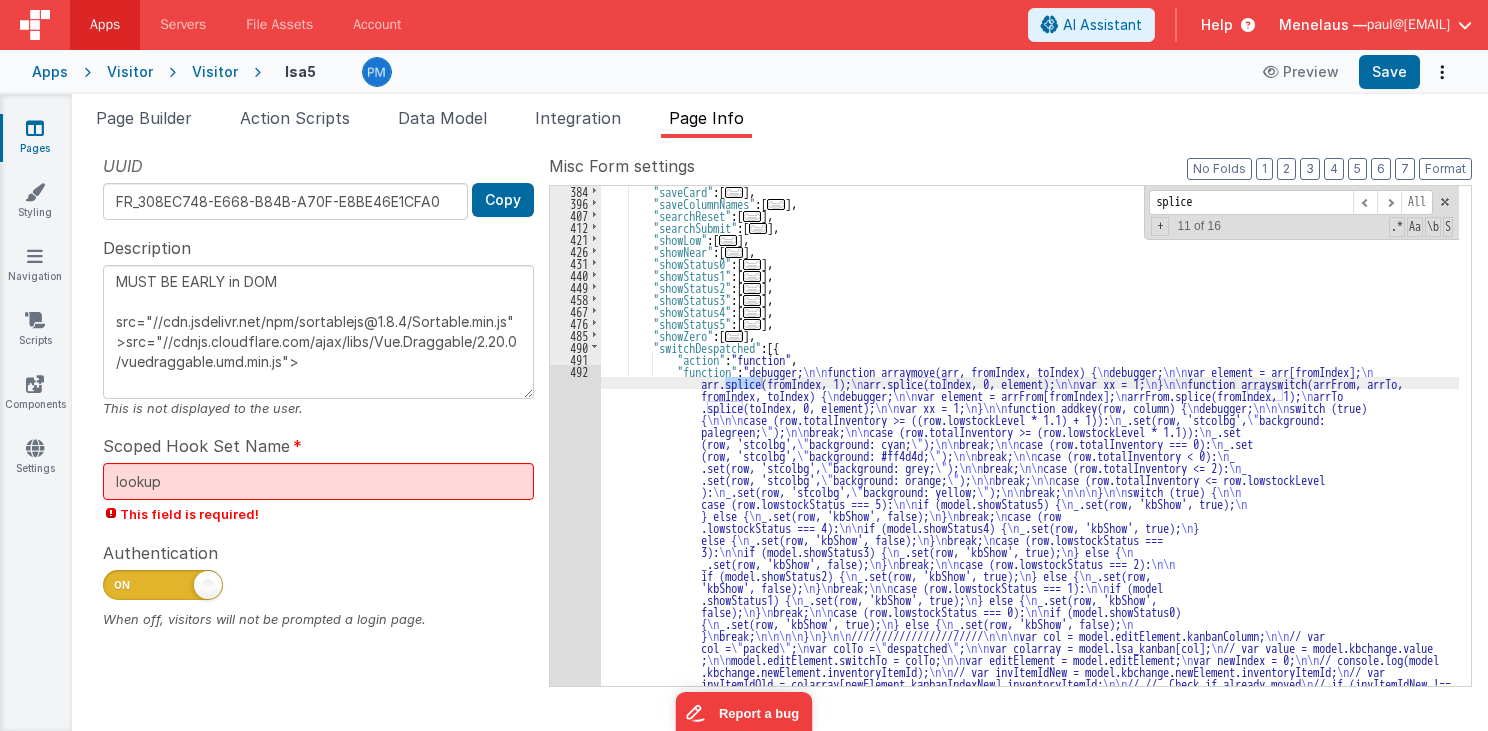 click on ""saveCard" :  [ ... ] ,           "saveColumnNames" :  [ ... ] ,           "searchReset" :  [ ... ] ,           "searchSubmit" :  [ ... ] ,           "showLow" :  [ ... ] ,           "showNear" :  [ ... ] ,           "showStatus0" :  [ ... ] ,           "showStatus1" :  [ ... ] ,           "showStatus2" :  [ ... ] ,           "showStatus3" :  [ ... ] ,           "showStatus4" :  [ ... ] ,           "showStatus5" :  [ ... ] ,           "showZero" :  [ ... ] ,           "switchDespatched" :  [{                "action" :  "function" ,                "function" :  "debugger;
function arraymove(arr, fromIndex, toIndex) {
debugger;
var element = arr[fromIndex];
arr.splice(fromIndex, 1);
arr.splice(toIndex, 0, element);
var xx = 1;
}
function arrayswitch(arrFrom, arrTo,                   fromIndex, toIndex) {
debugger;
var element = arrFrom[fromIndex];
arrFrom.splice(fromIndex, 1); }" at bounding box center [1030, 645] 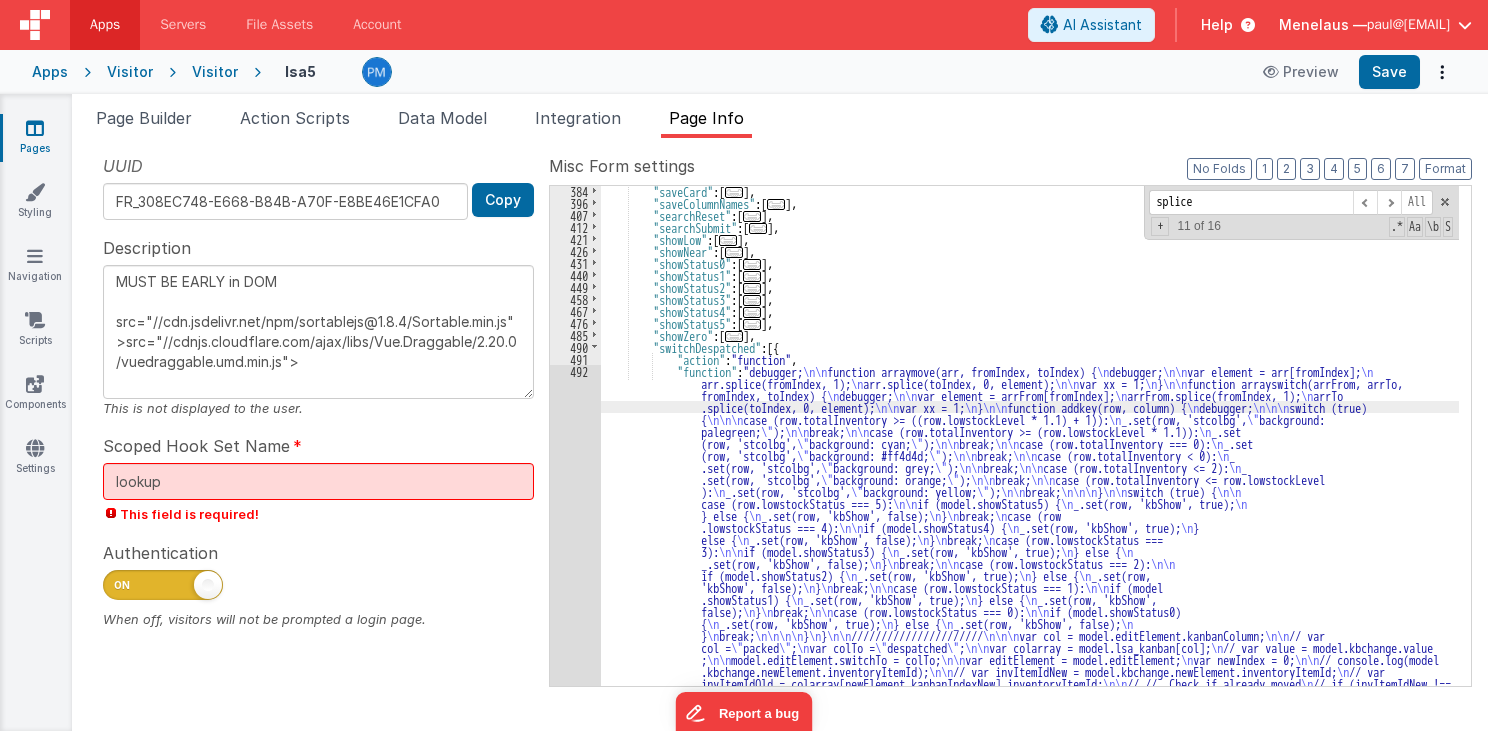 scroll, scrollTop: 2295, scrollLeft: 0, axis: vertical 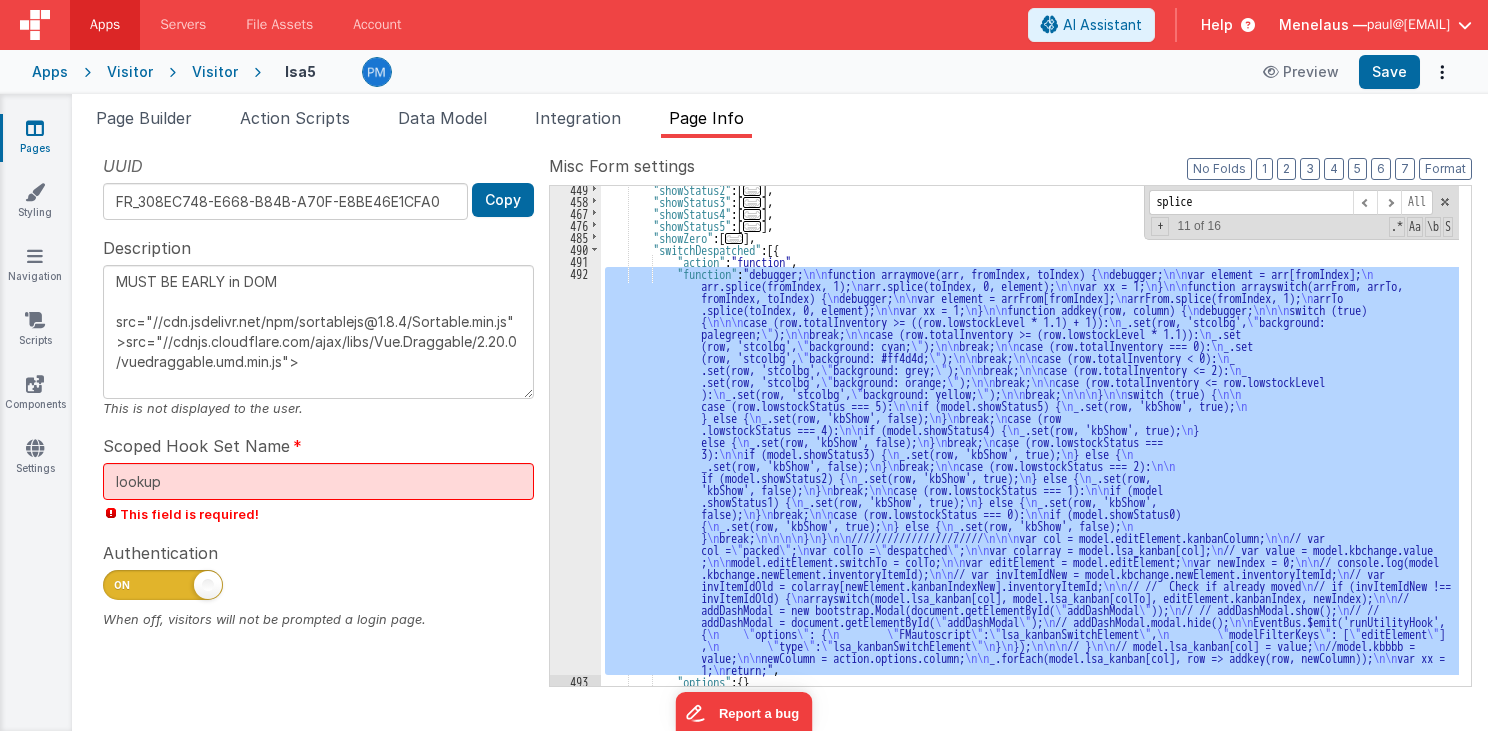 click on "492" at bounding box center [575, 471] 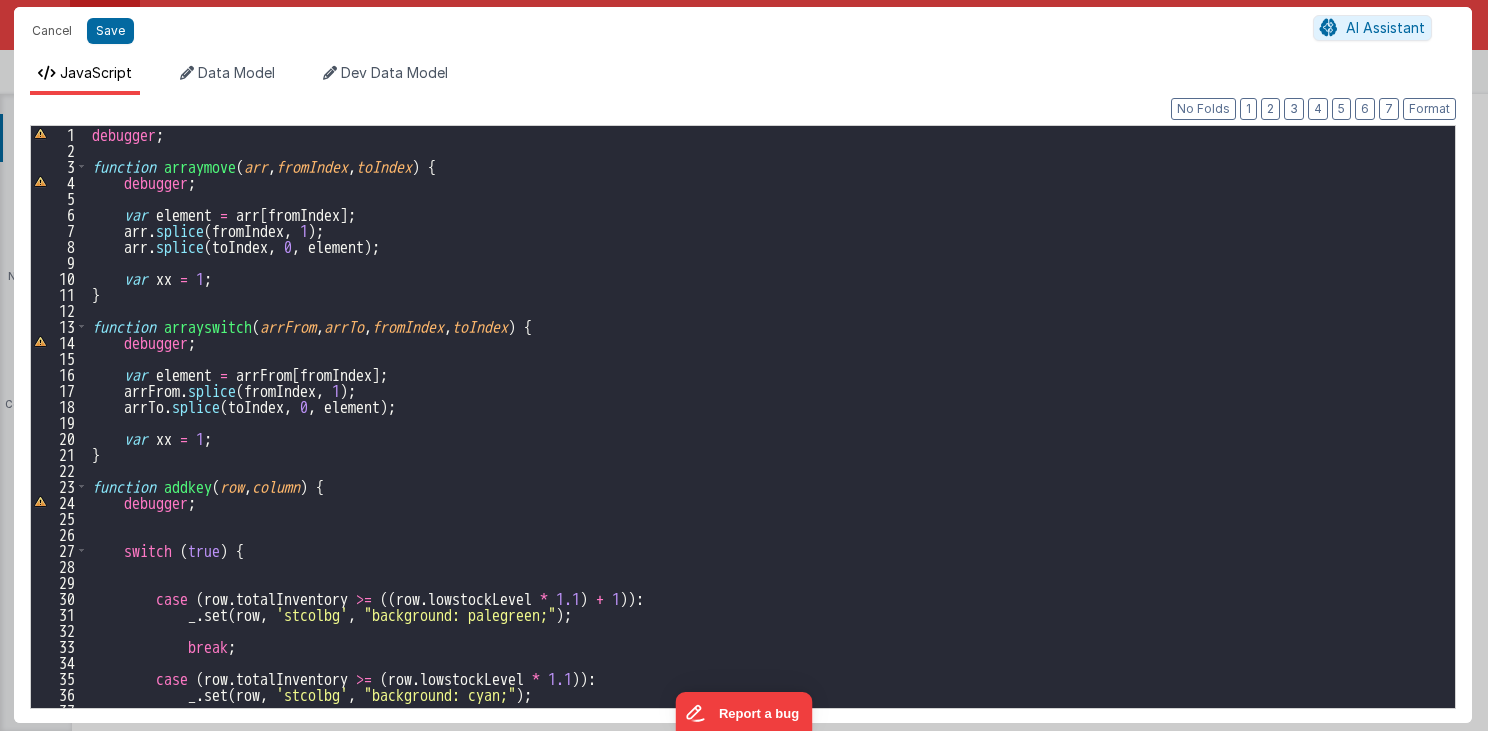 scroll, scrollTop: 0, scrollLeft: 0, axis: both 